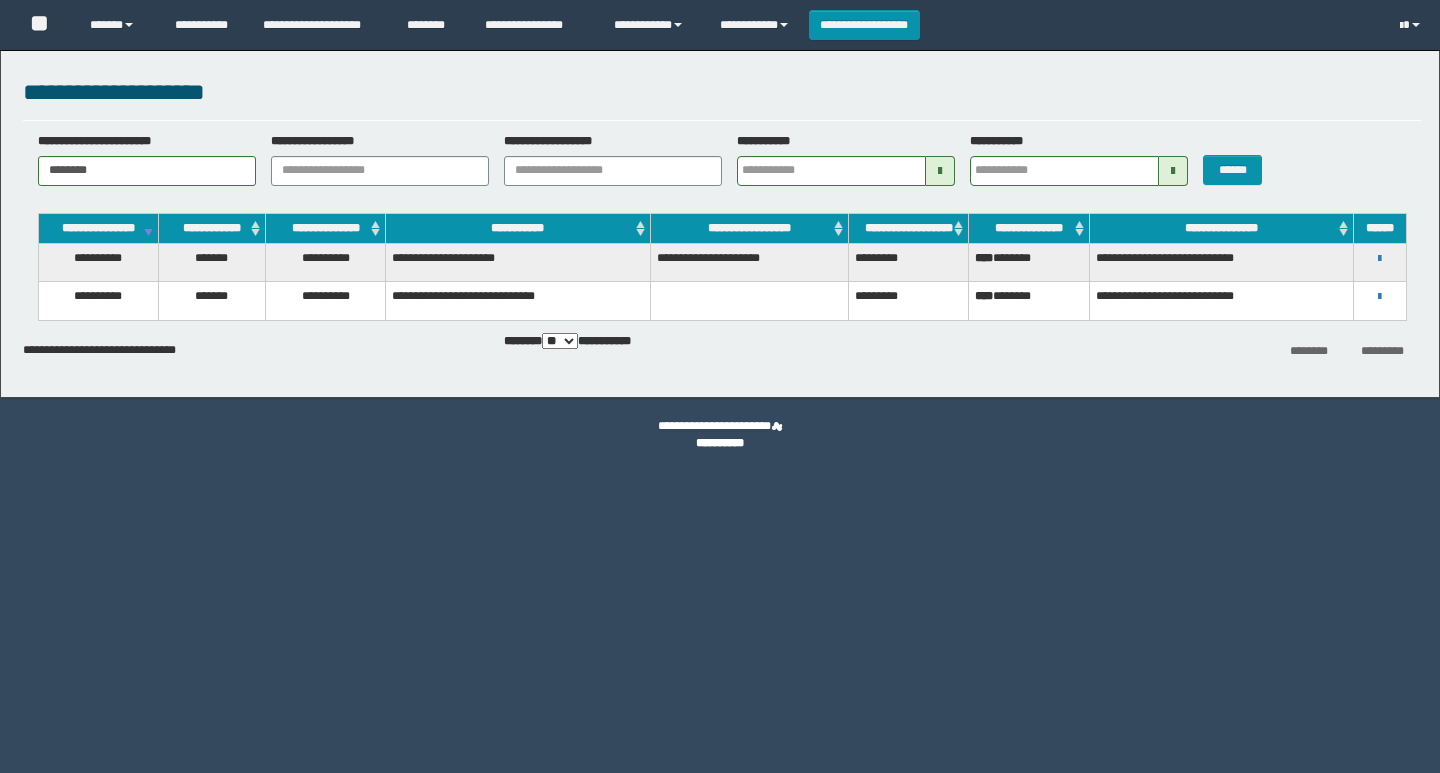 scroll, scrollTop: 0, scrollLeft: 0, axis: both 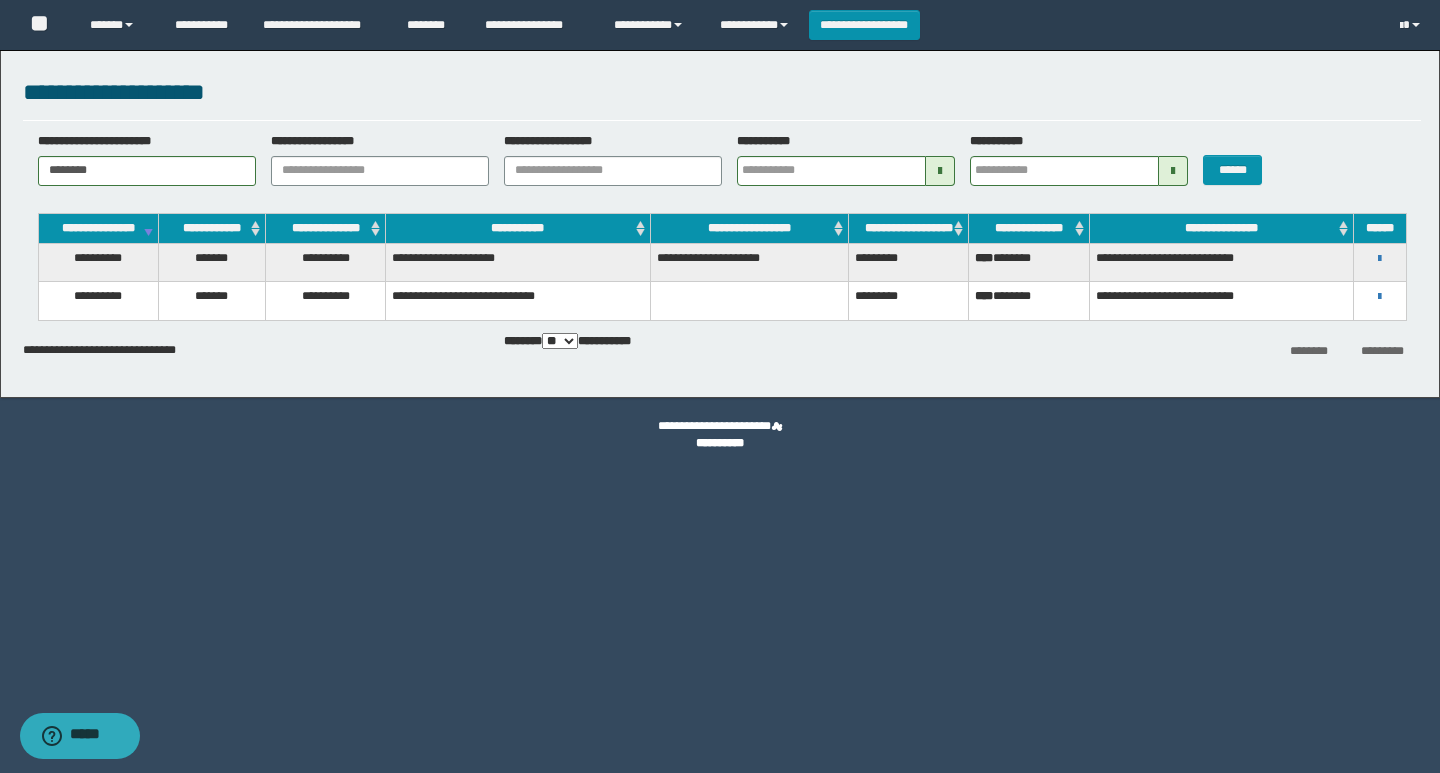 click on "**********" at bounding box center (720, 219) 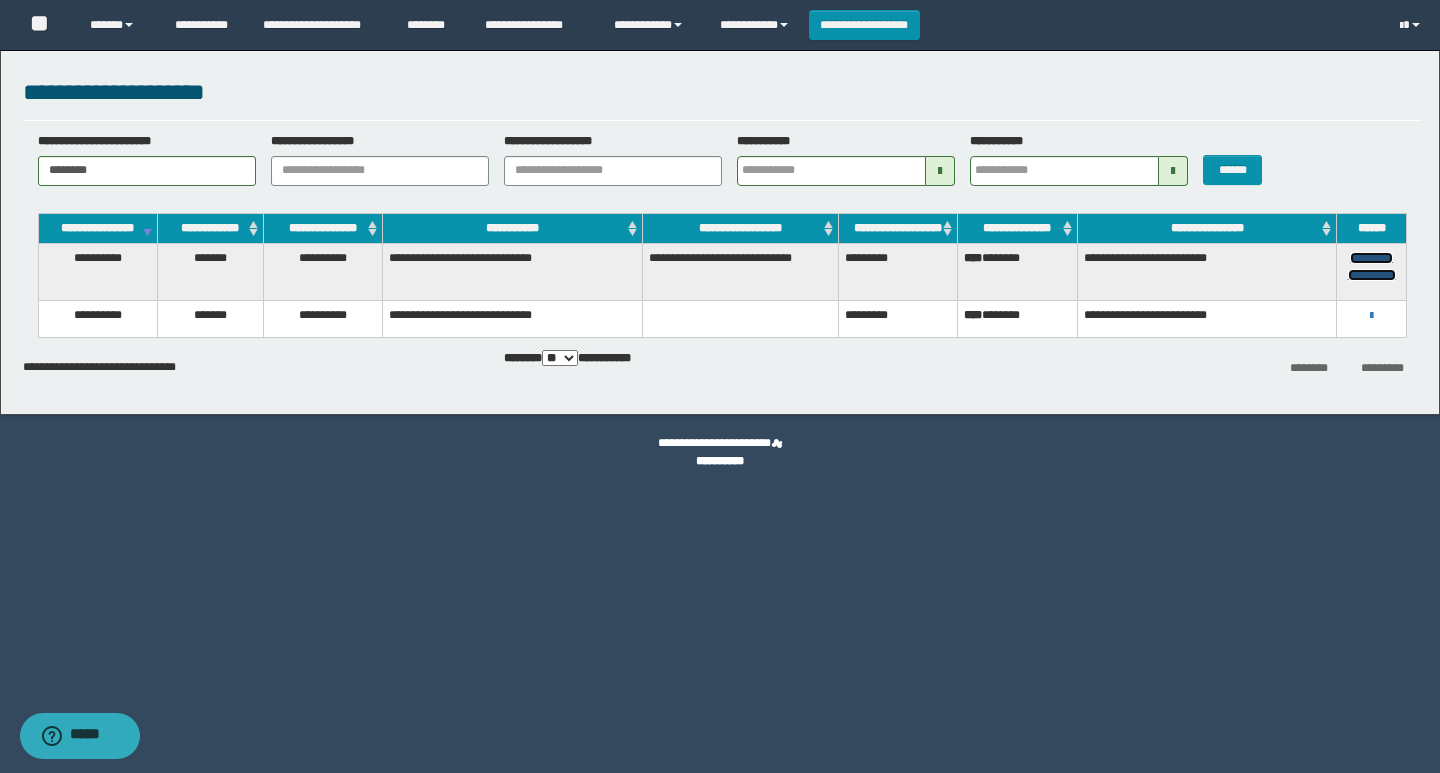 click on "**********" at bounding box center (1372, 266) 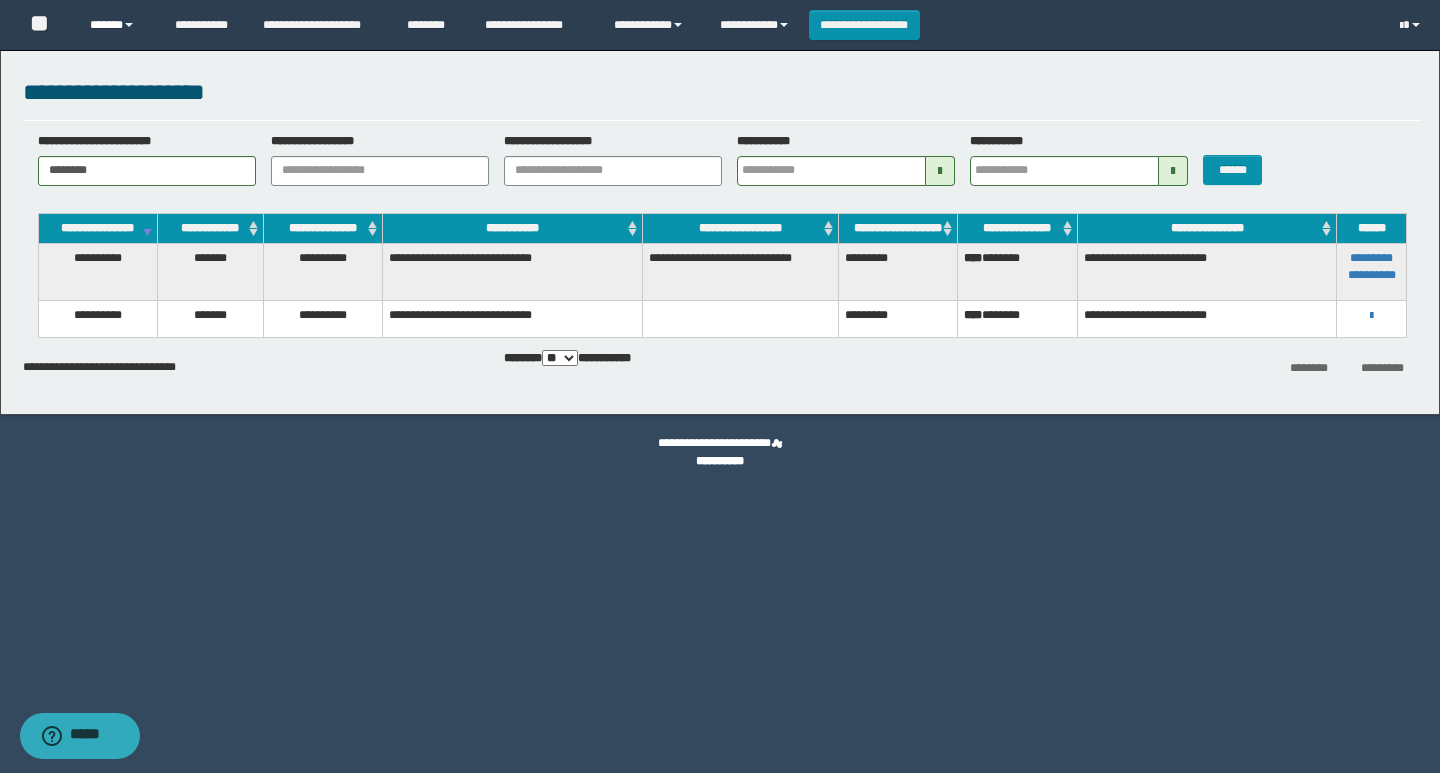 click on "******" at bounding box center (117, 25) 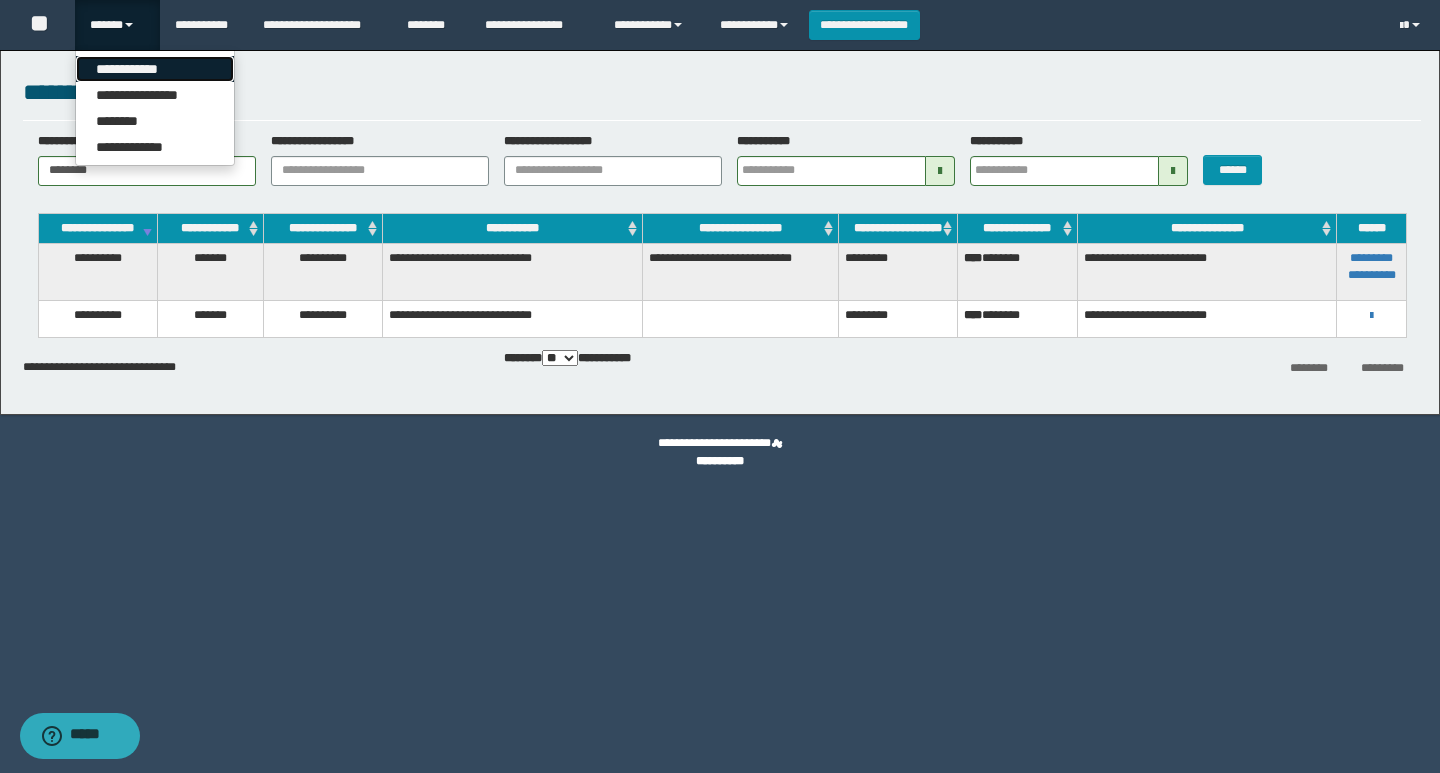 click on "**********" at bounding box center [155, 69] 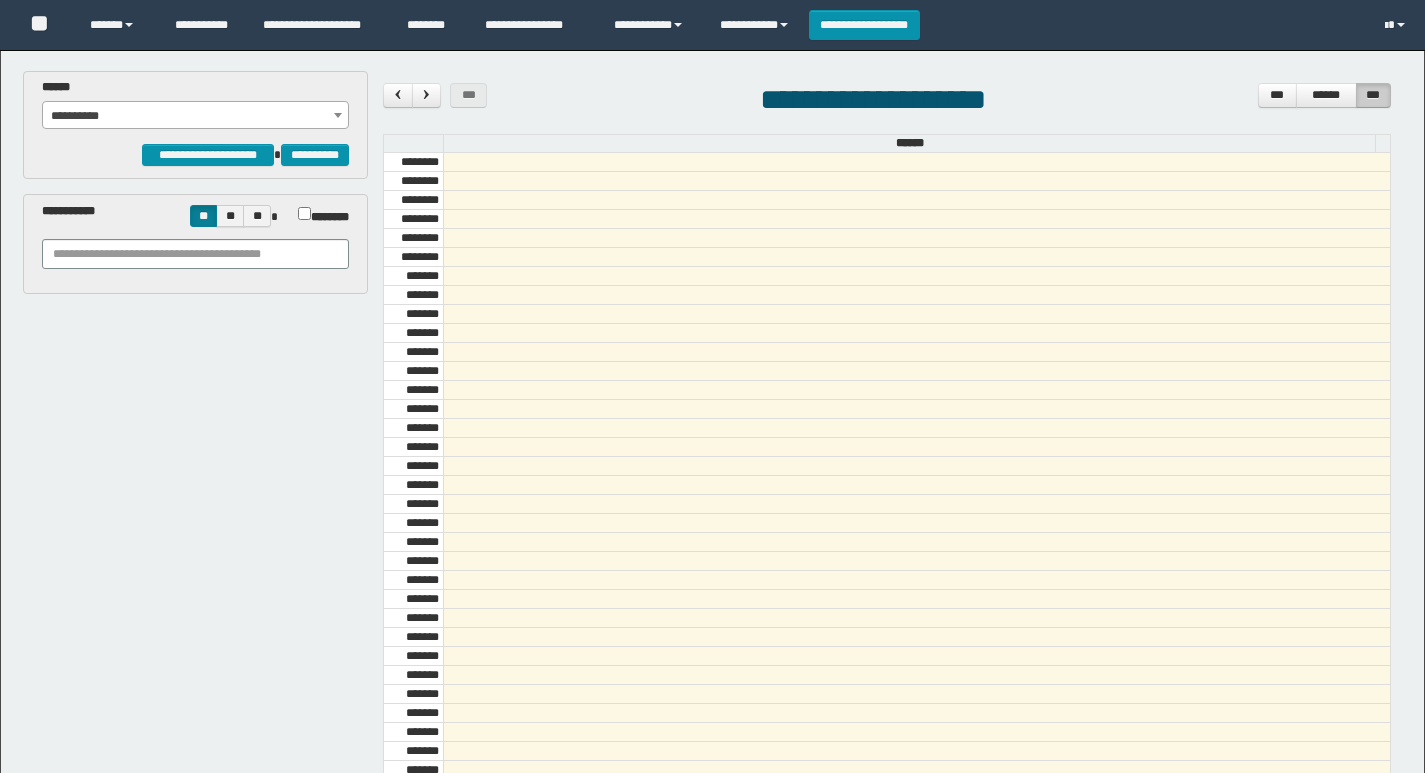 scroll, scrollTop: 0, scrollLeft: 0, axis: both 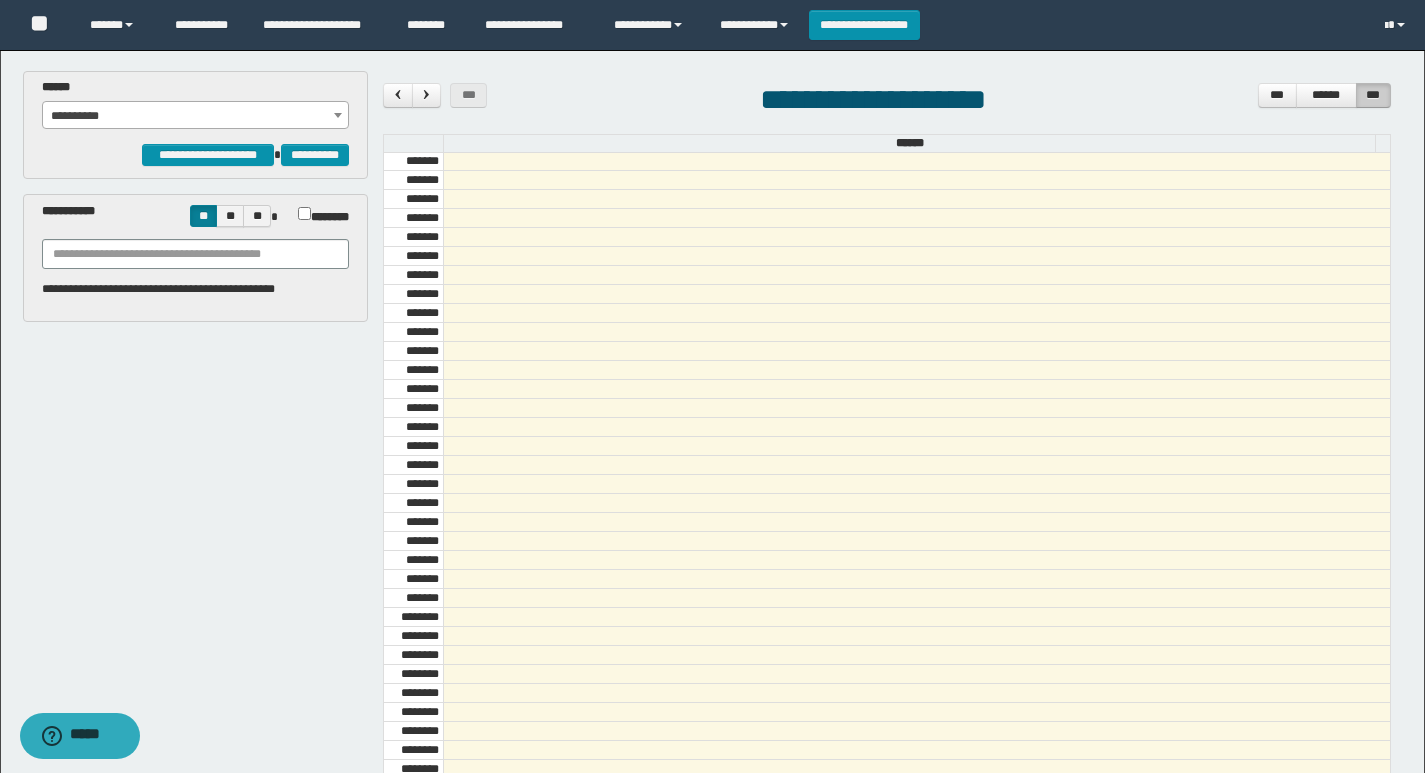 click on "**********" at bounding box center [196, 116] 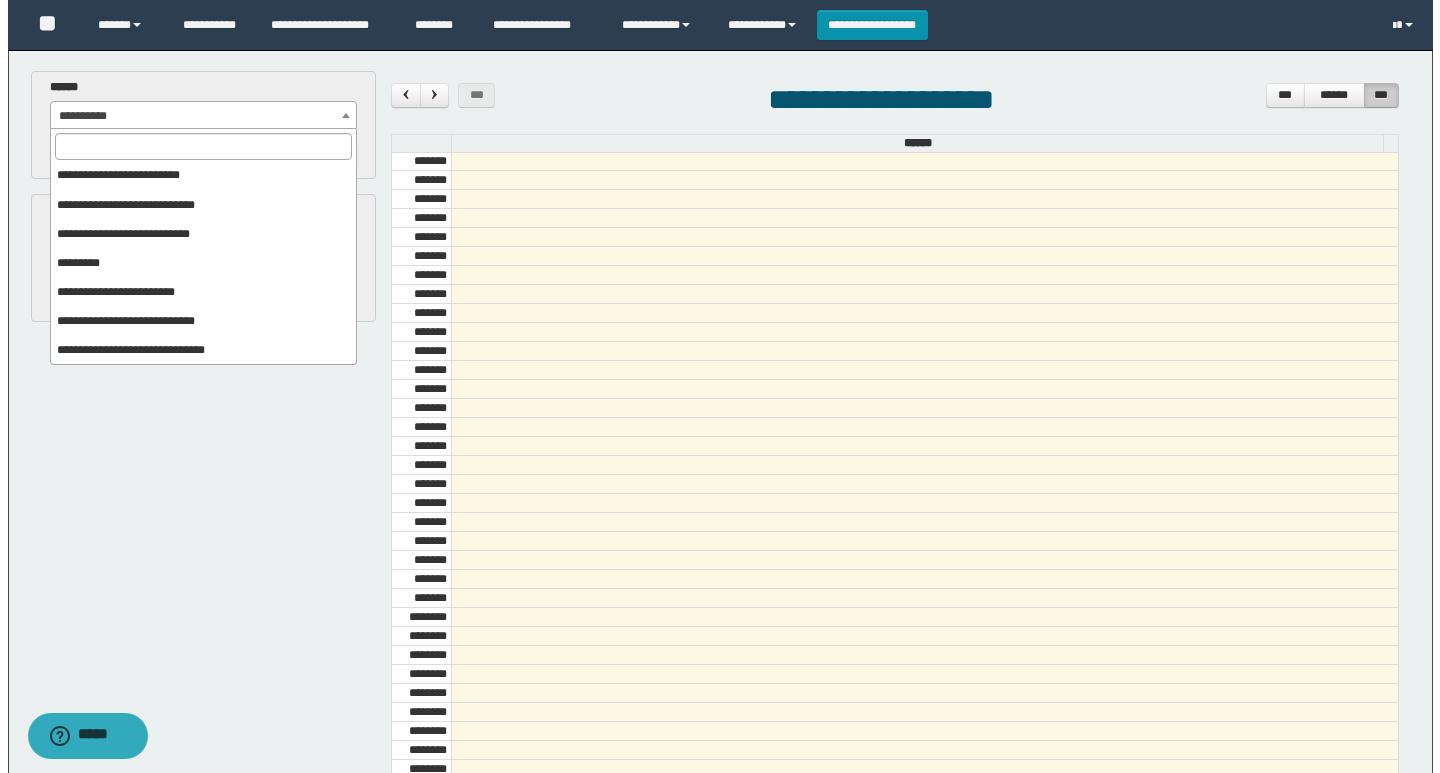 scroll, scrollTop: 325, scrollLeft: 0, axis: vertical 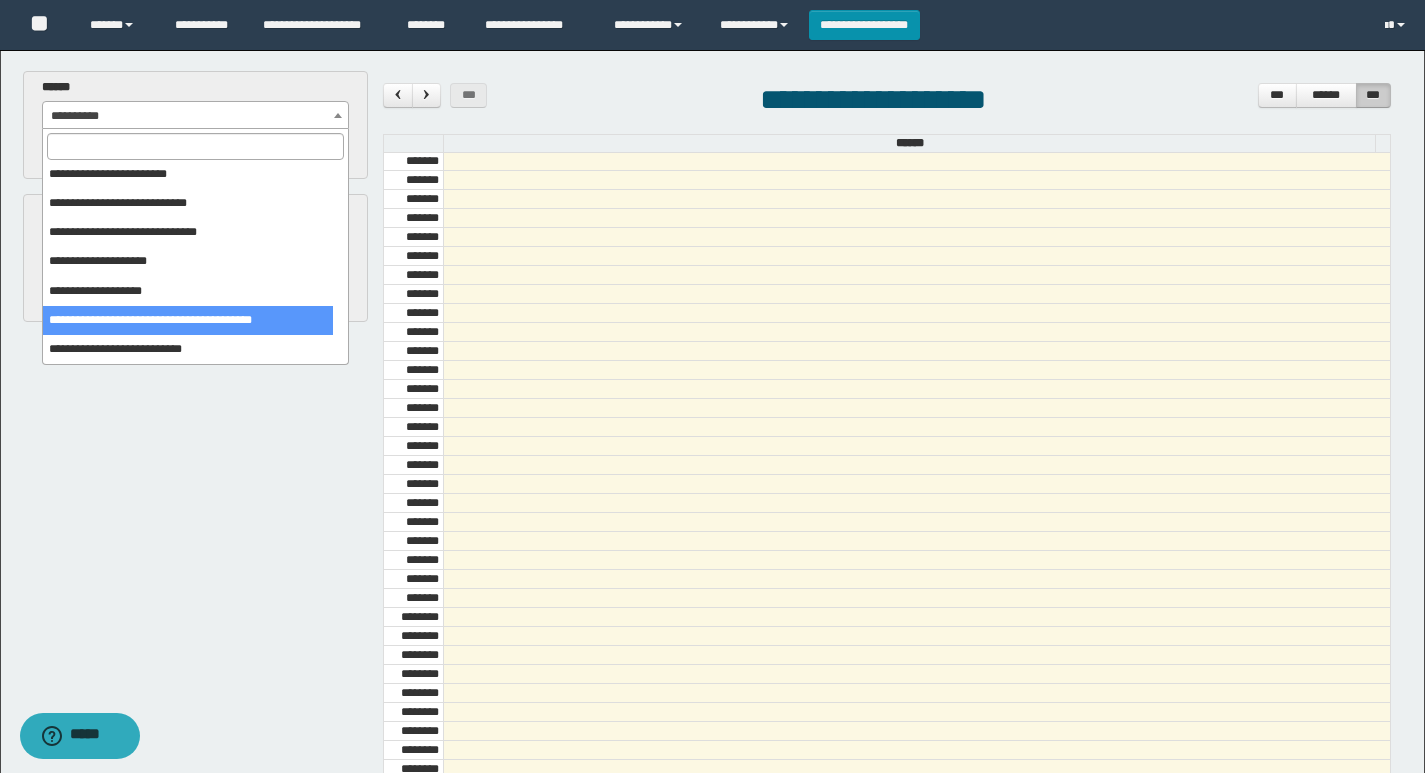 select on "******" 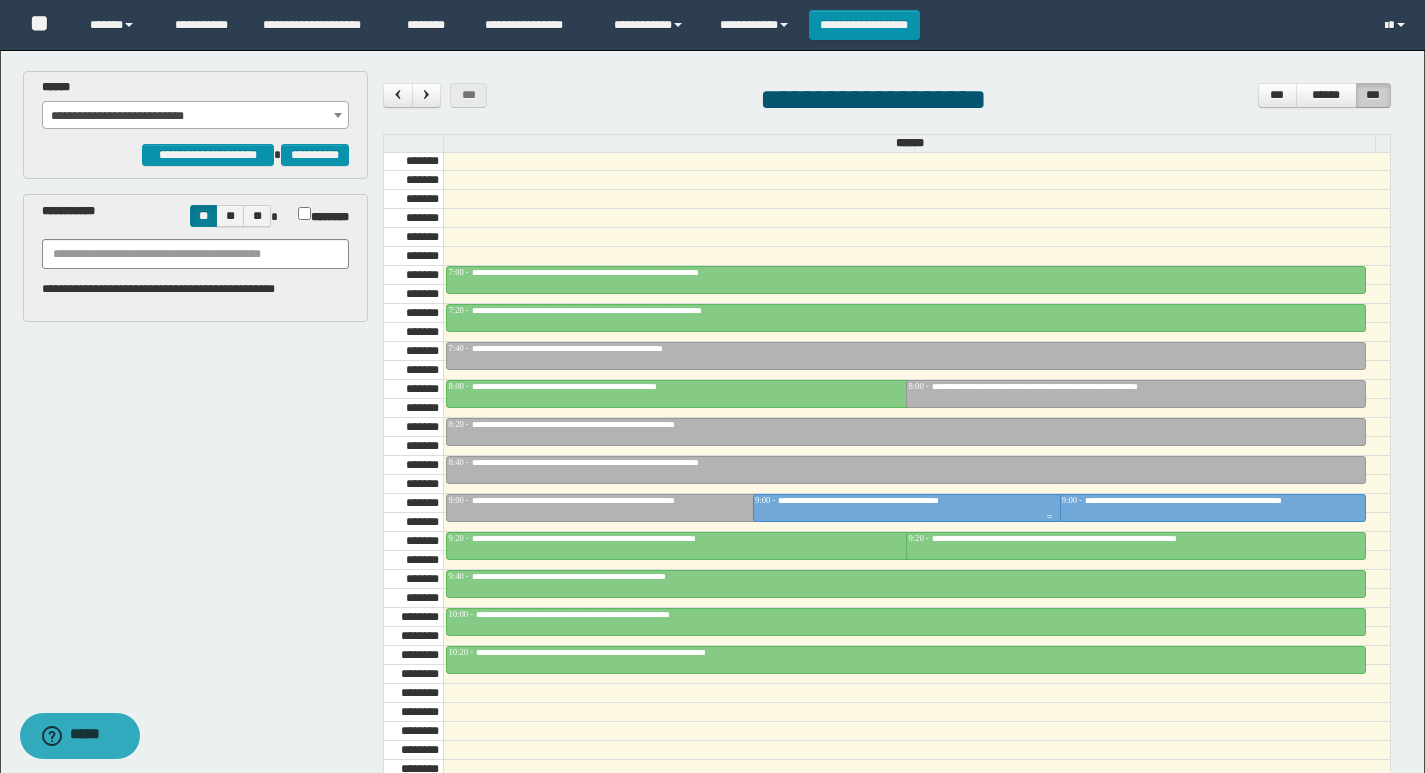 click on "**********" at bounding box center (897, 500) 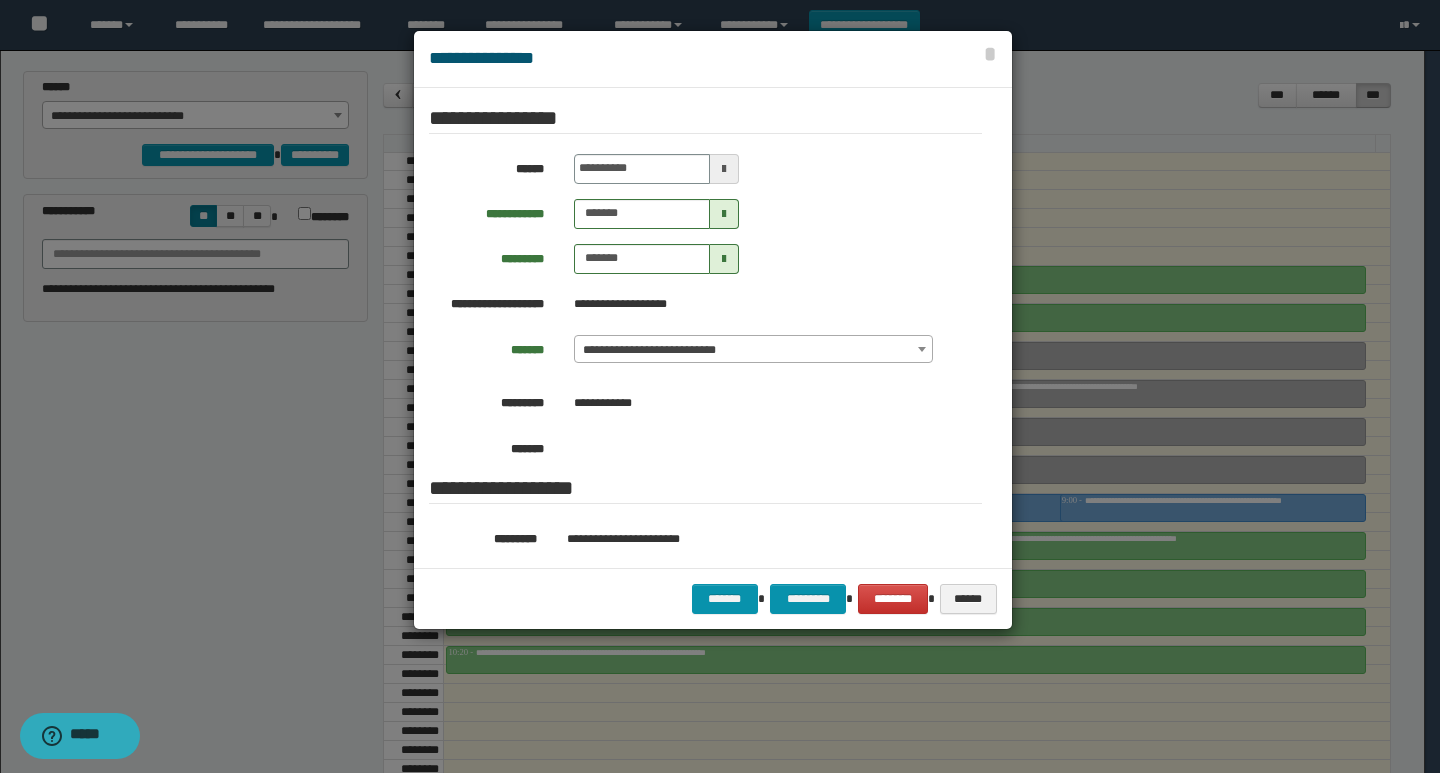 scroll, scrollTop: 200, scrollLeft: 0, axis: vertical 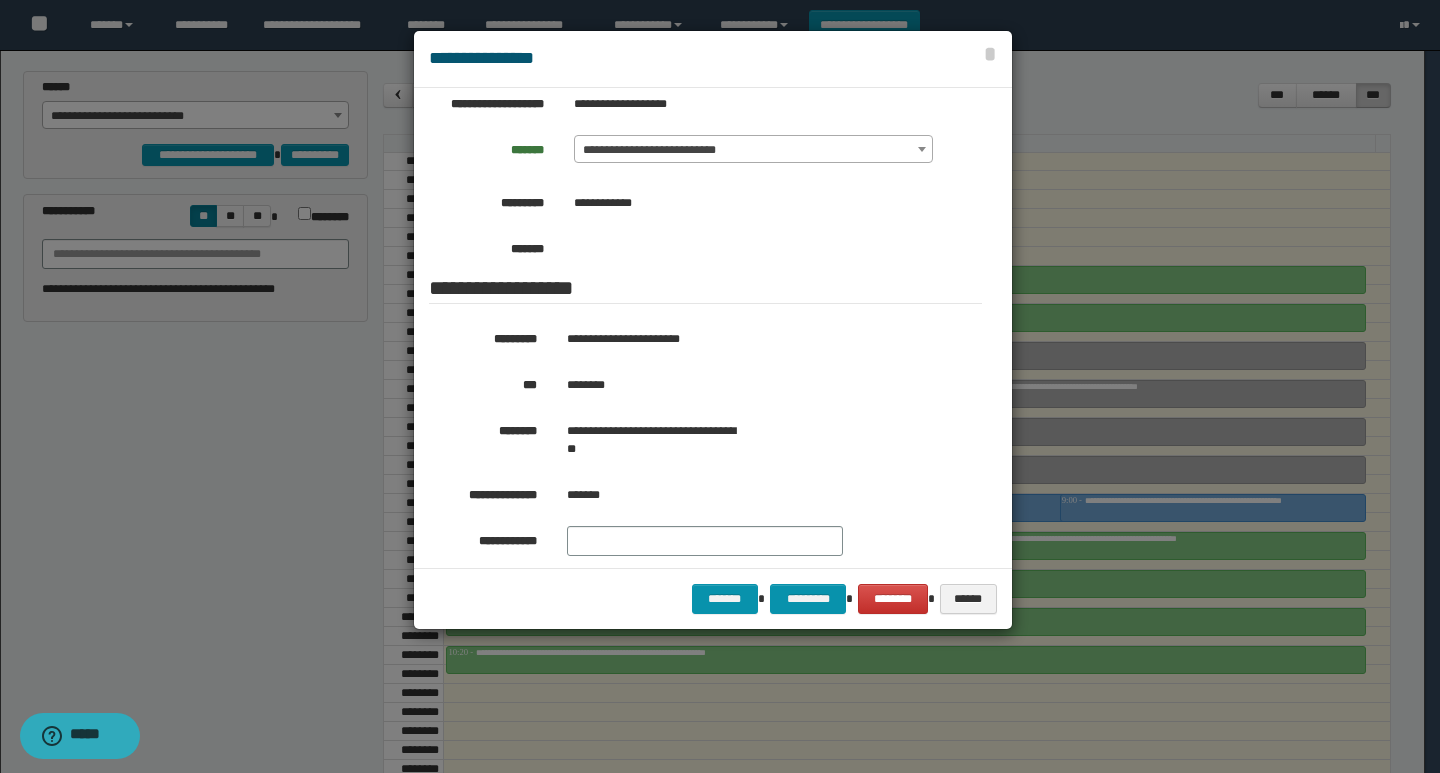 click at bounding box center (720, 386) 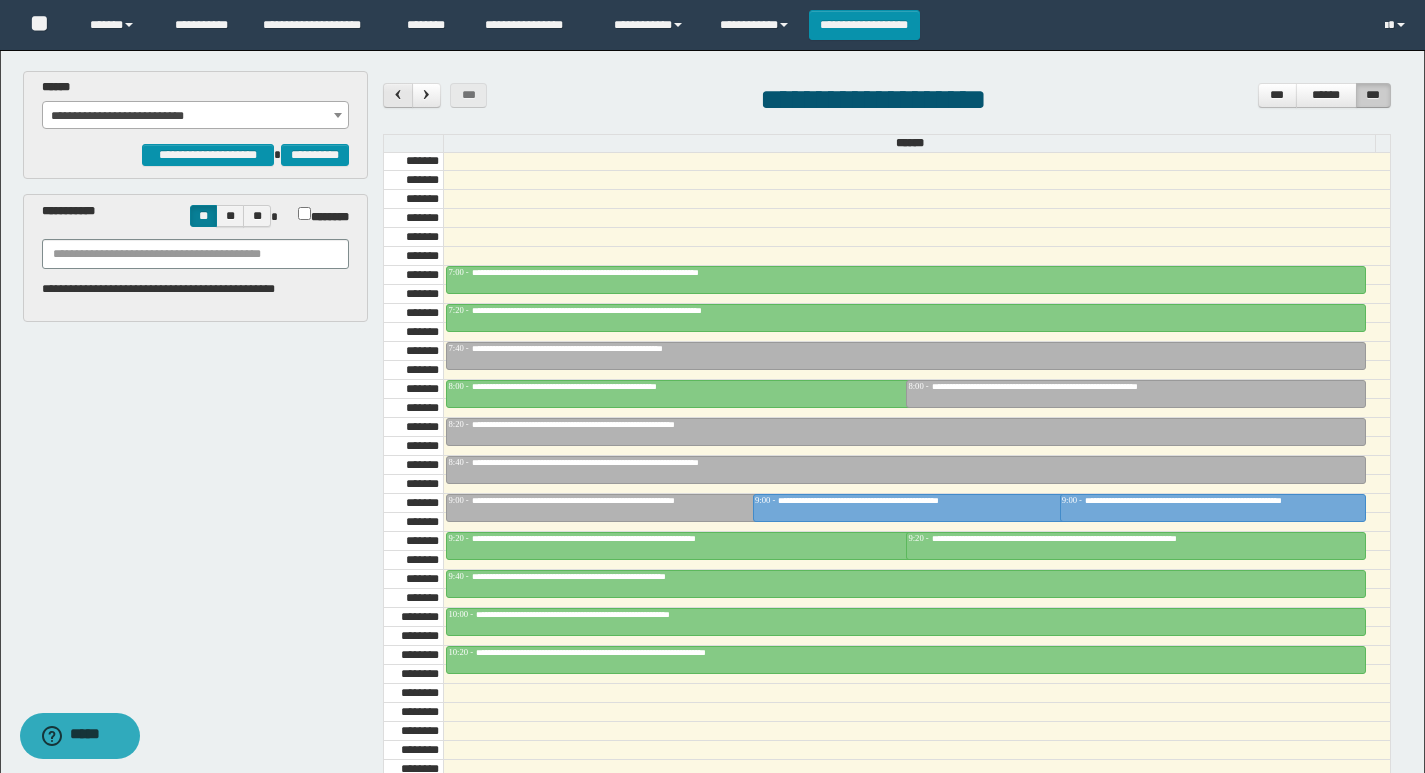 click at bounding box center [398, 94] 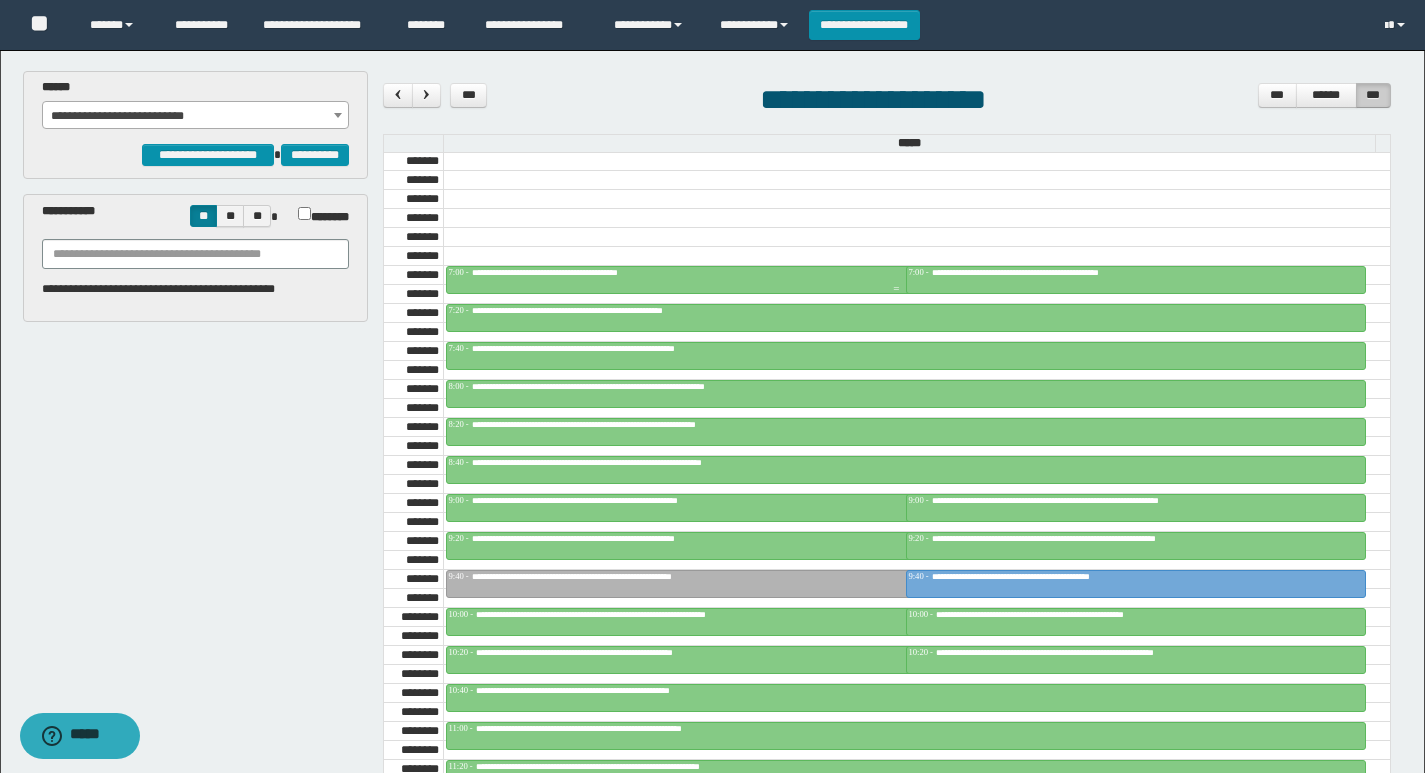 click at bounding box center (896, 280) 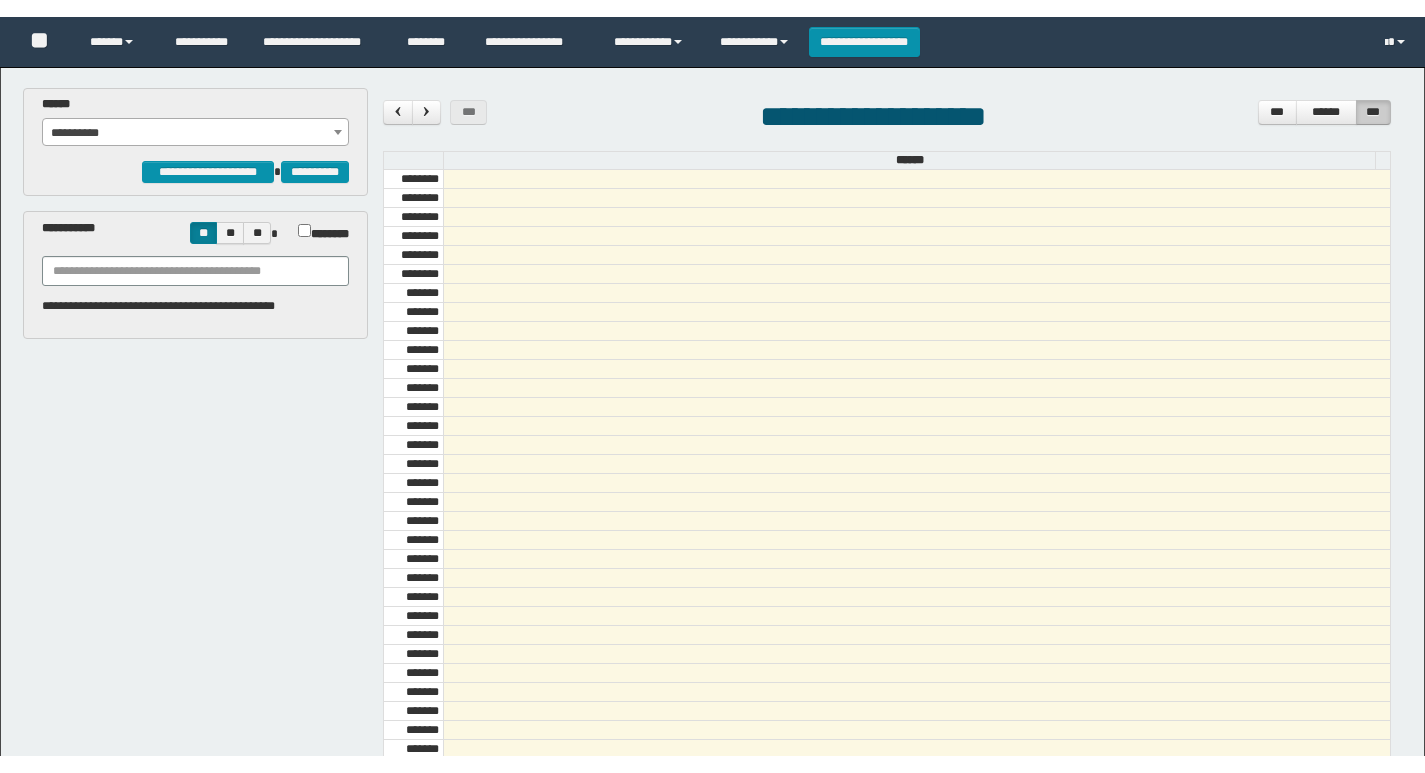 scroll, scrollTop: 0, scrollLeft: 0, axis: both 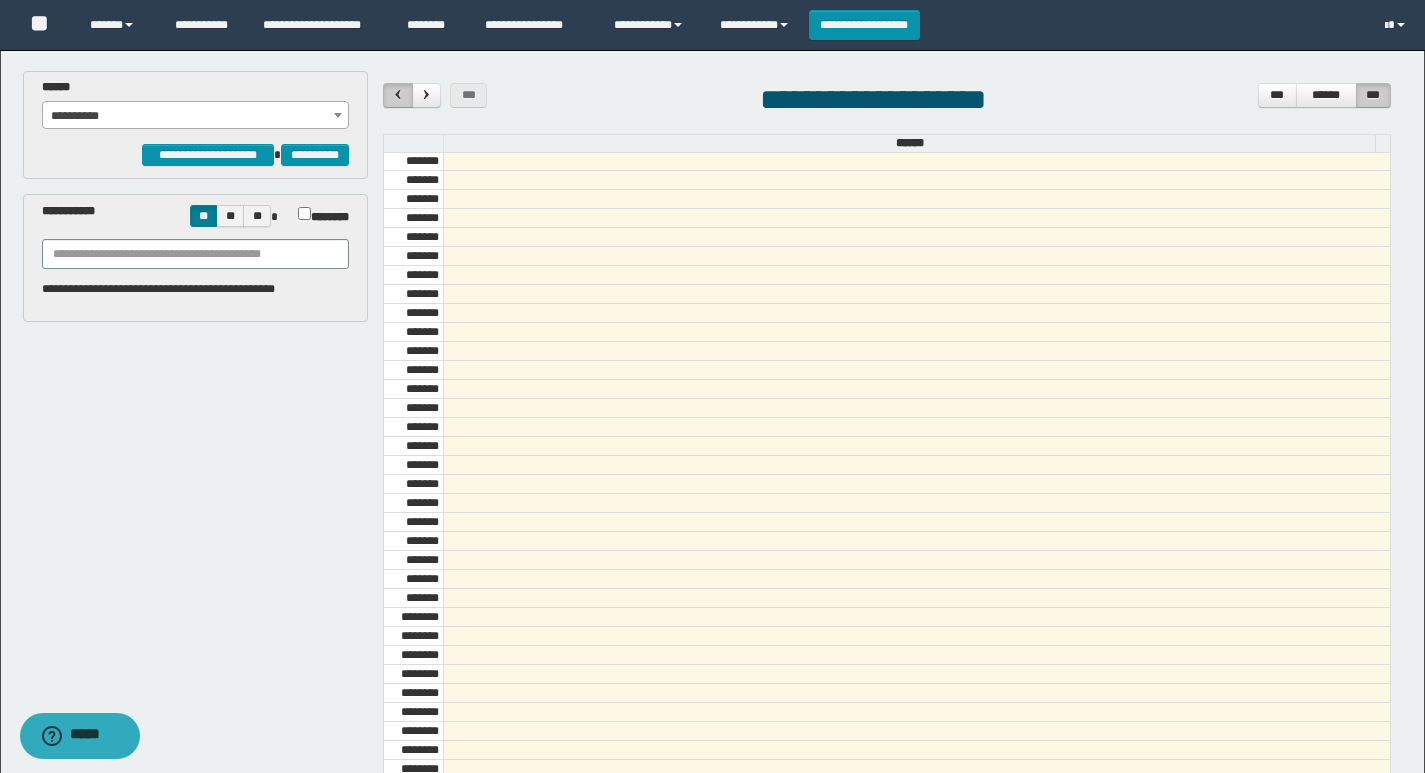 click at bounding box center (397, 95) 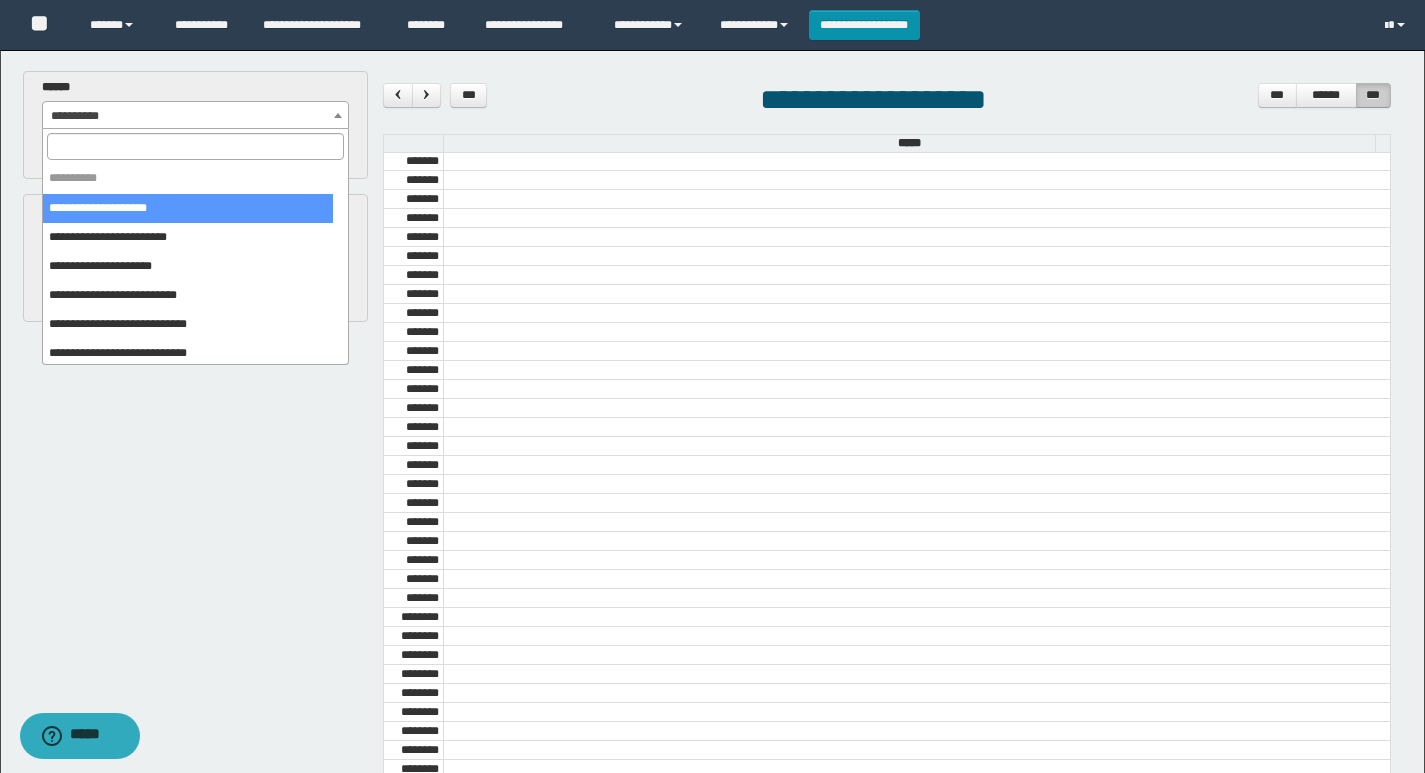 click on "**********" at bounding box center [196, 116] 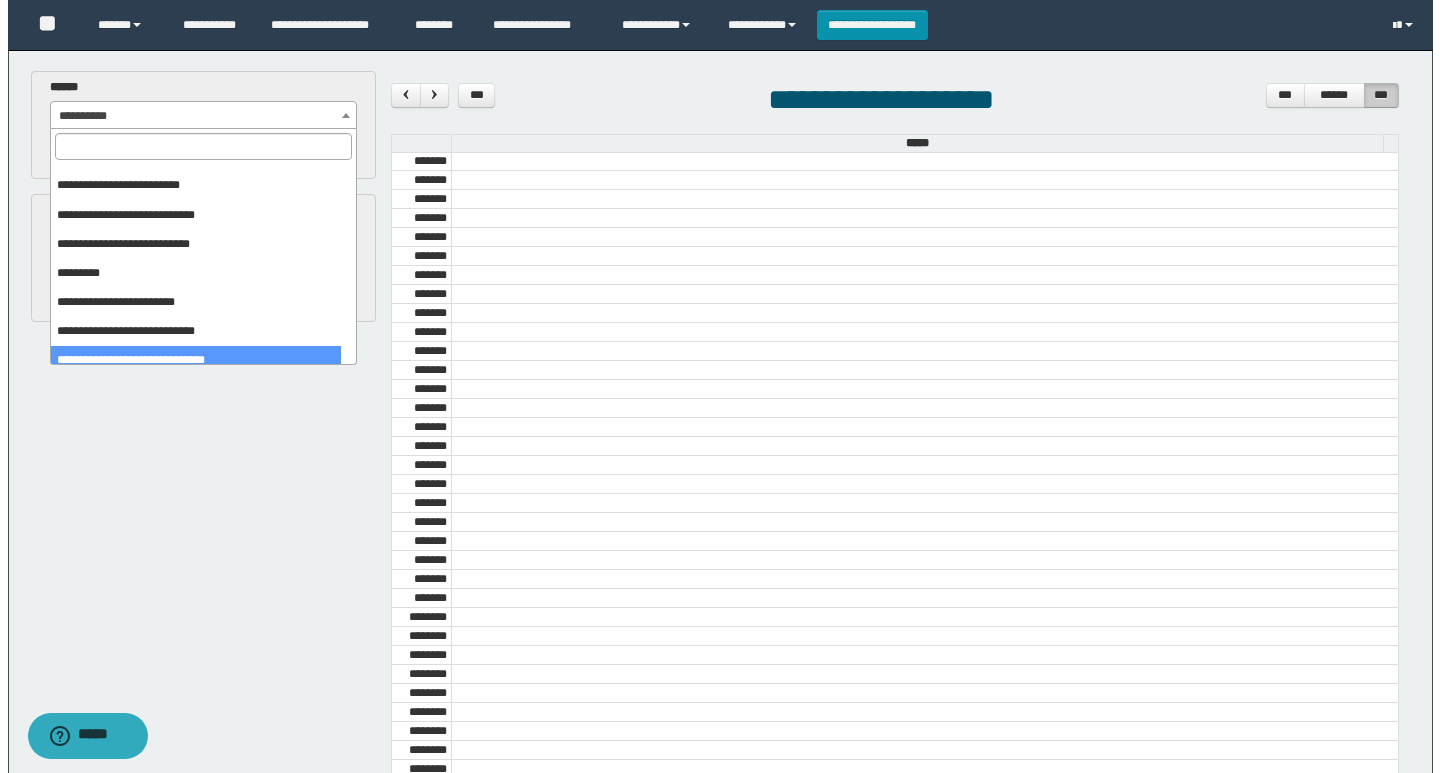 scroll, scrollTop: 325, scrollLeft: 0, axis: vertical 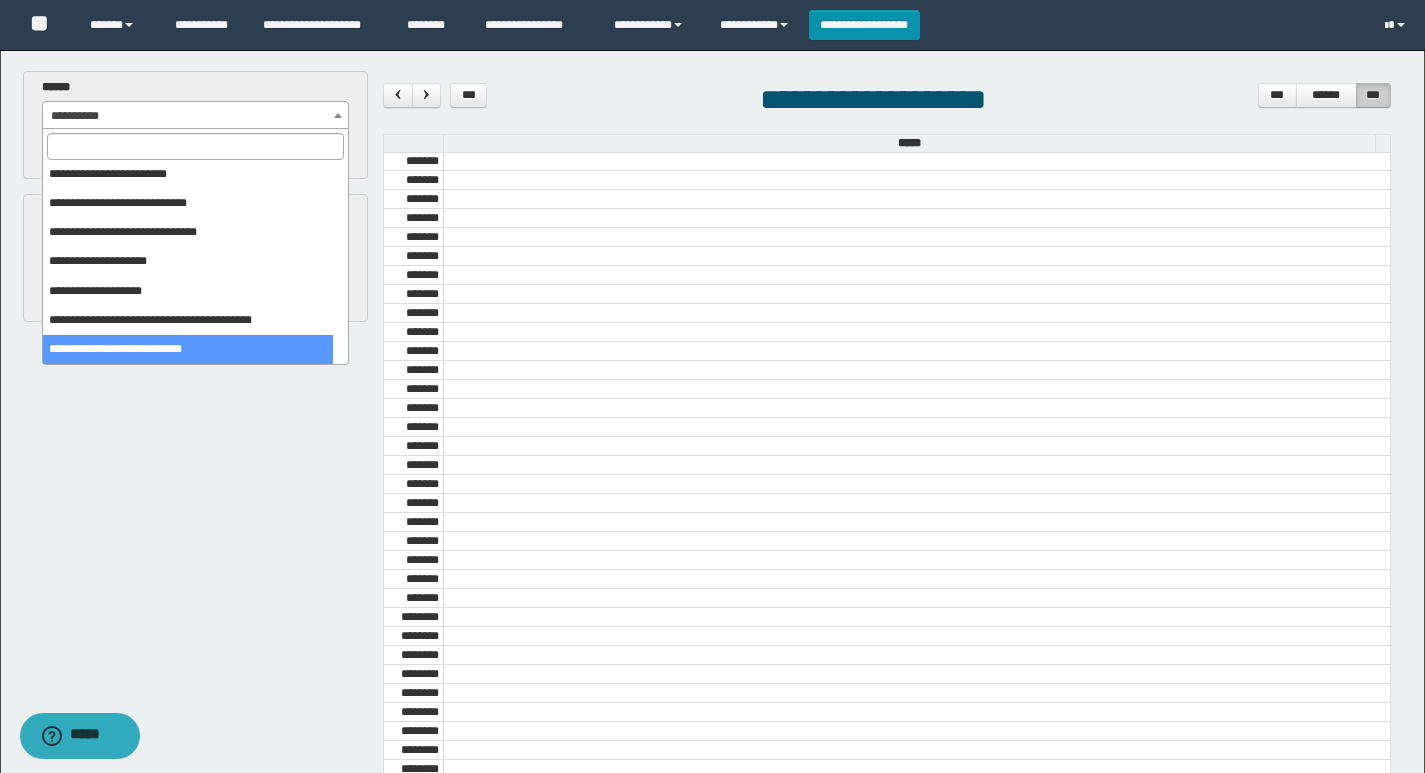 select on "******" 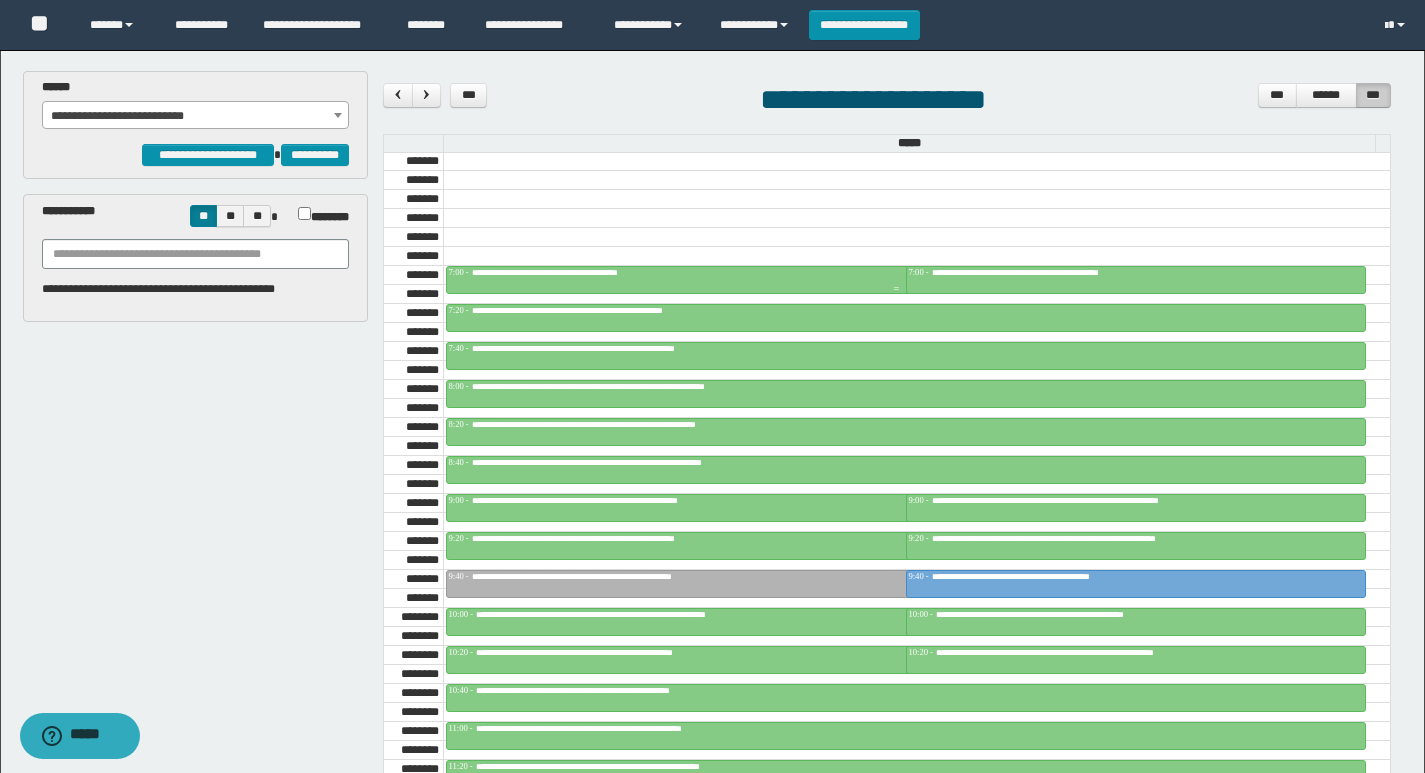 click on "**********" at bounding box center [896, 273] 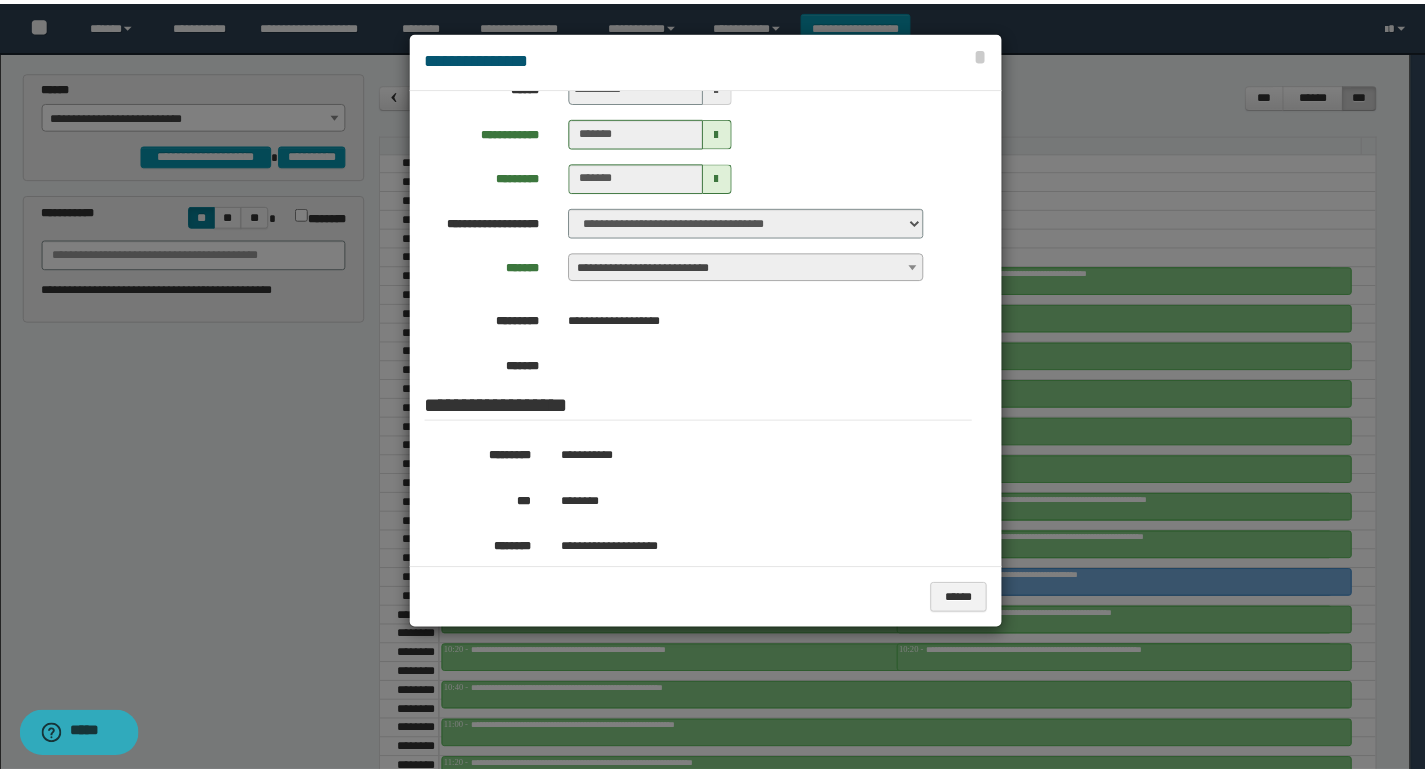 scroll, scrollTop: 200, scrollLeft: 0, axis: vertical 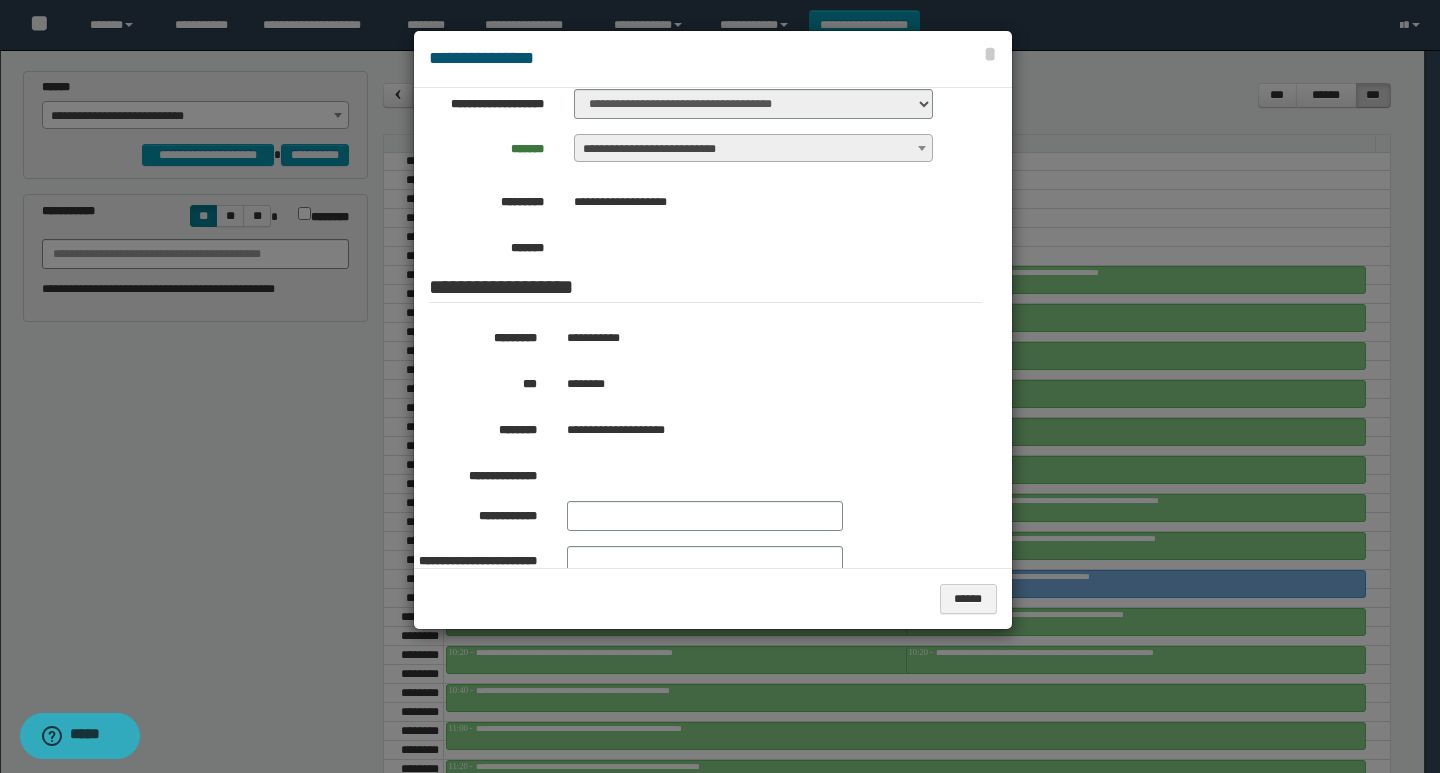 click at bounding box center [720, 386] 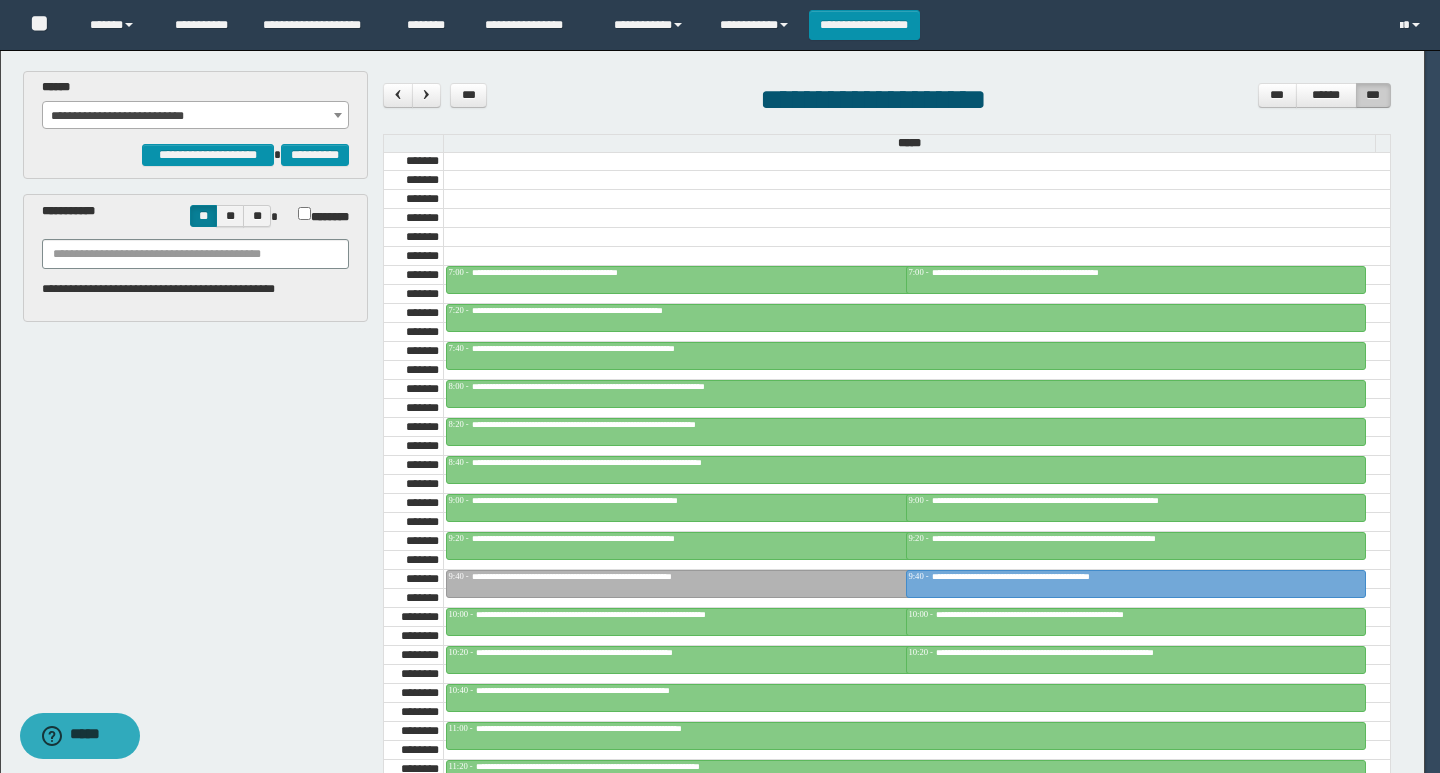 click on "**********" at bounding box center (906, 311) 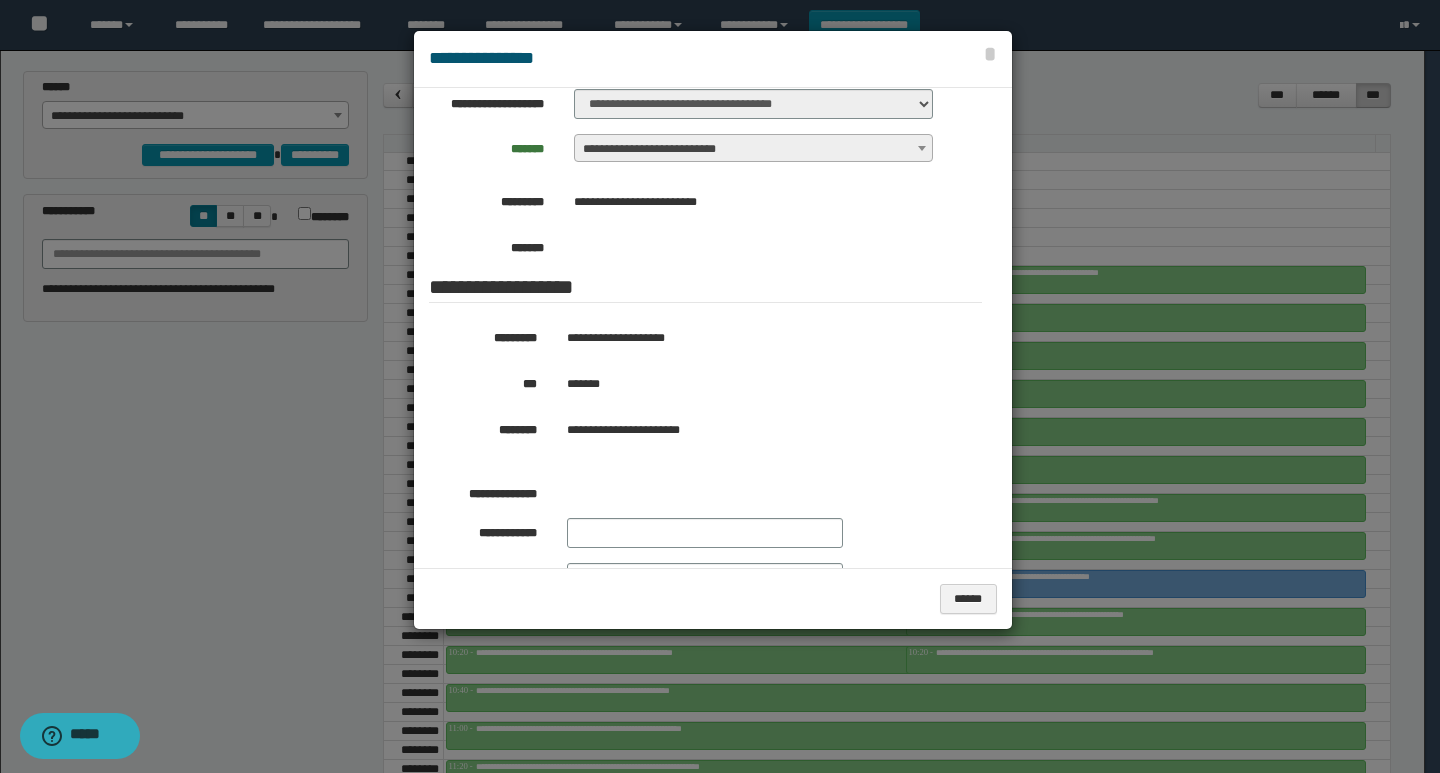 click at bounding box center [720, 386] 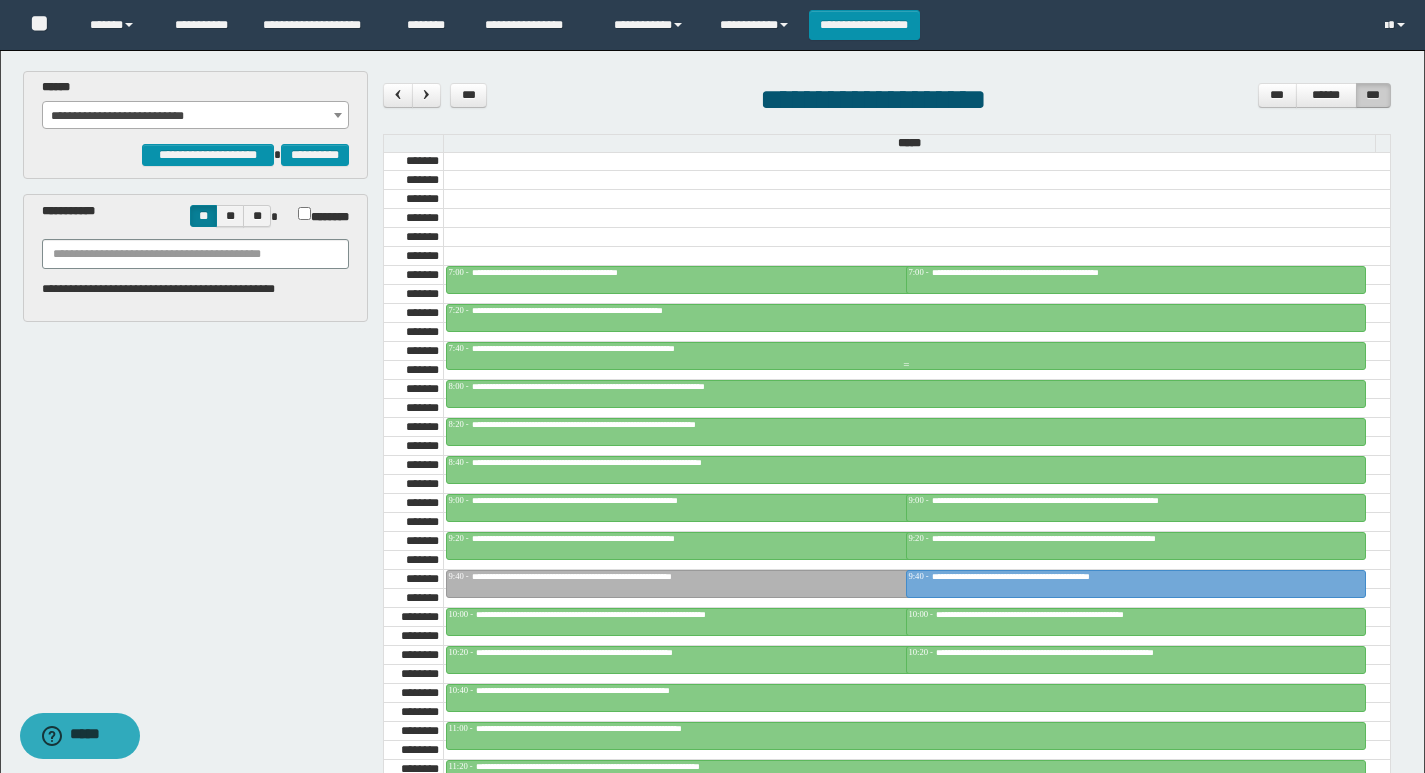 click on "**********" at bounding box center [906, 349] 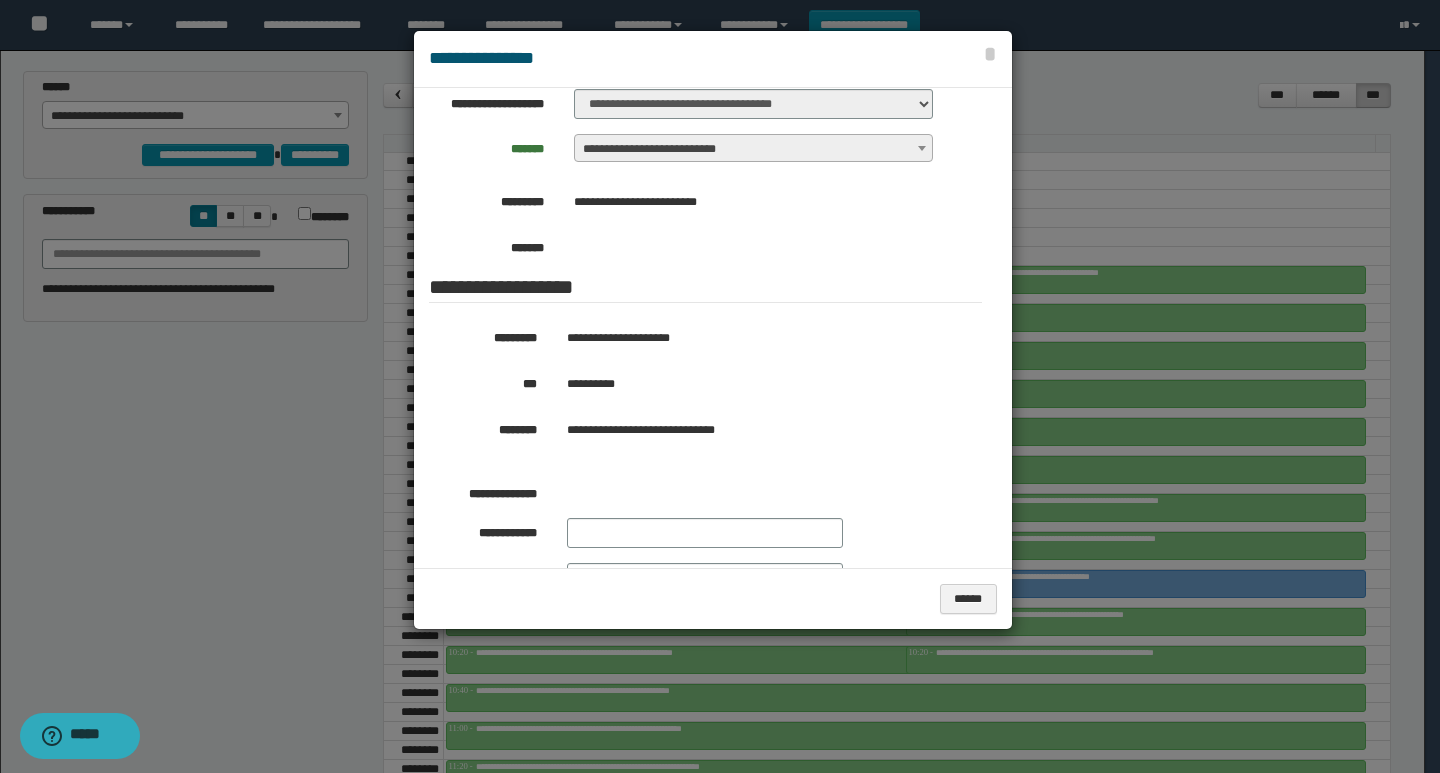 click at bounding box center [720, 386] 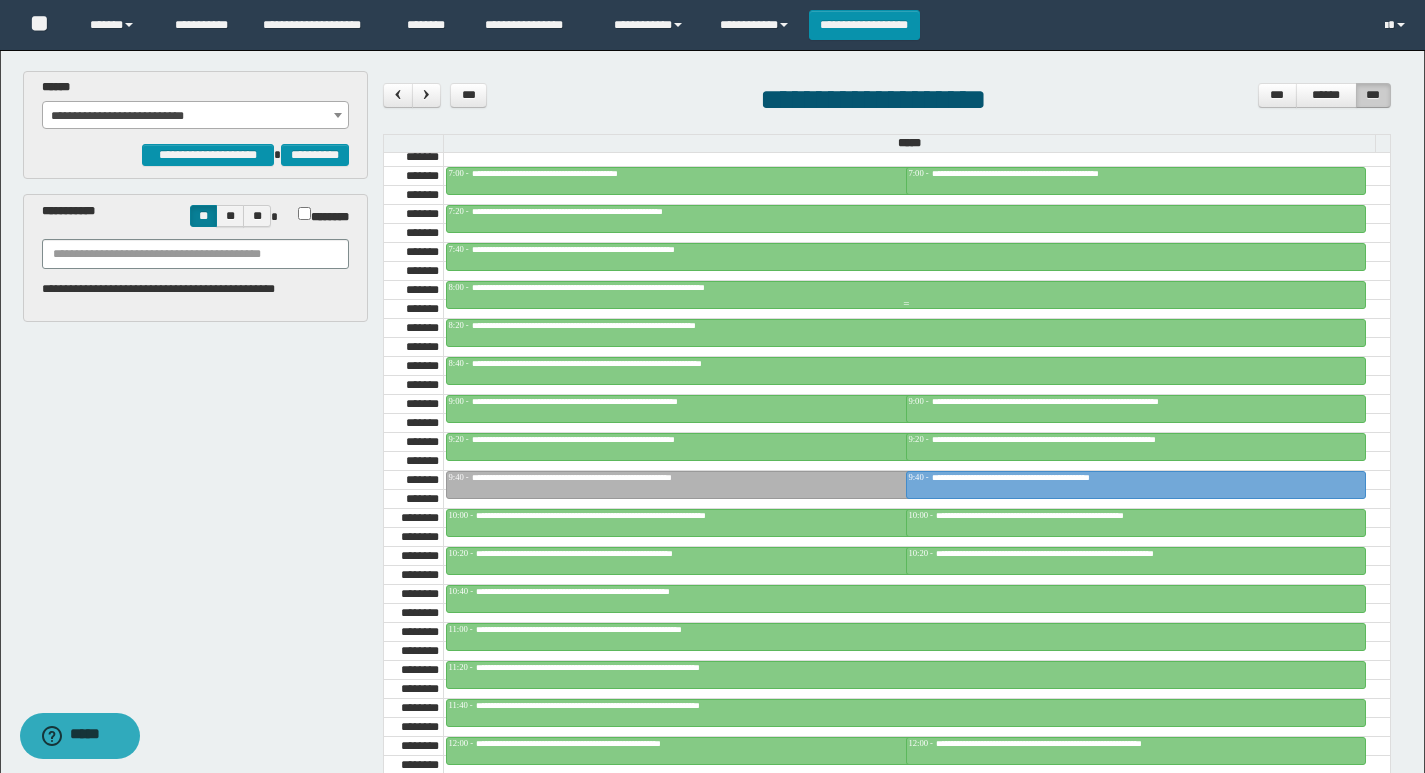 scroll, scrollTop: 785, scrollLeft: 0, axis: vertical 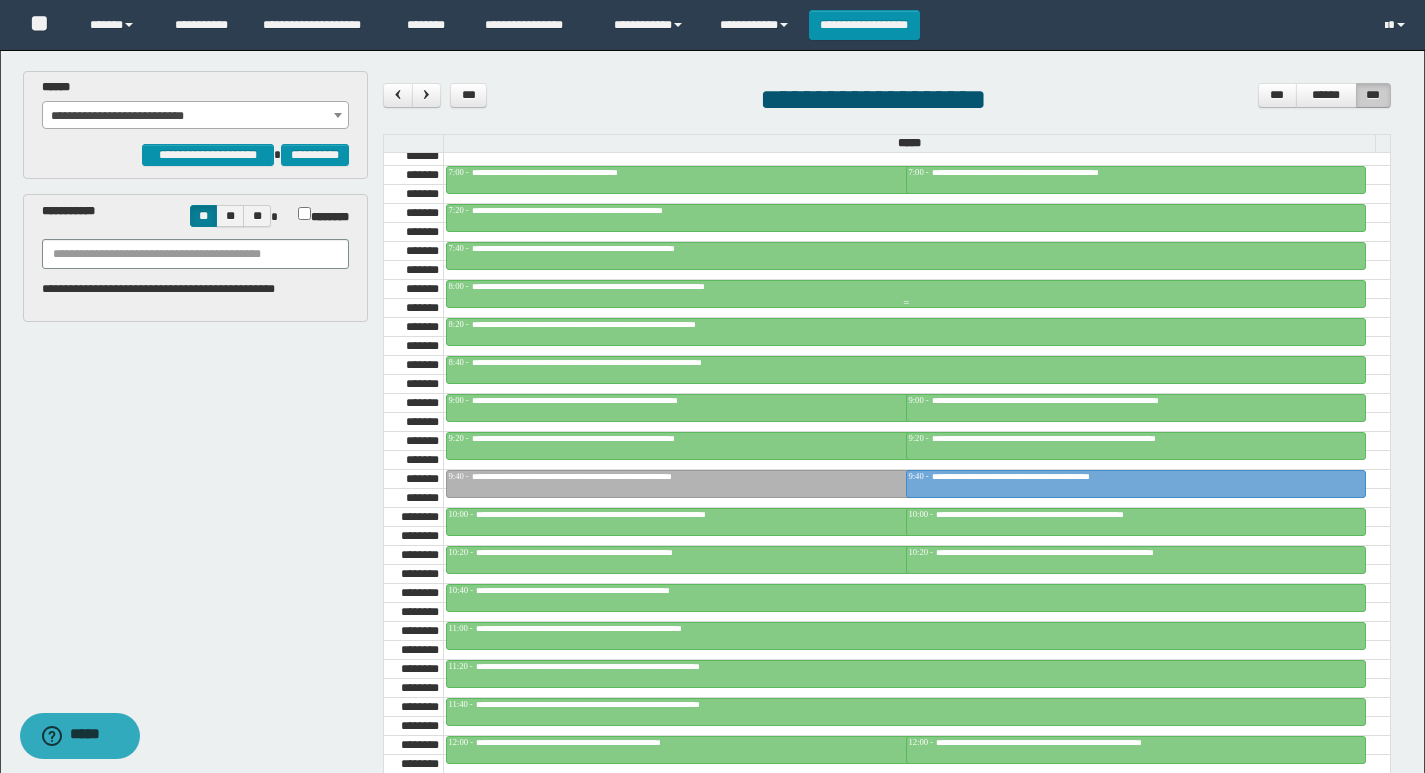 click on "**********" at bounding box center [634, 286] 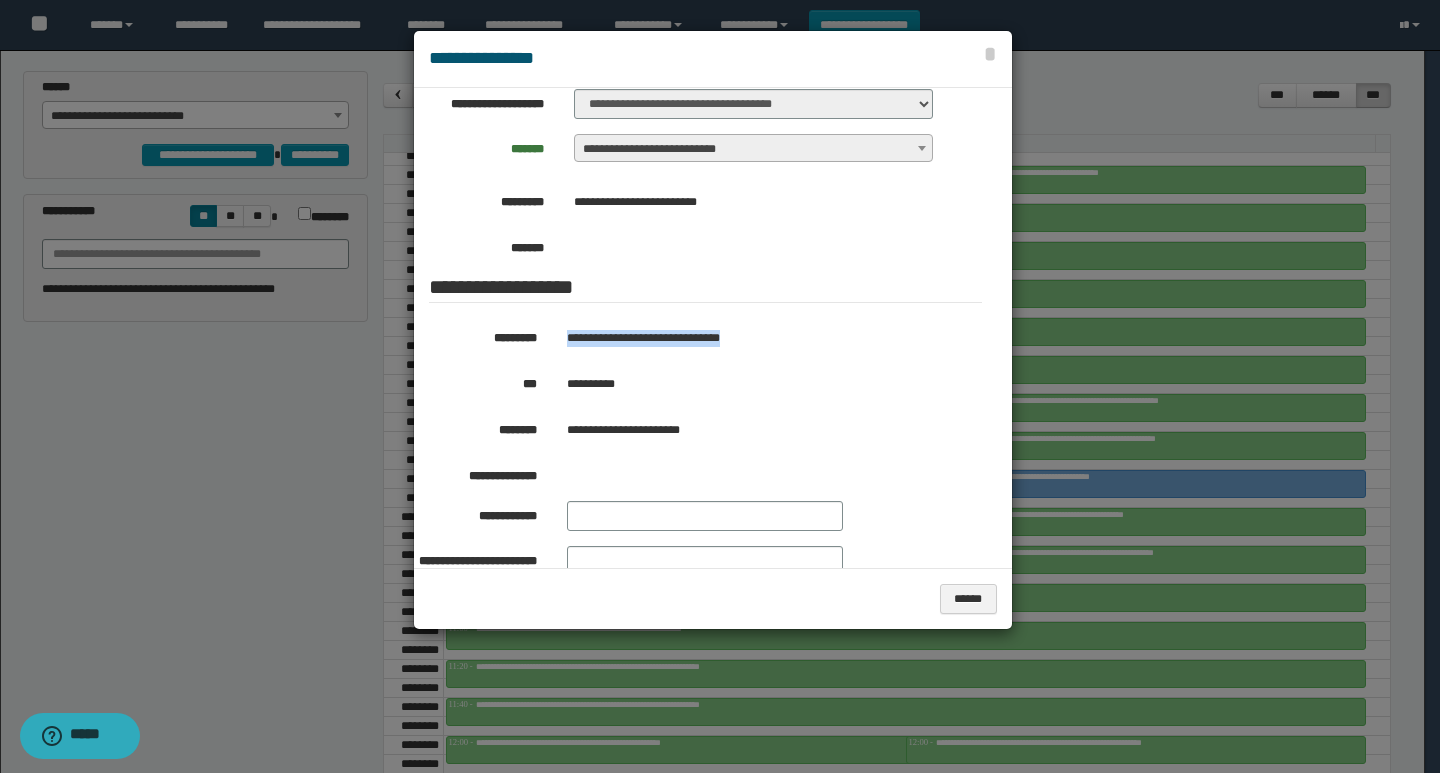 drag, startPoint x: 779, startPoint y: 333, endPoint x: 562, endPoint y: 343, distance: 217.23029 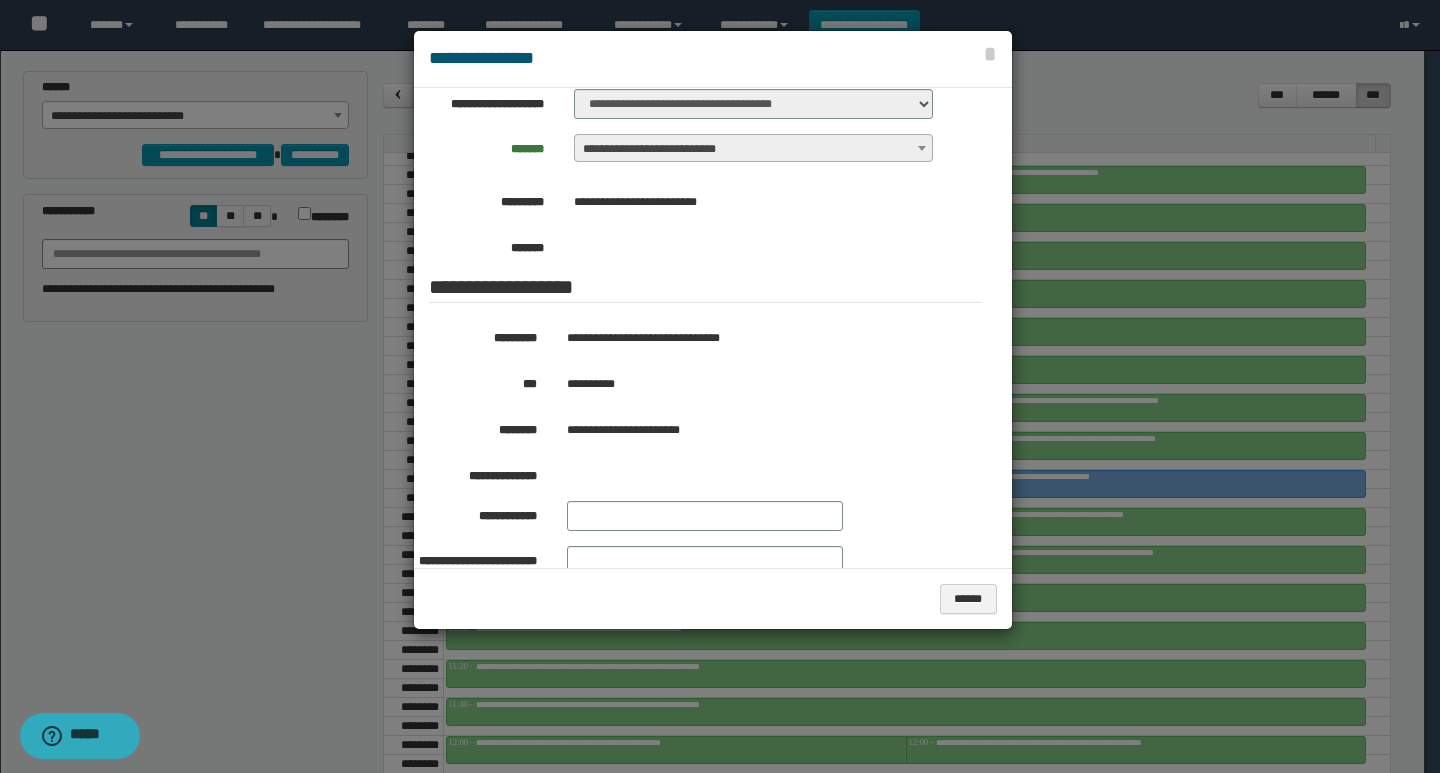 click at bounding box center [720, 386] 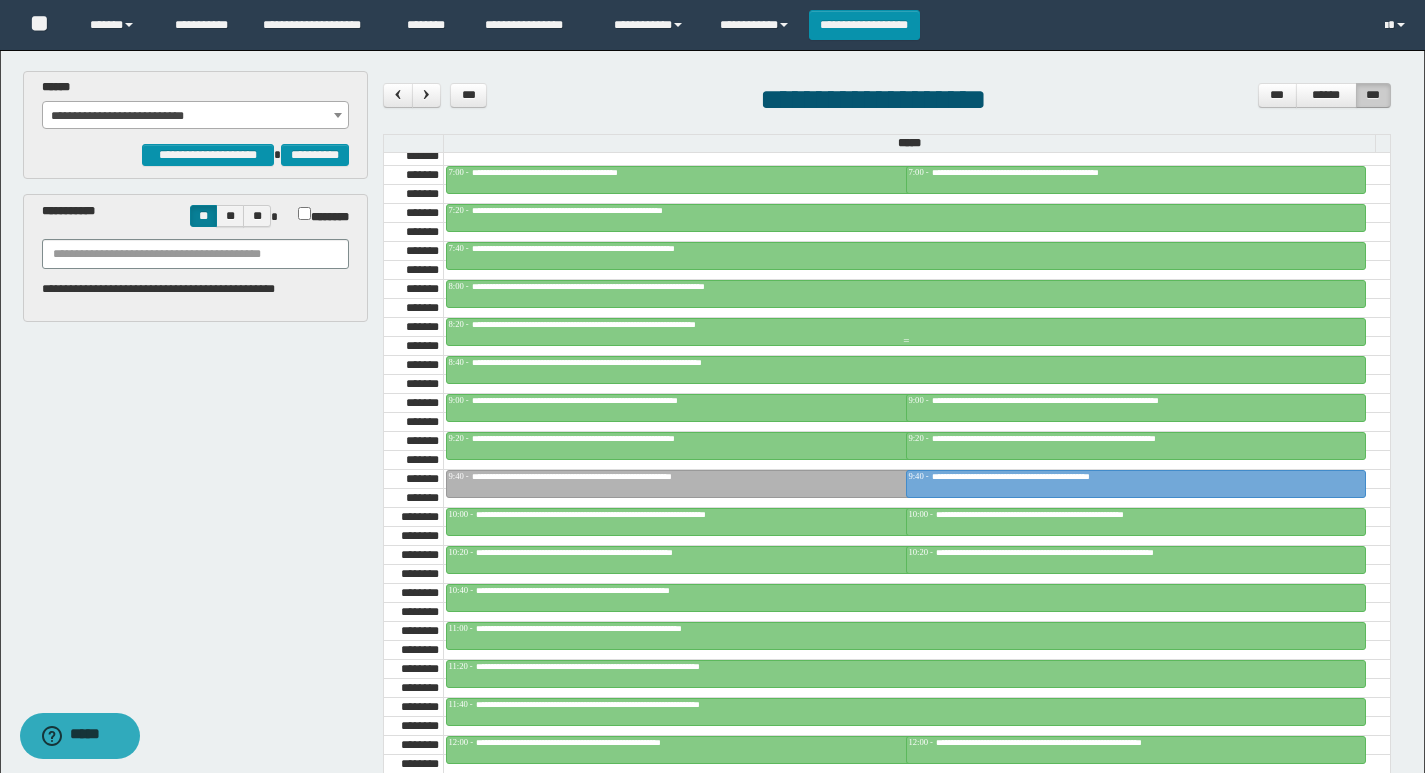 click on "**********" at bounding box center [906, 325] 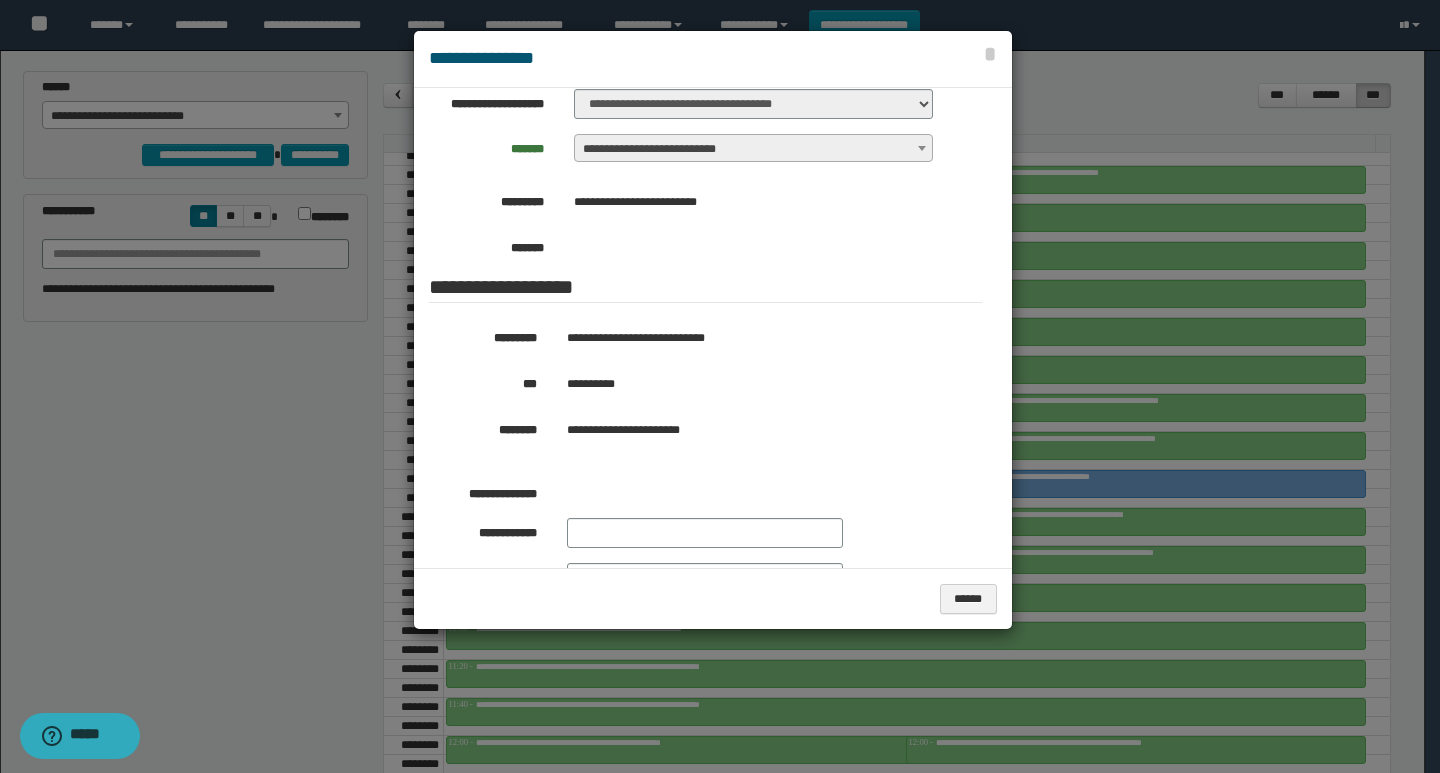drag, startPoint x: 1094, startPoint y: 441, endPoint x: 802, endPoint y: 671, distance: 371.7042 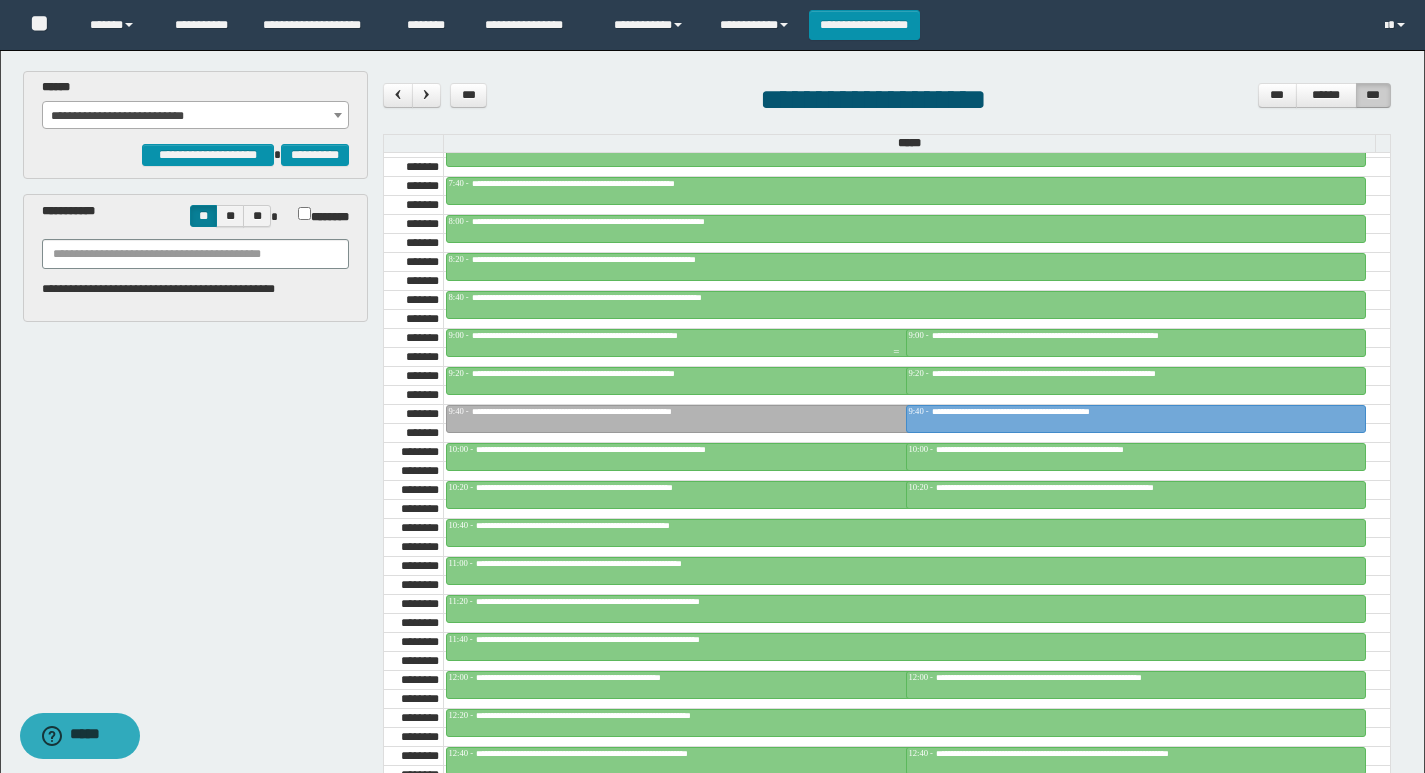 scroll, scrollTop: 885, scrollLeft: 0, axis: vertical 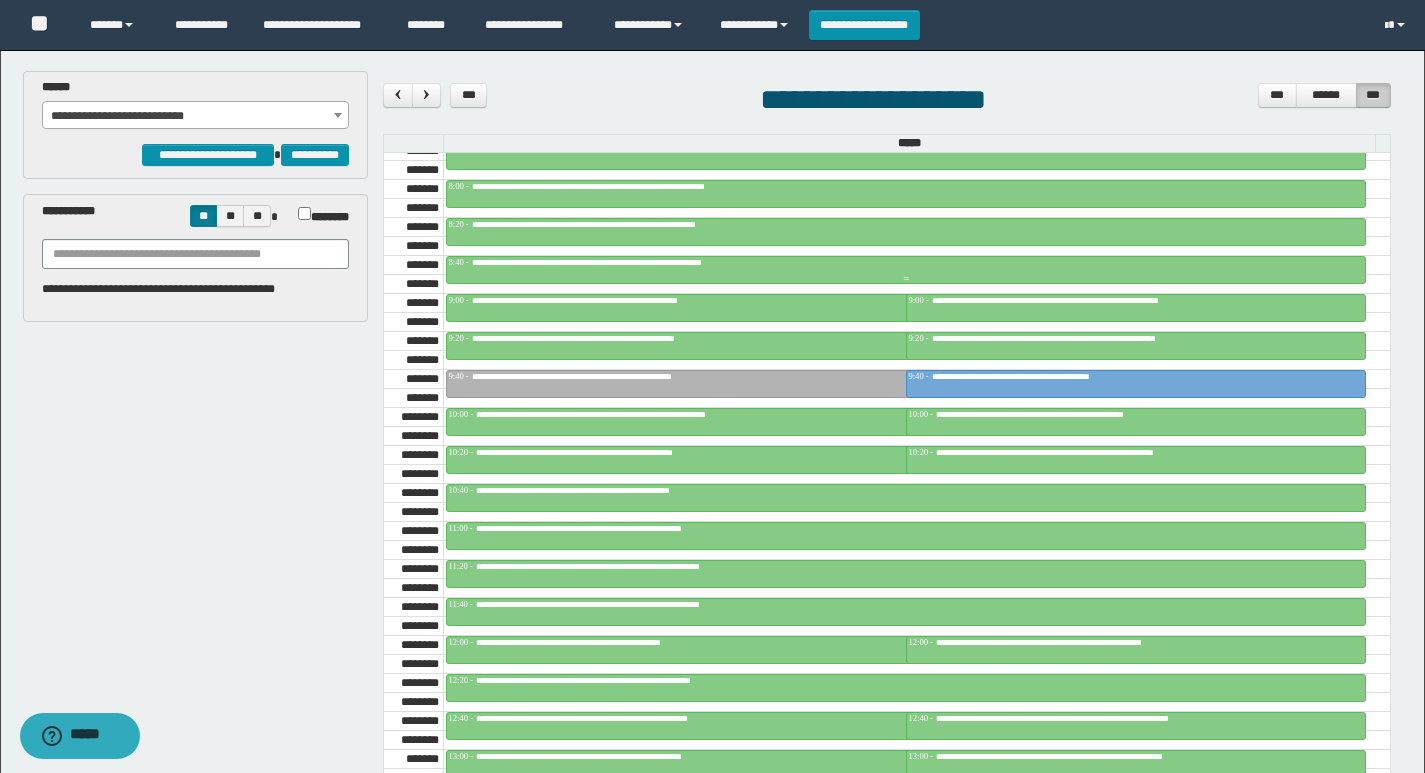 click on "**********" at bounding box center [622, 262] 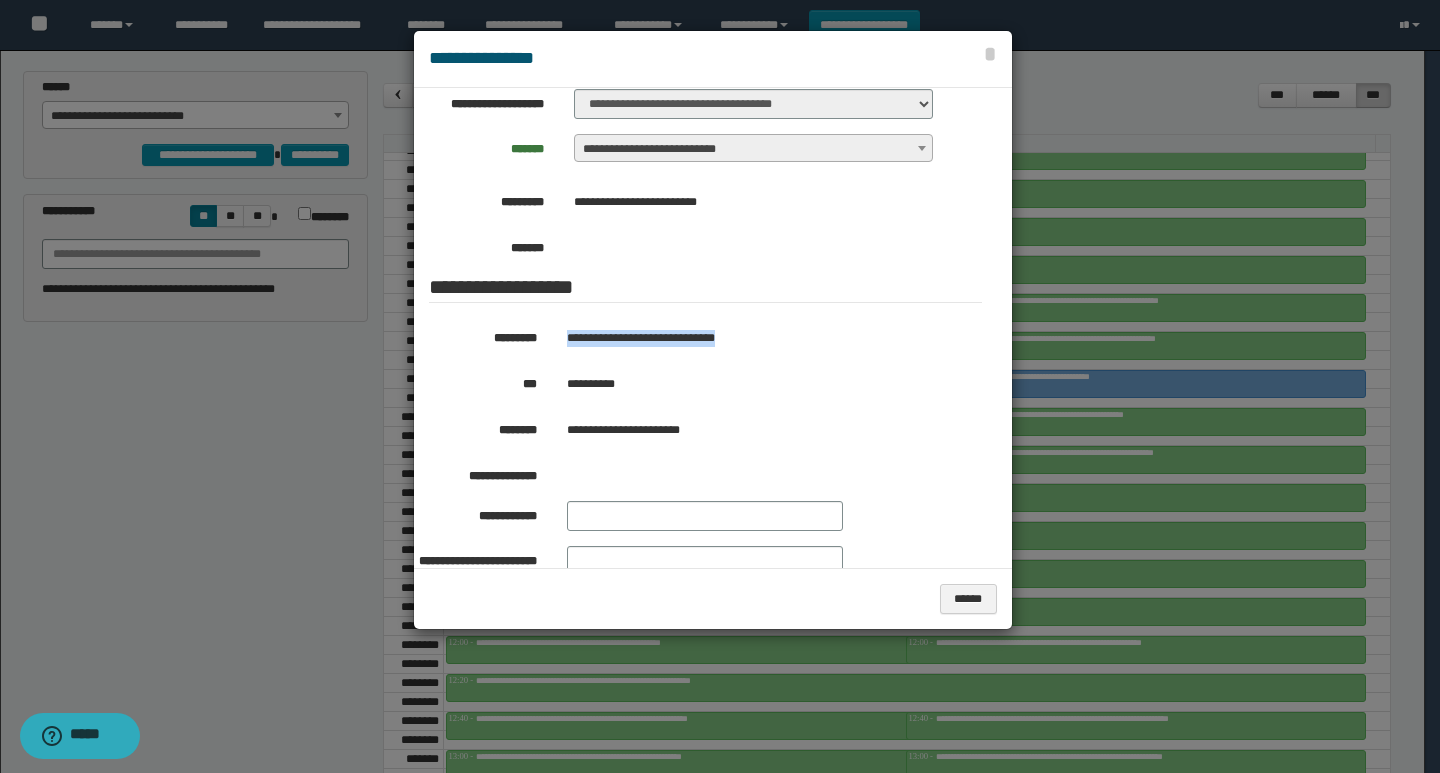 drag, startPoint x: 739, startPoint y: 331, endPoint x: 566, endPoint y: 329, distance: 173.01157 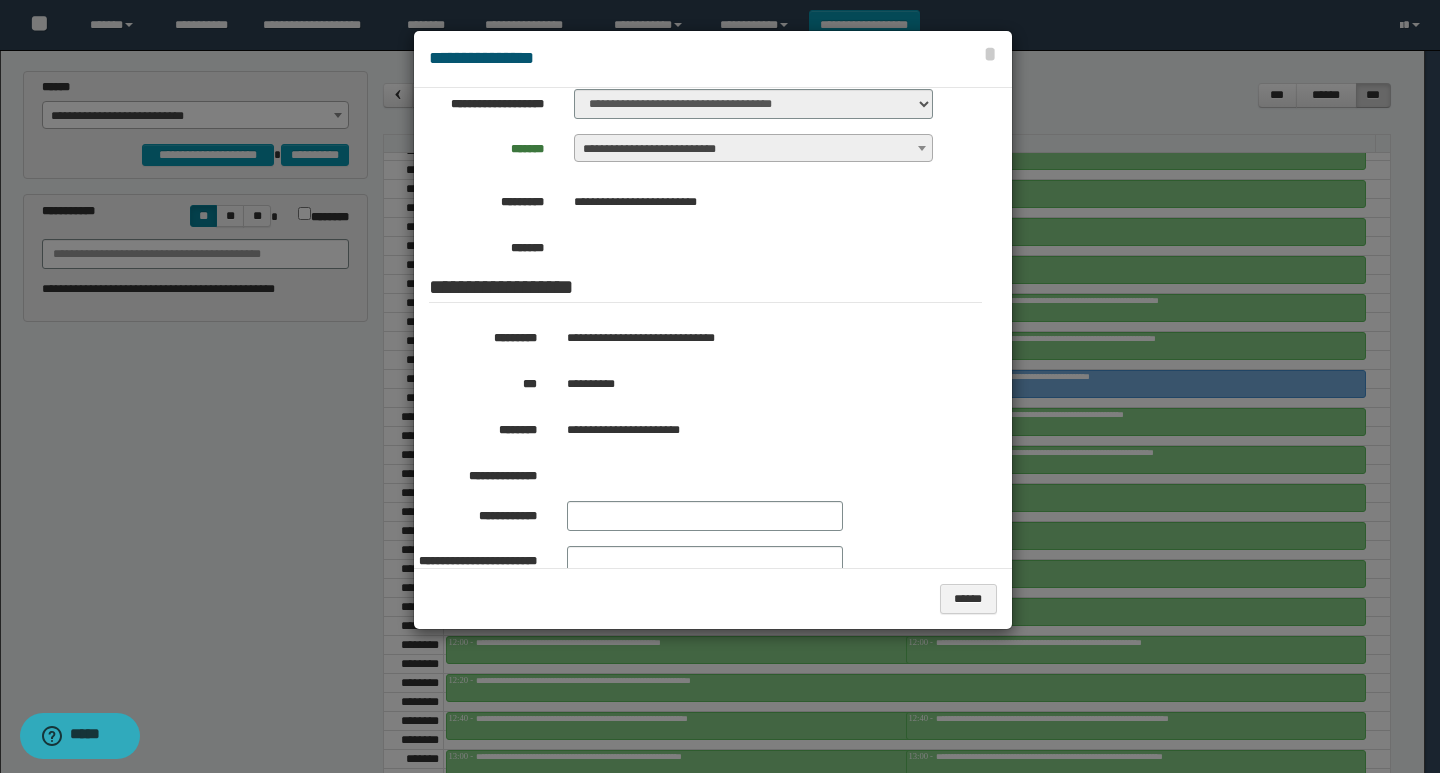 click at bounding box center (720, 386) 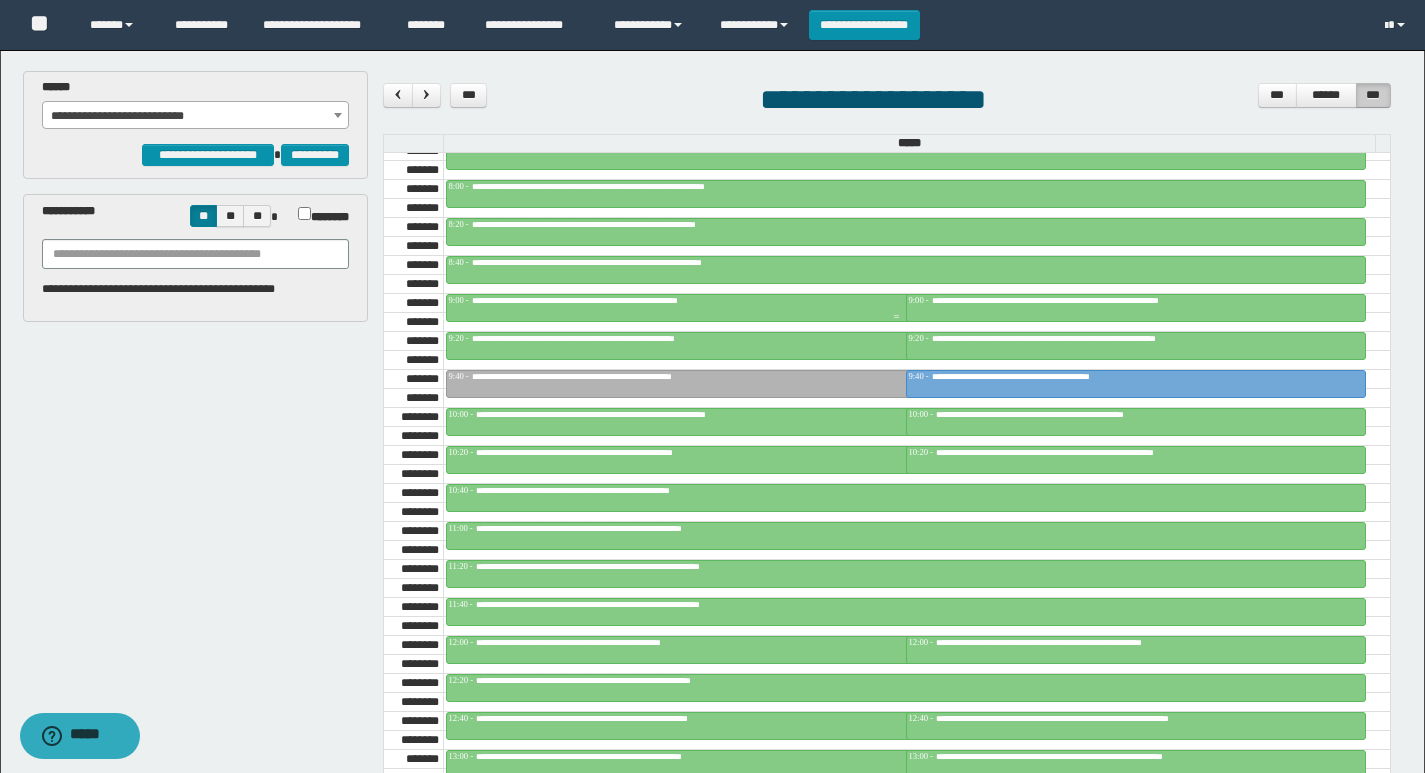 click on "**********" at bounding box center (614, 300) 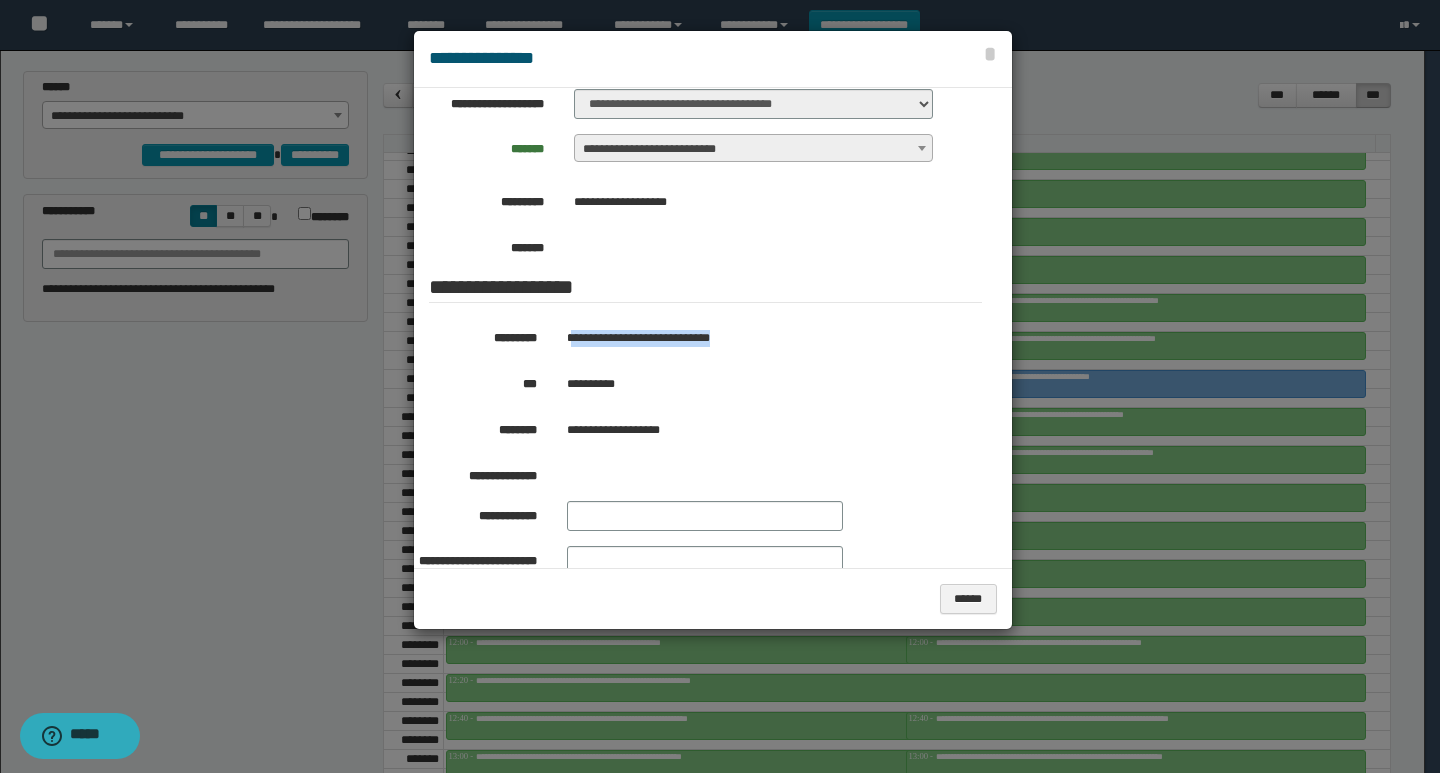 drag, startPoint x: 758, startPoint y: 345, endPoint x: 570, endPoint y: 334, distance: 188.32153 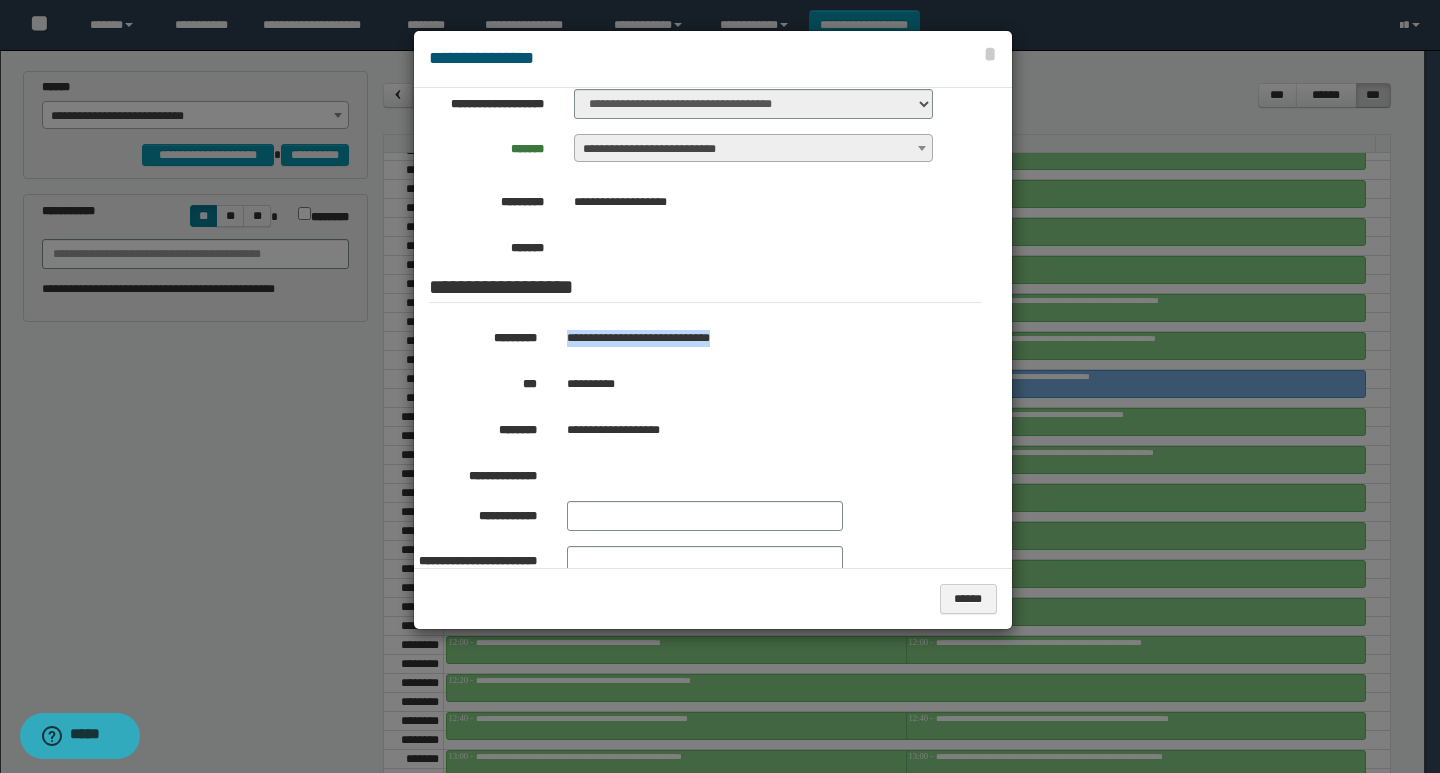click on "**********" at bounding box center (756, 338) 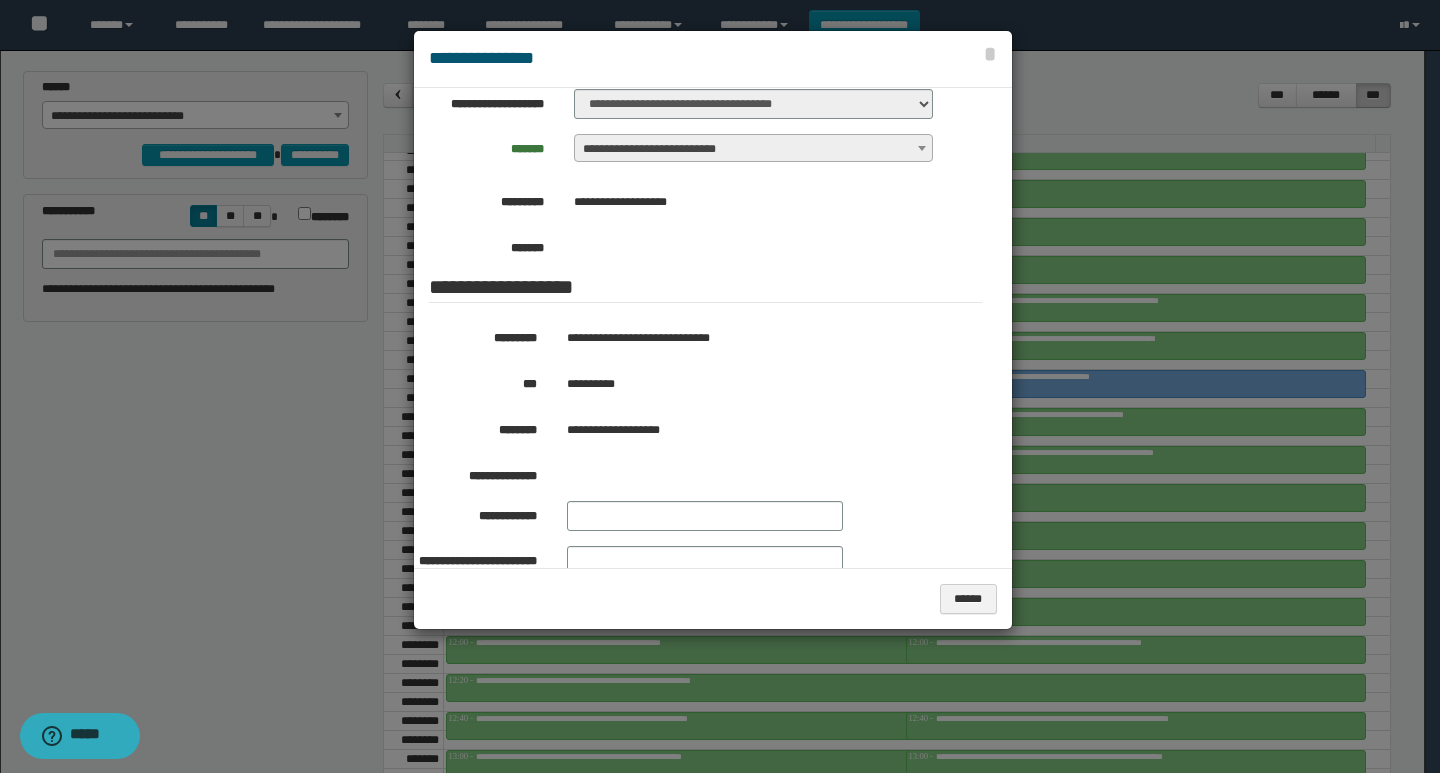 drag, startPoint x: 1188, startPoint y: 446, endPoint x: 1166, endPoint y: 440, distance: 22.803509 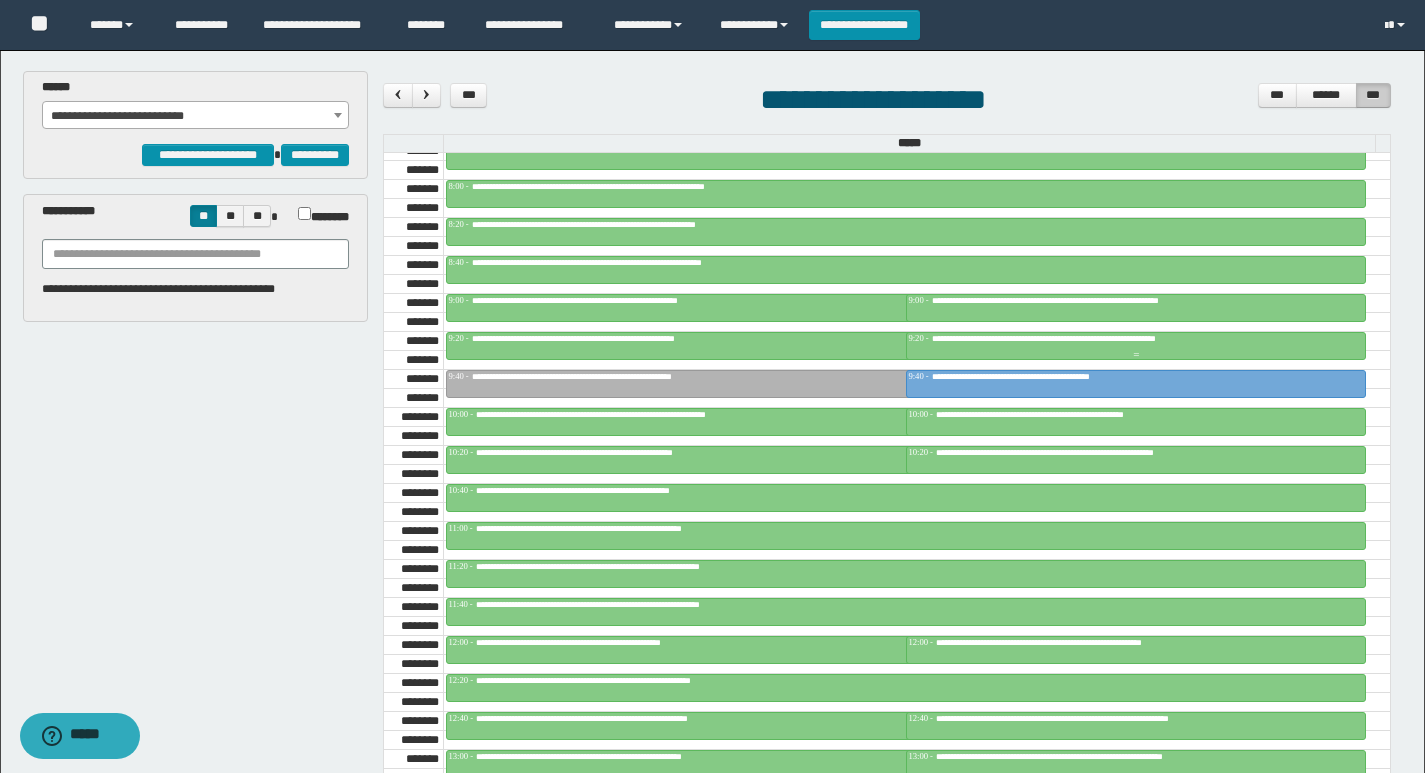 click on "**********" at bounding box center (1084, 338) 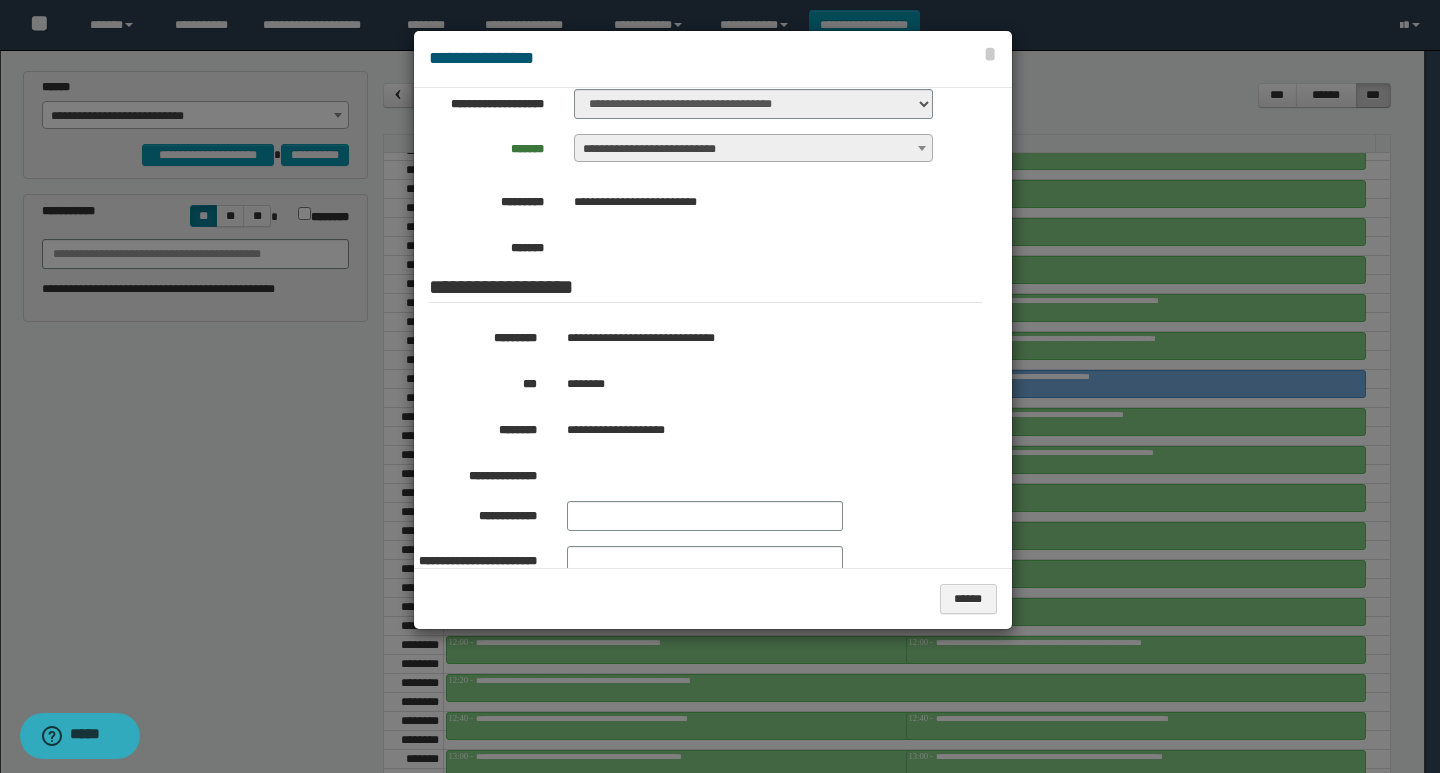 click at bounding box center (720, 386) 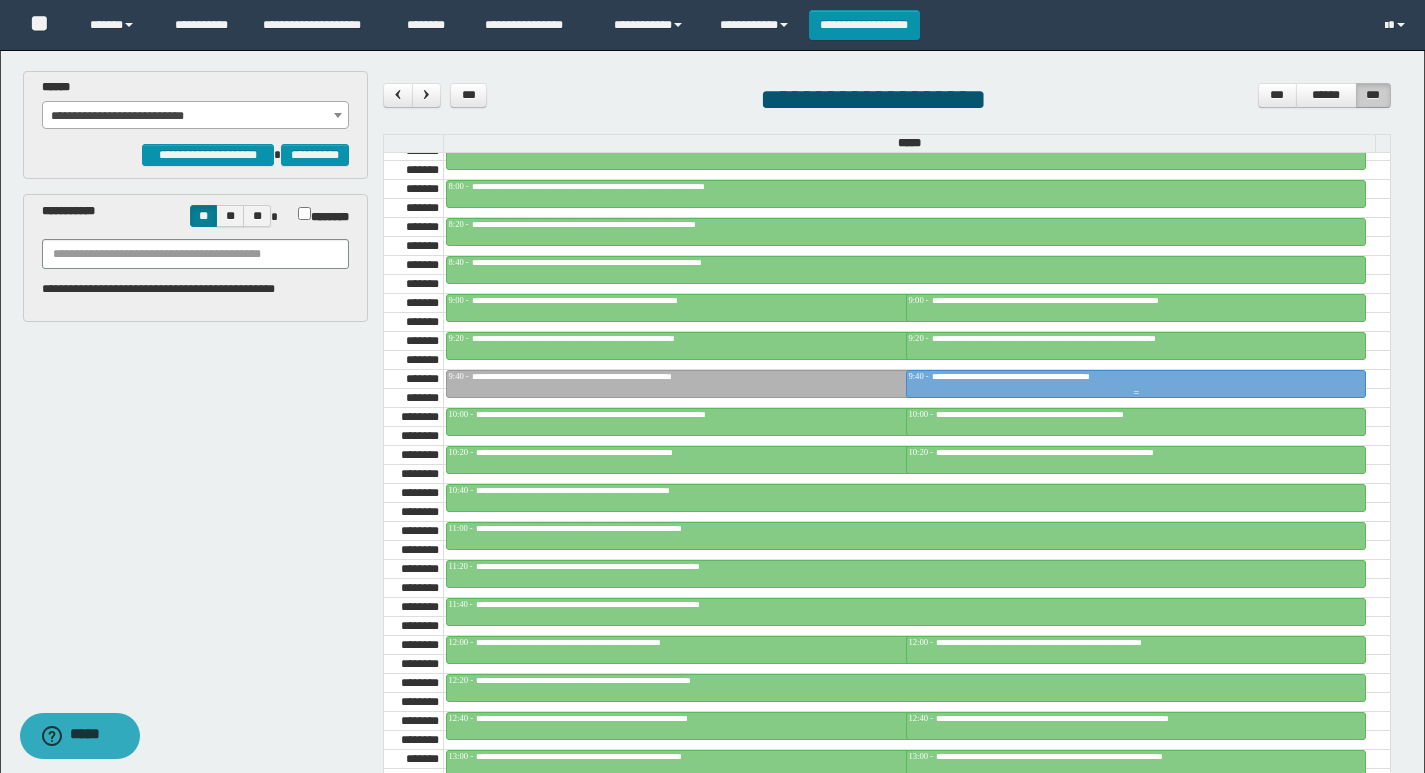 click on "**********" at bounding box center (1038, 376) 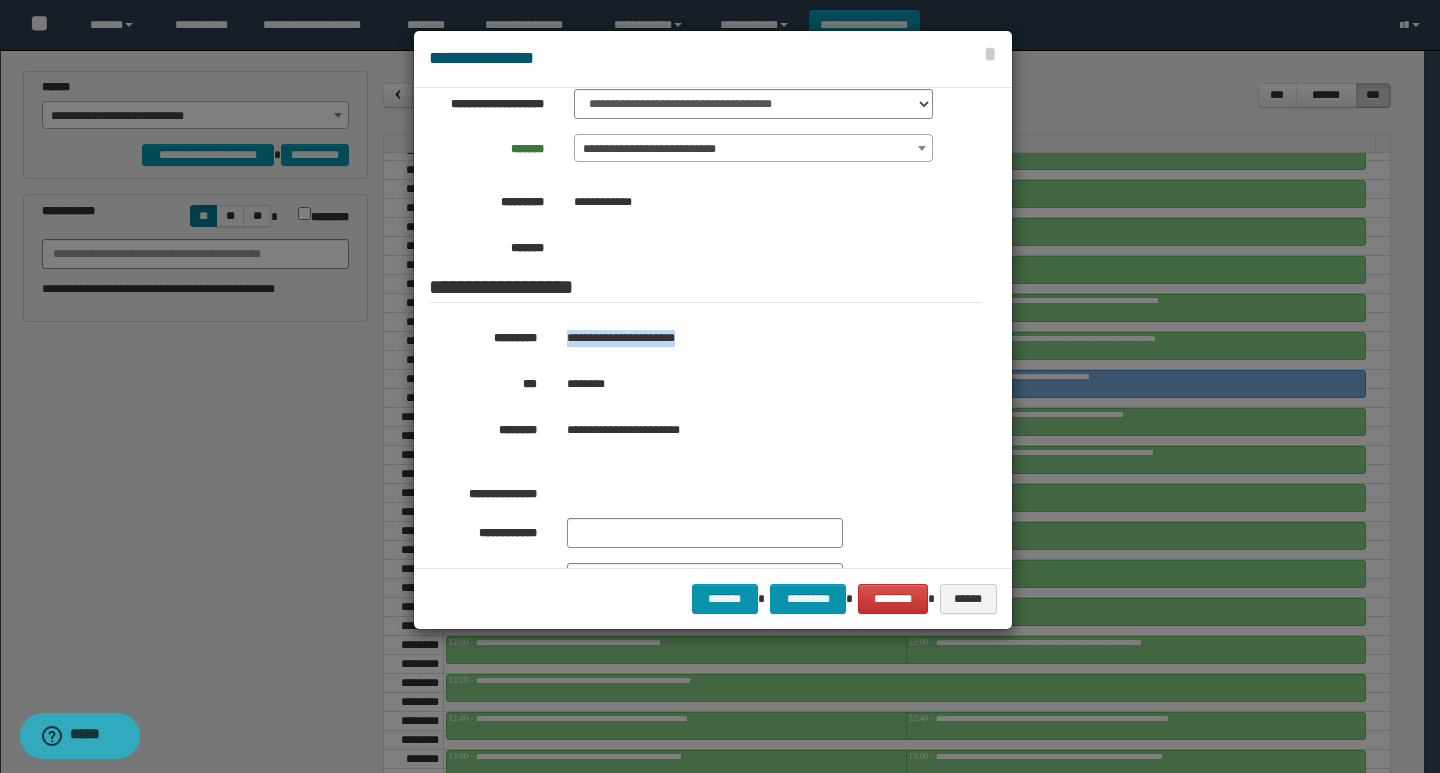 drag, startPoint x: 715, startPoint y: 345, endPoint x: 563, endPoint y: 338, distance: 152.1611 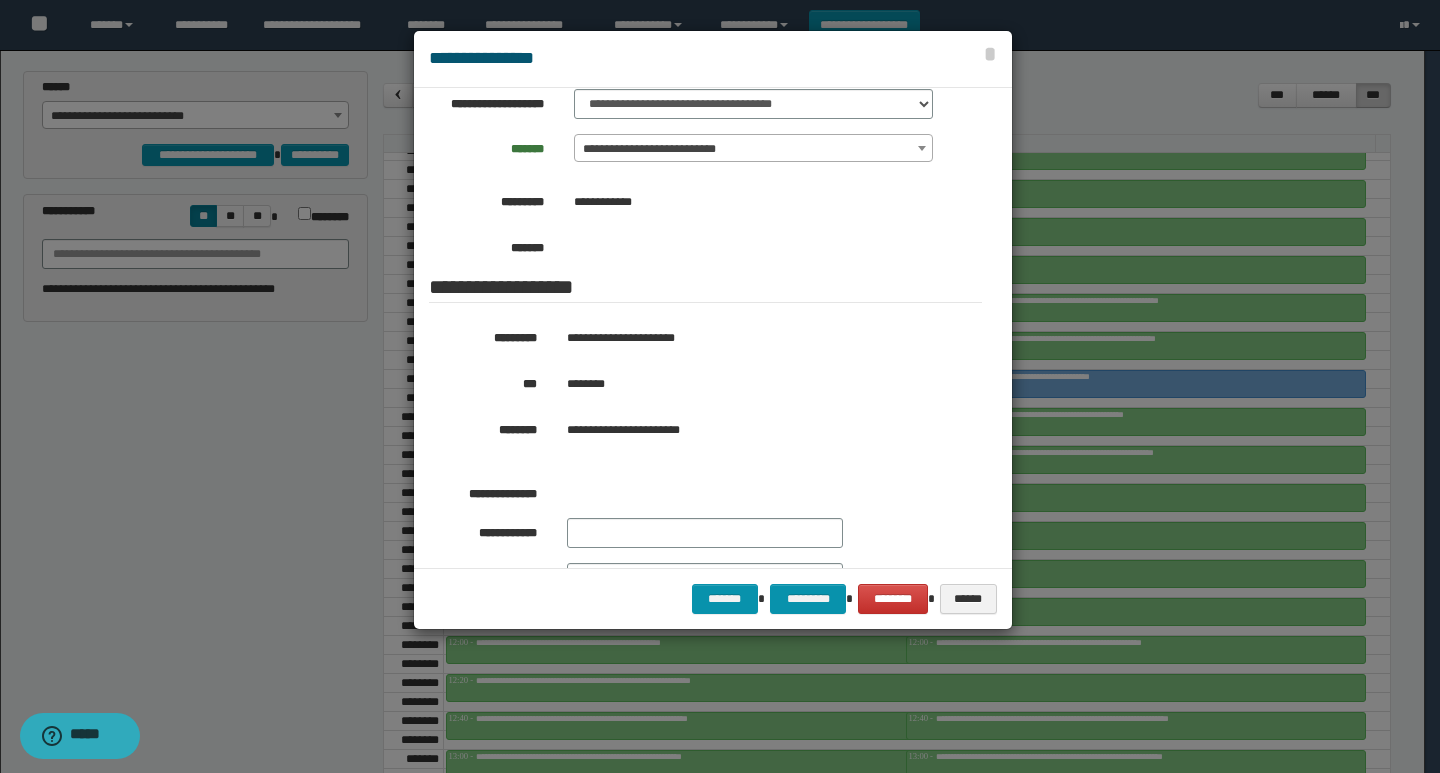 click at bounding box center [720, 386] 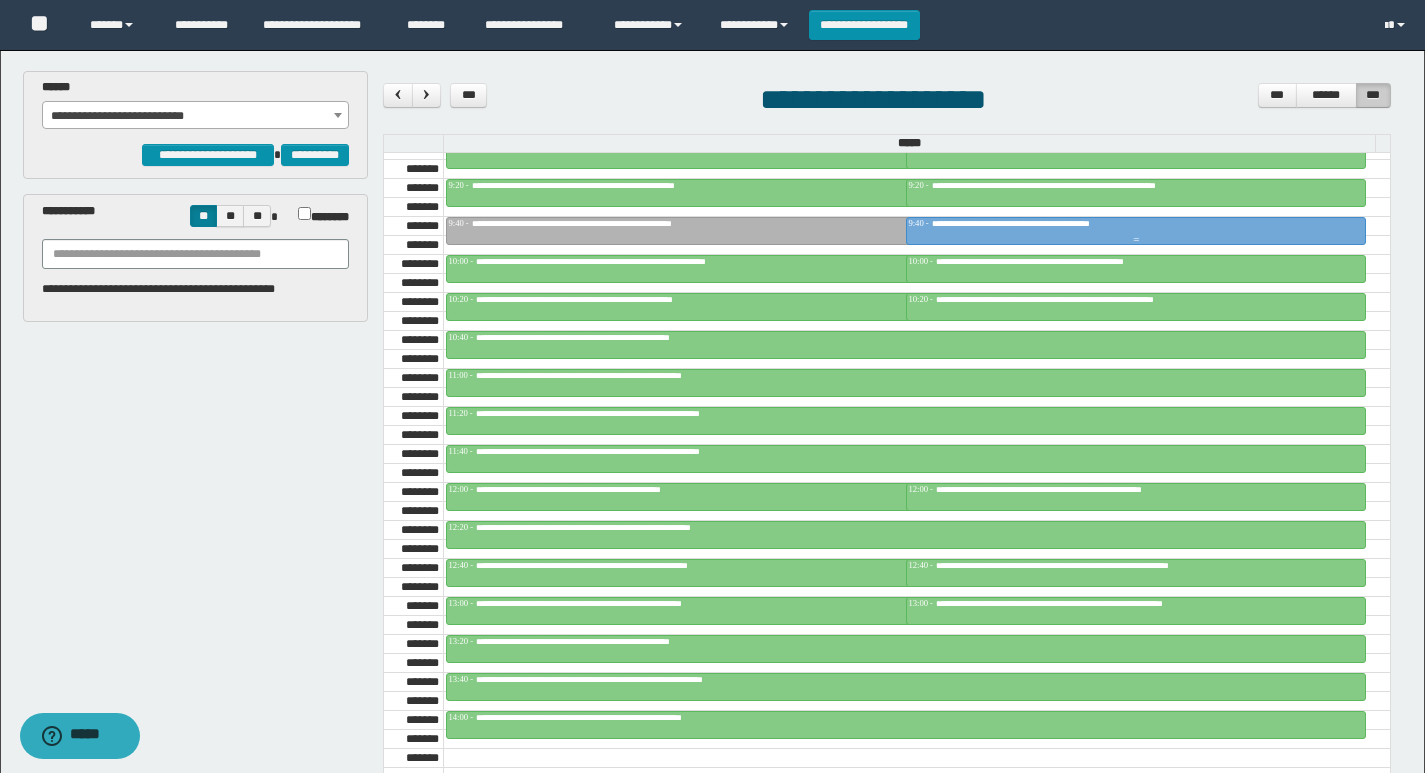 scroll, scrollTop: 1085, scrollLeft: 0, axis: vertical 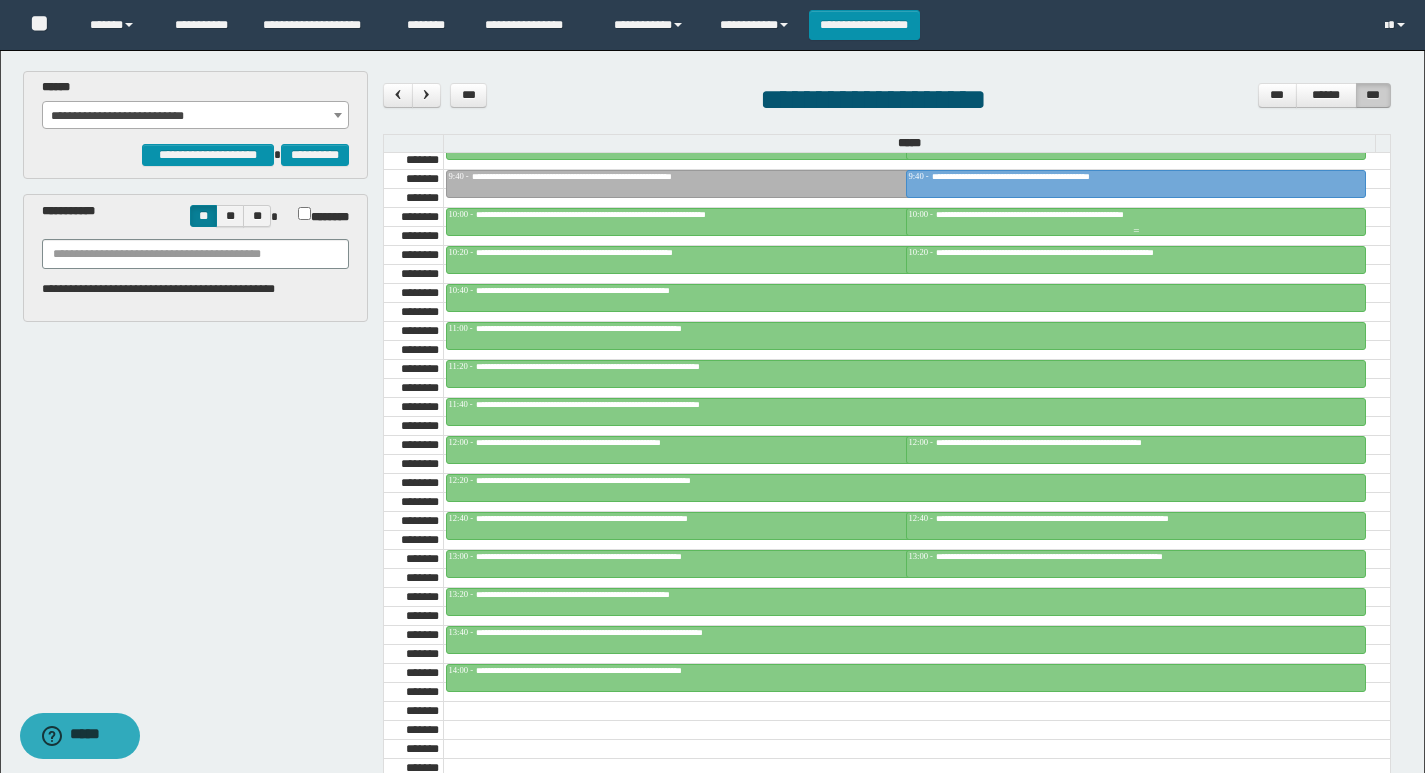click on "**********" at bounding box center [1136, 215] 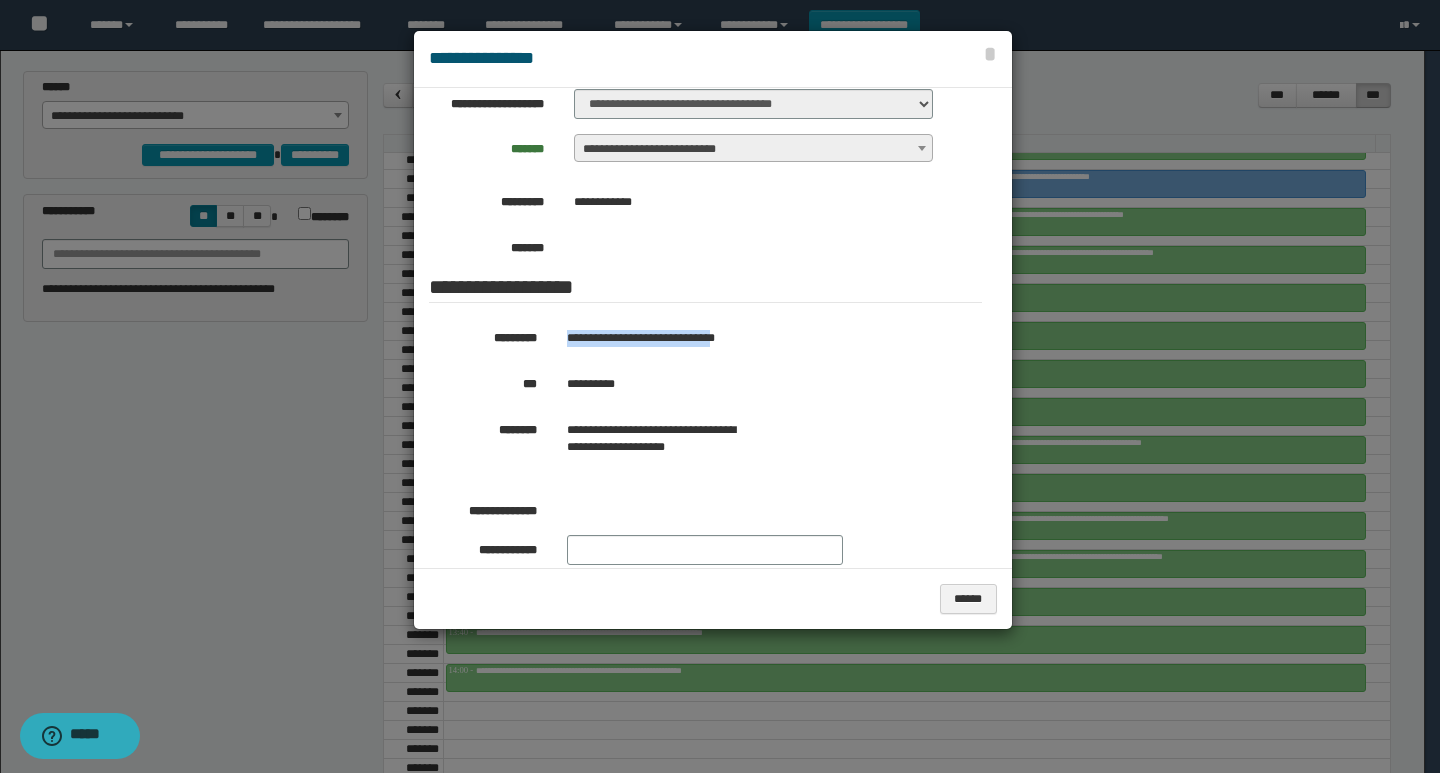 drag, startPoint x: 774, startPoint y: 330, endPoint x: 566, endPoint y: 340, distance: 208.24025 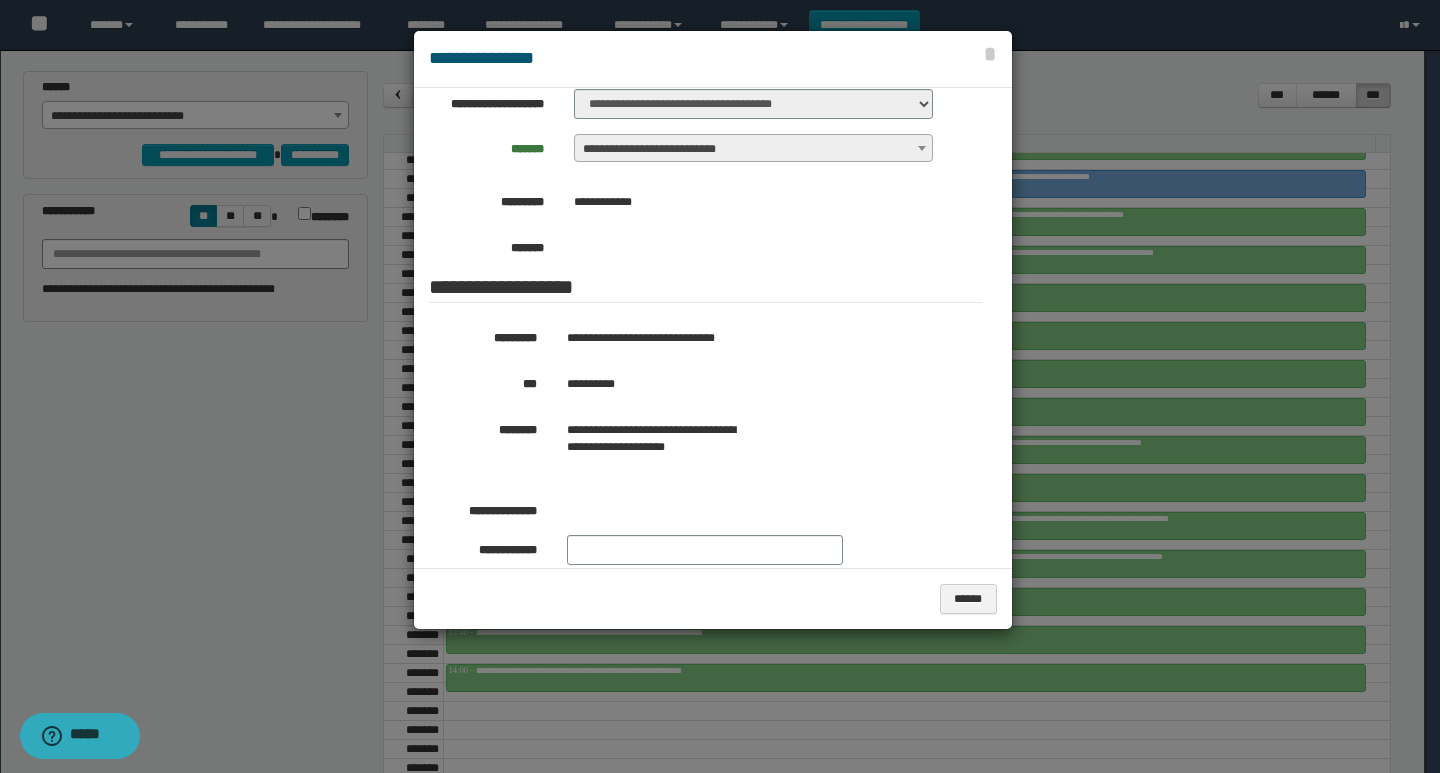 click on "**********" at bounding box center [756, 338] 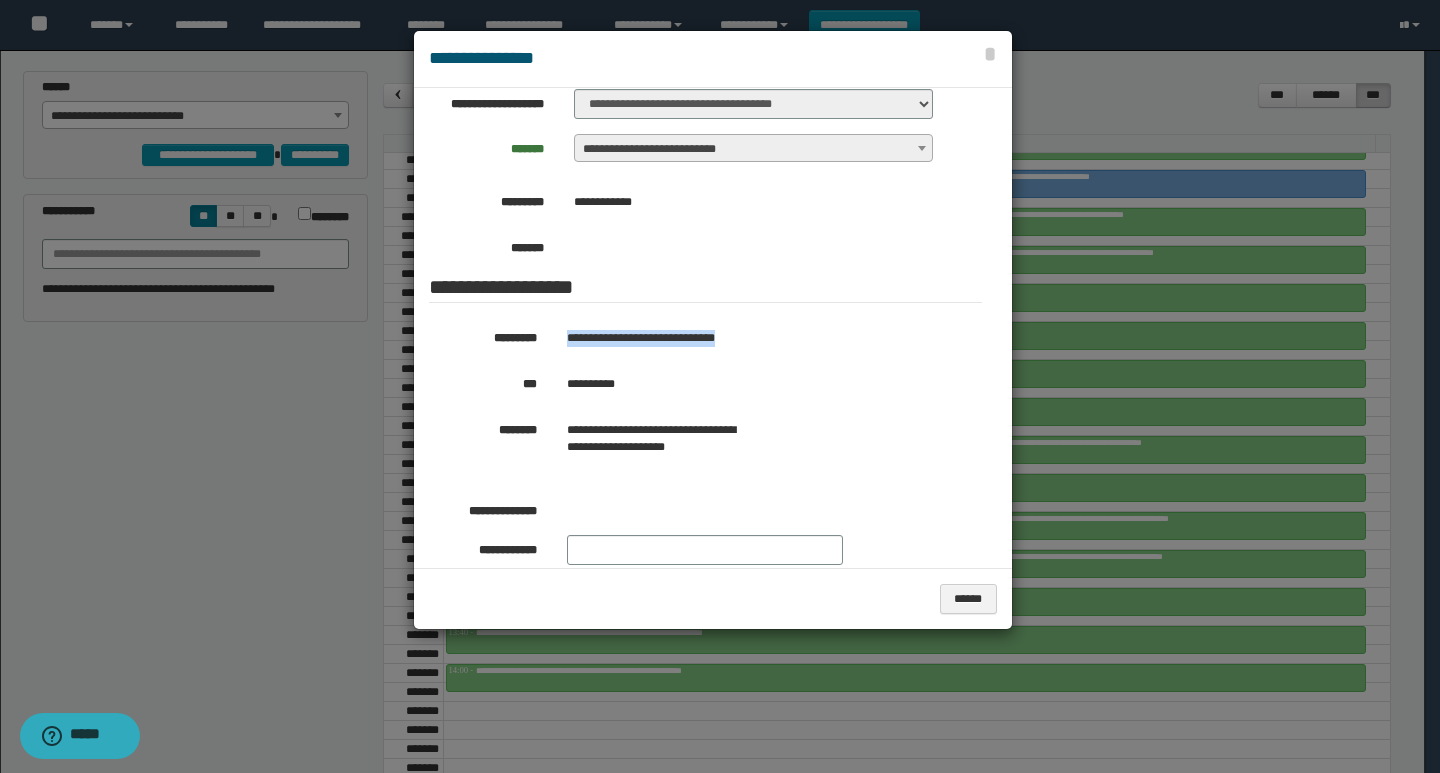 drag, startPoint x: 798, startPoint y: 338, endPoint x: 551, endPoint y: 336, distance: 247.0081 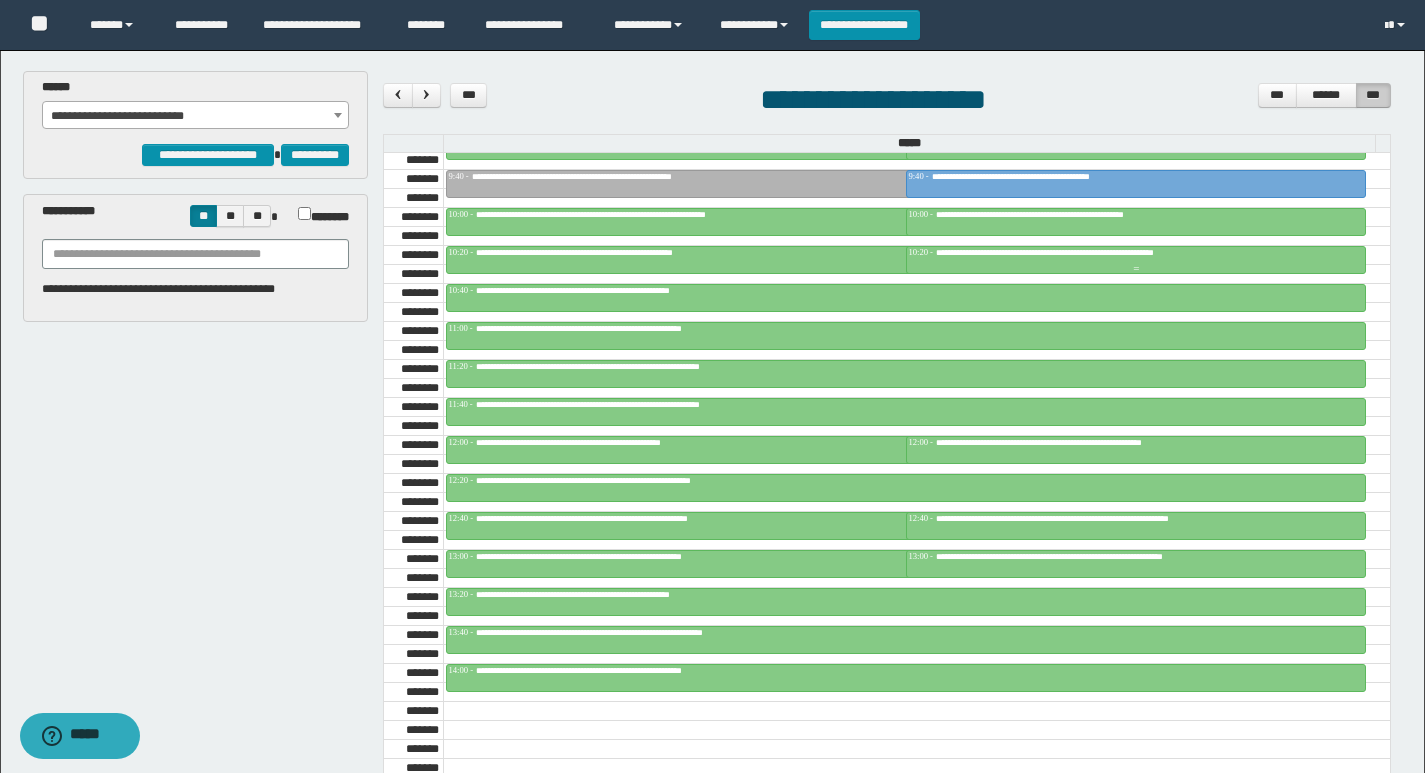 click on "**********" at bounding box center [1099, 252] 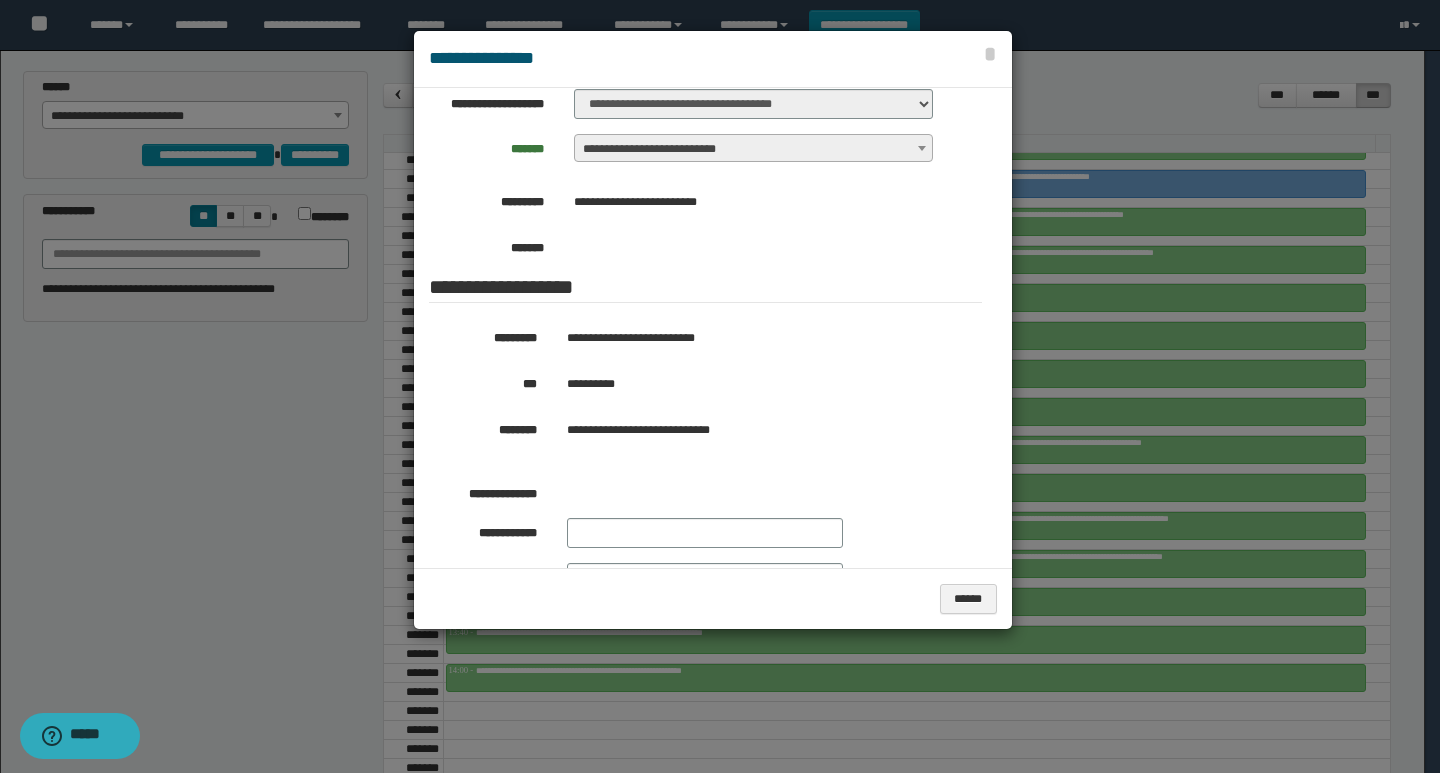 click at bounding box center [720, 386] 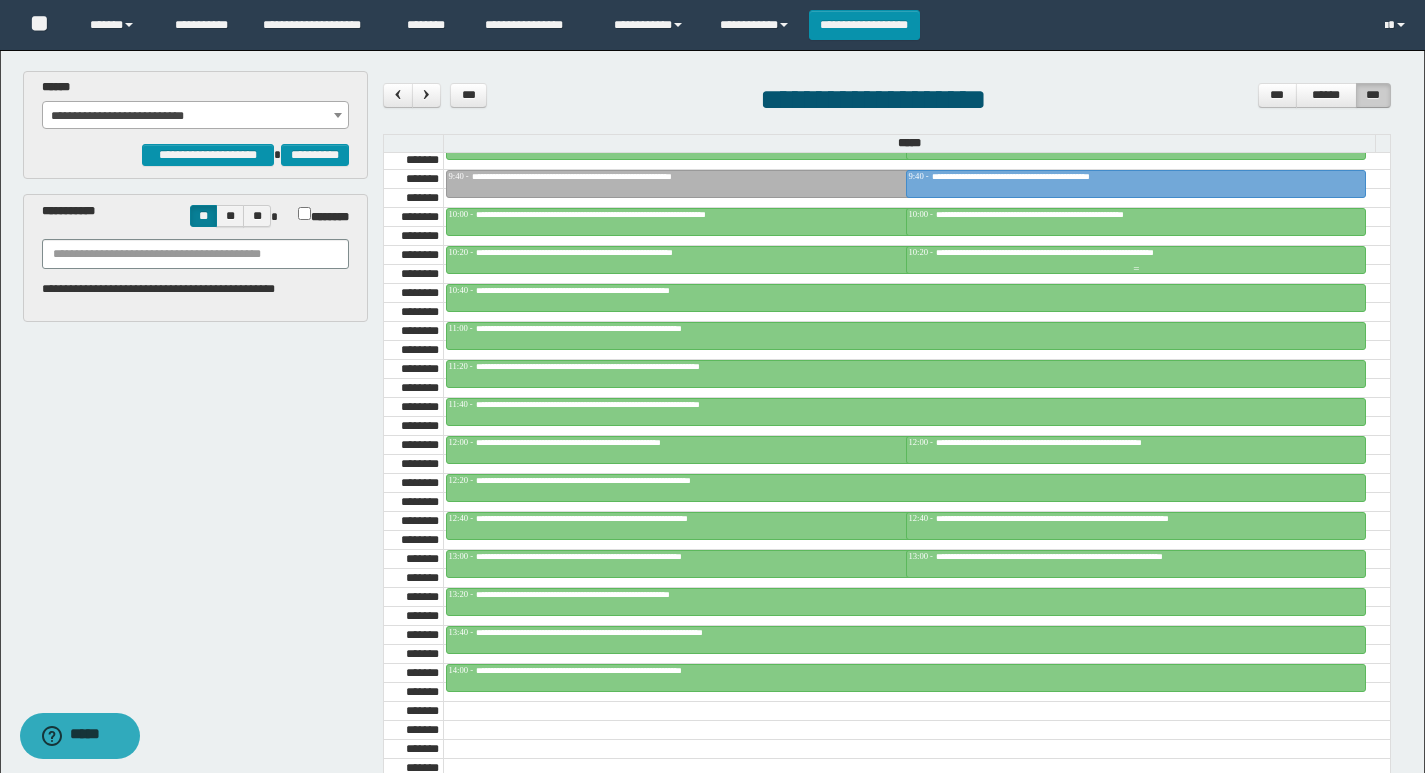 click at bounding box center (1136, 269) 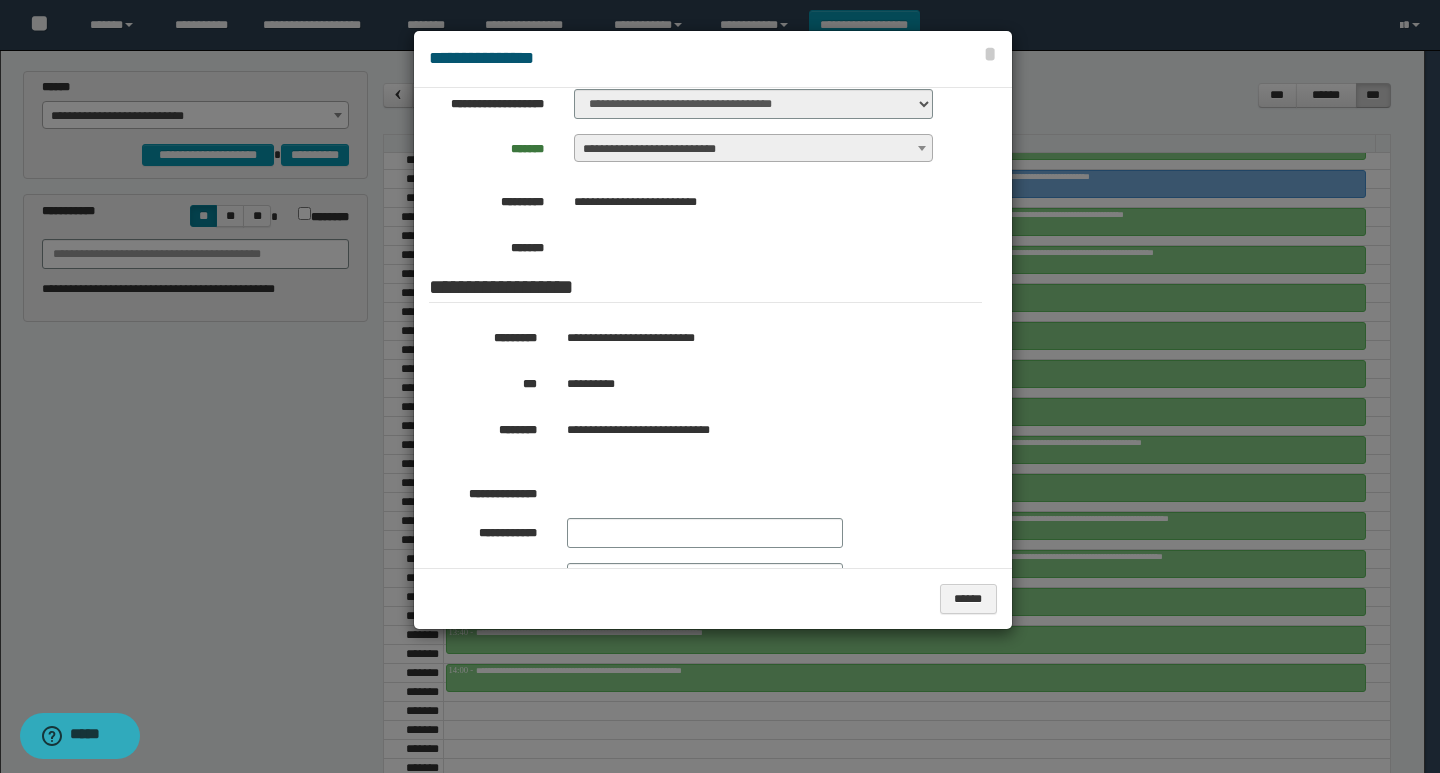 click at bounding box center (720, 386) 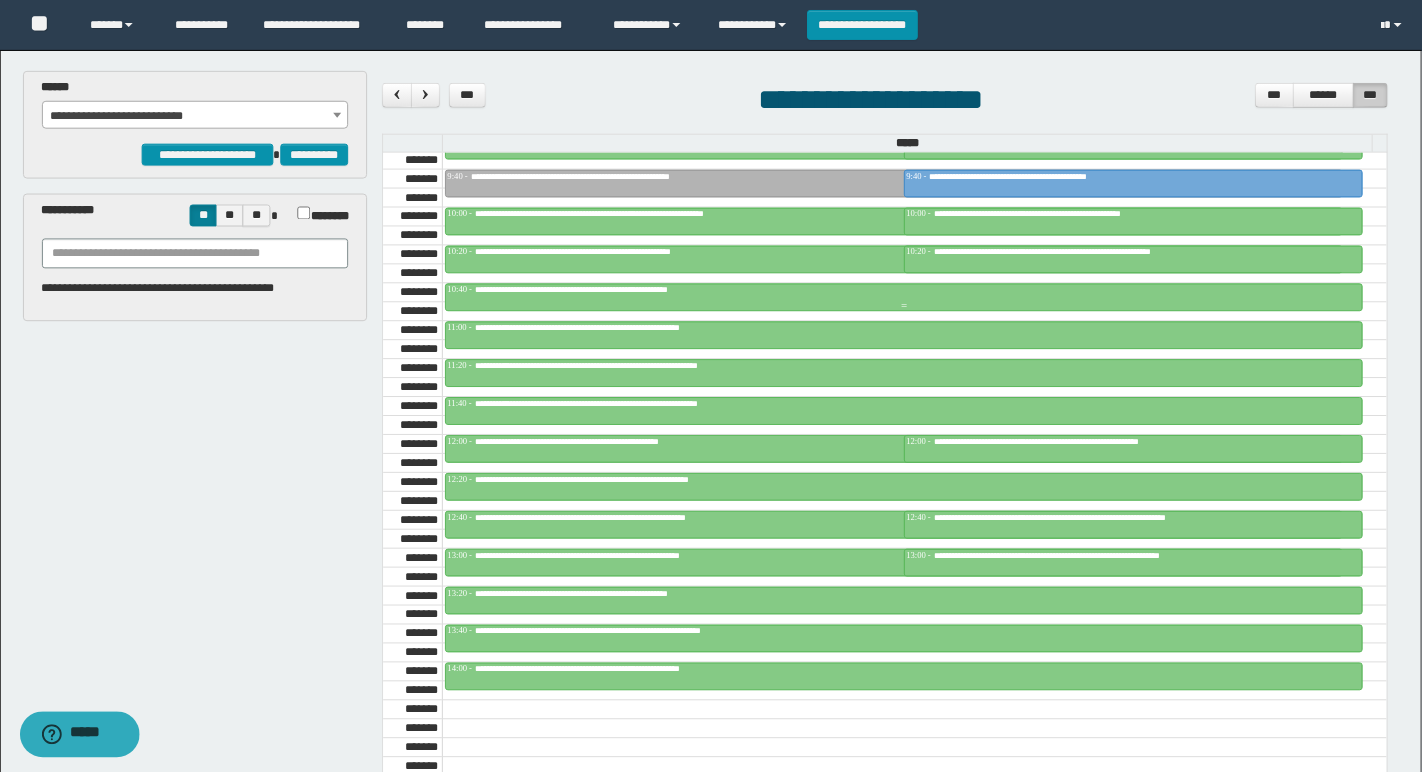 click at bounding box center (906, 298) 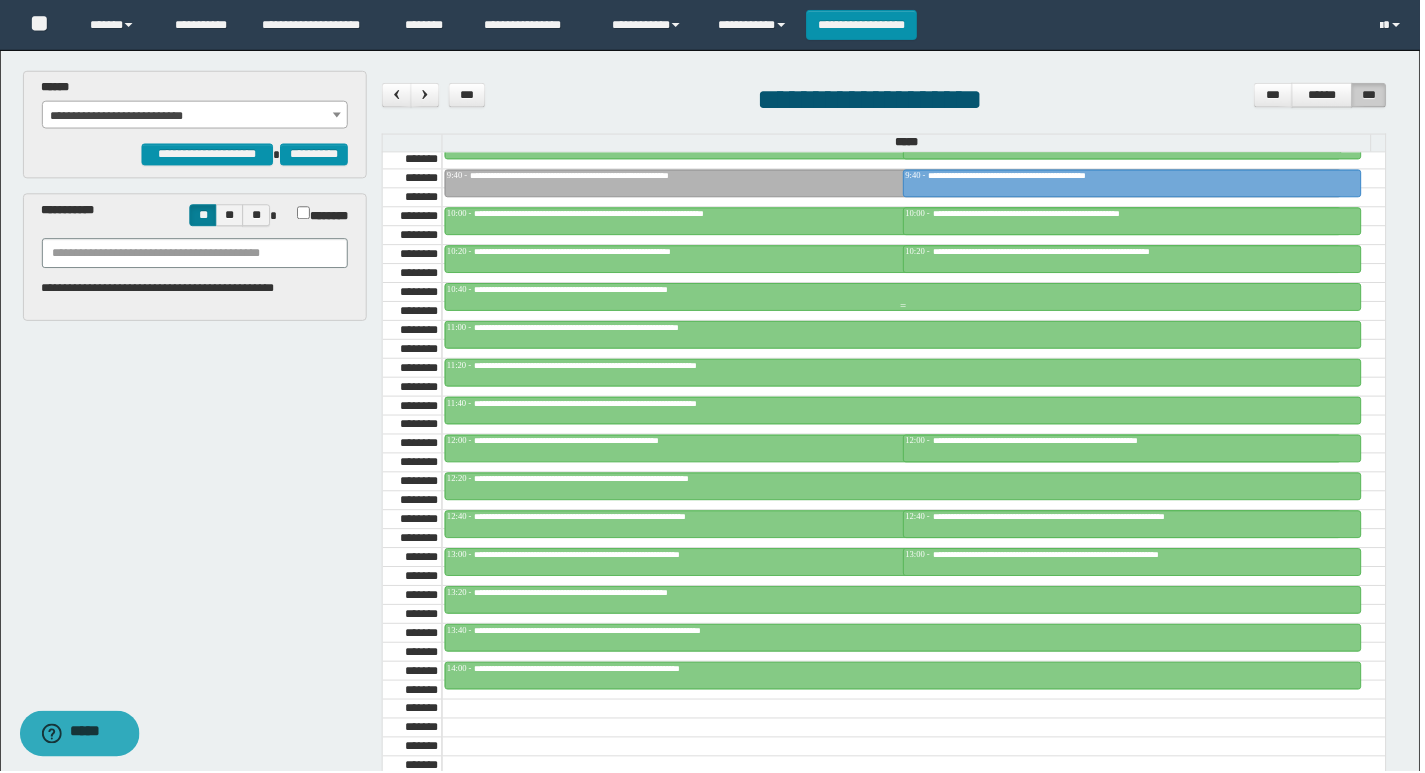 type on "********" 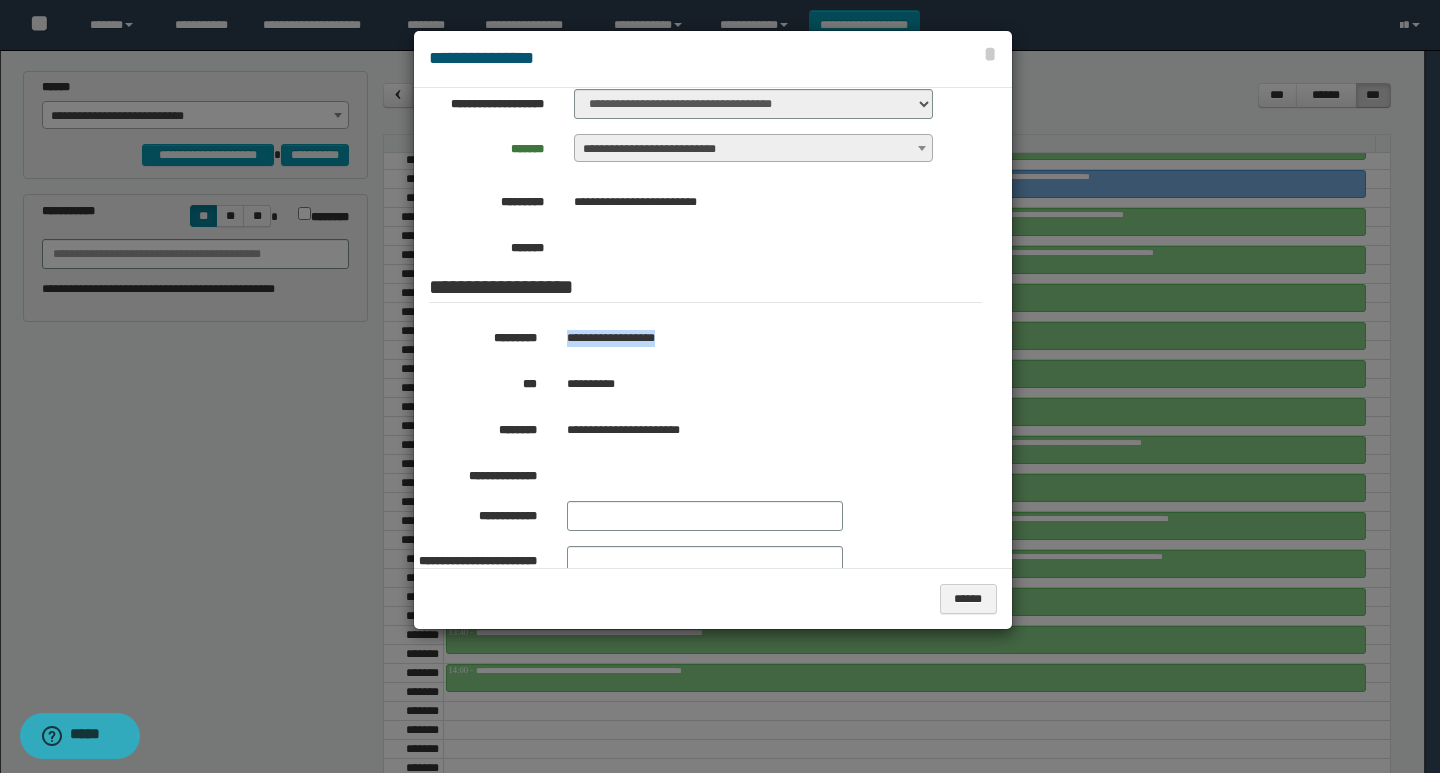 drag, startPoint x: 699, startPoint y: 340, endPoint x: 562, endPoint y: 344, distance: 137.05838 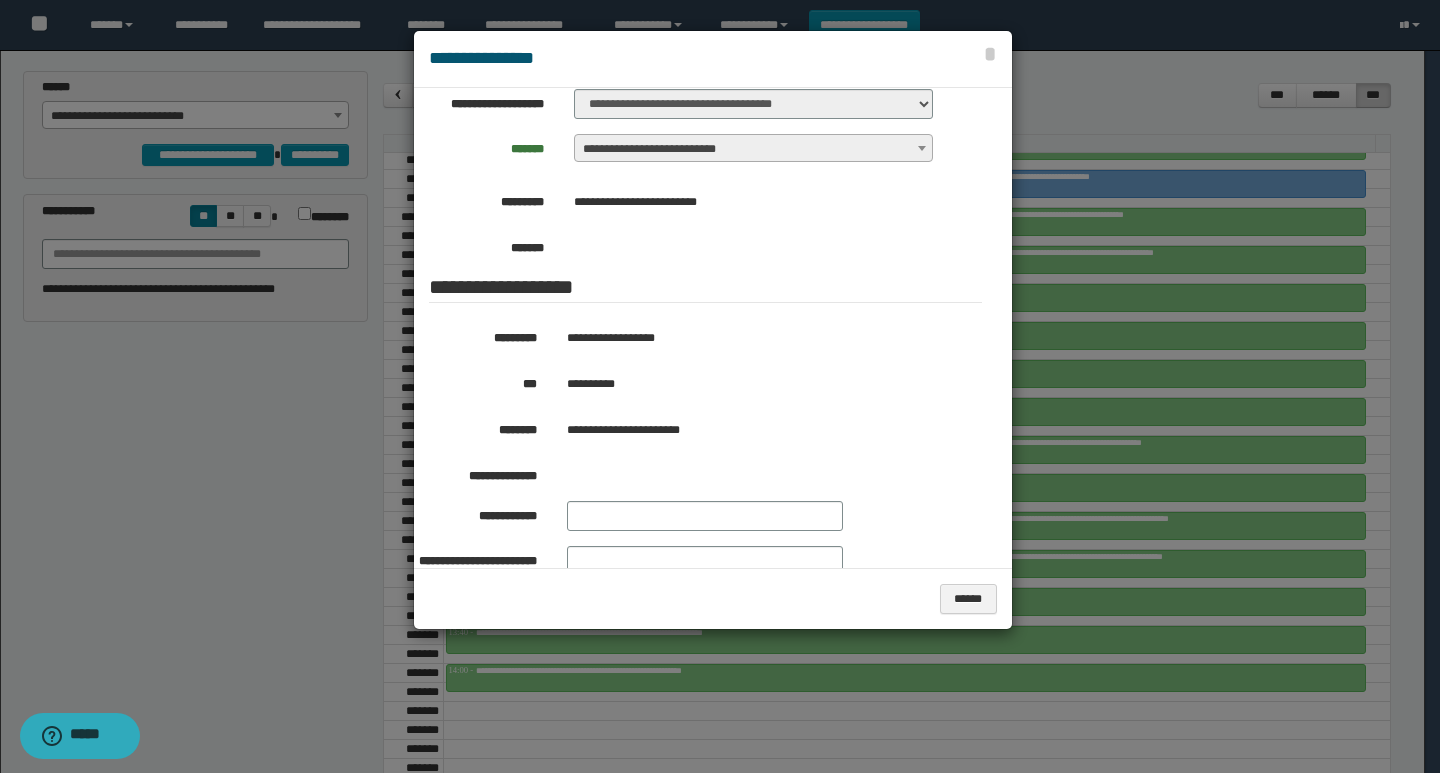 click at bounding box center (720, 386) 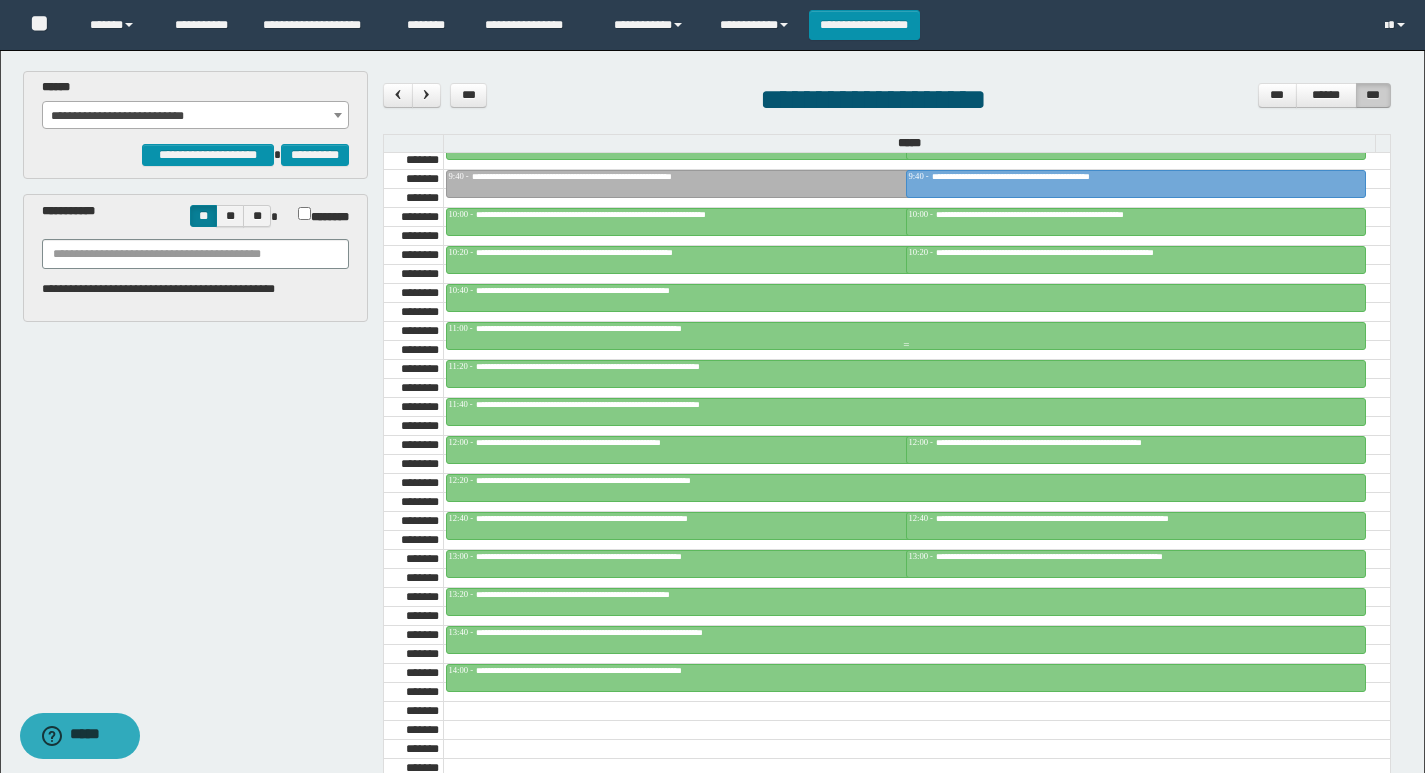 click on "**********" at bounding box center [619, 328] 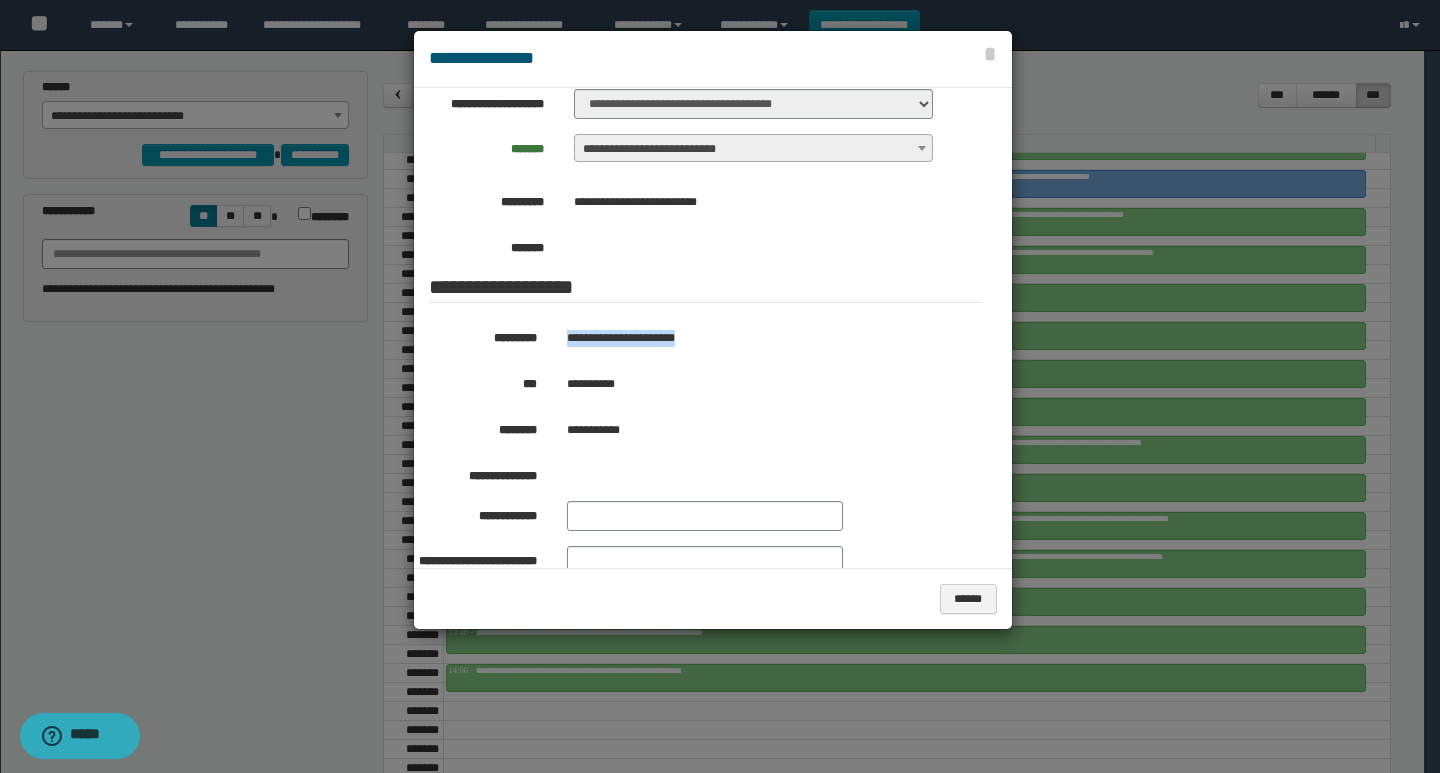 drag, startPoint x: 711, startPoint y: 332, endPoint x: 559, endPoint y: 352, distance: 153.31015 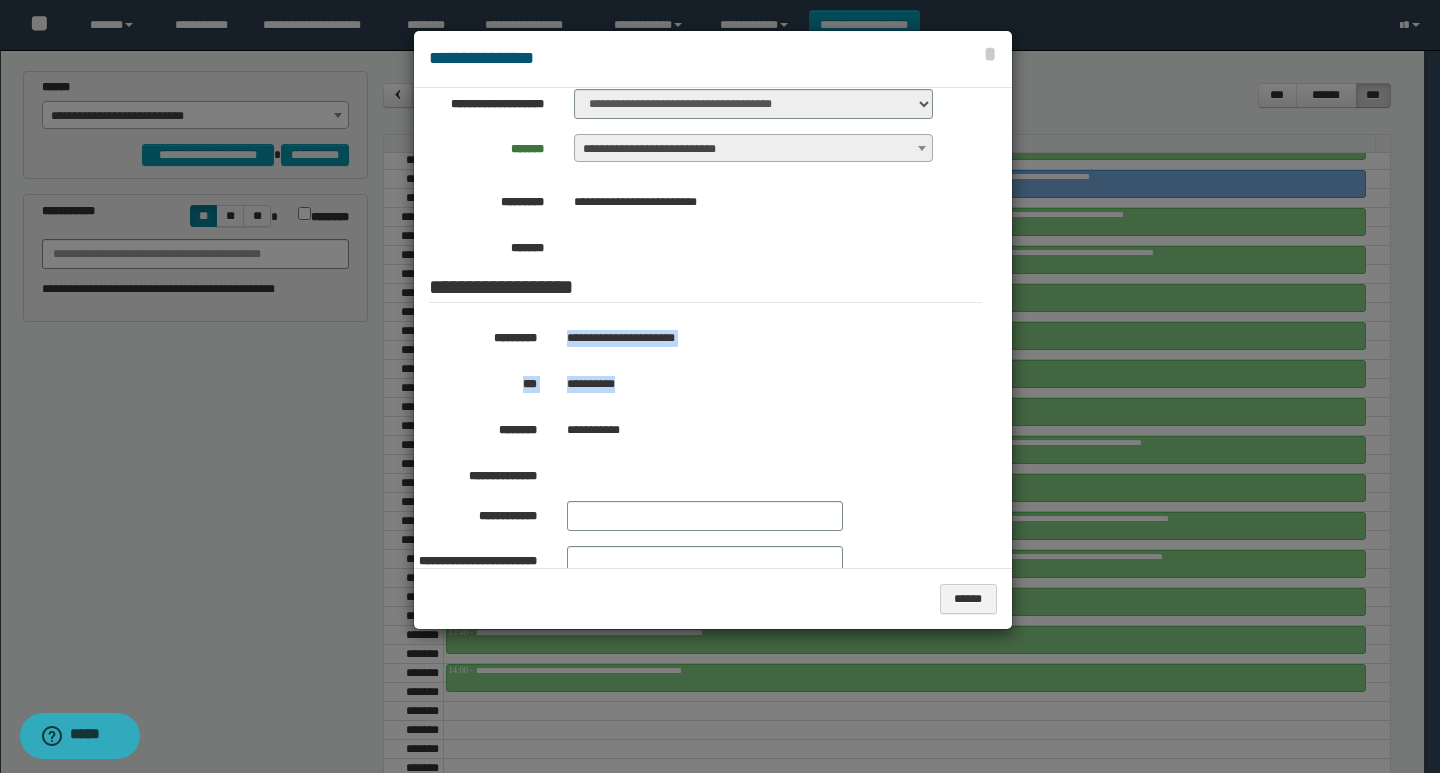 drag, startPoint x: 654, startPoint y: 377, endPoint x: 592, endPoint y: 262, distance: 130.64838 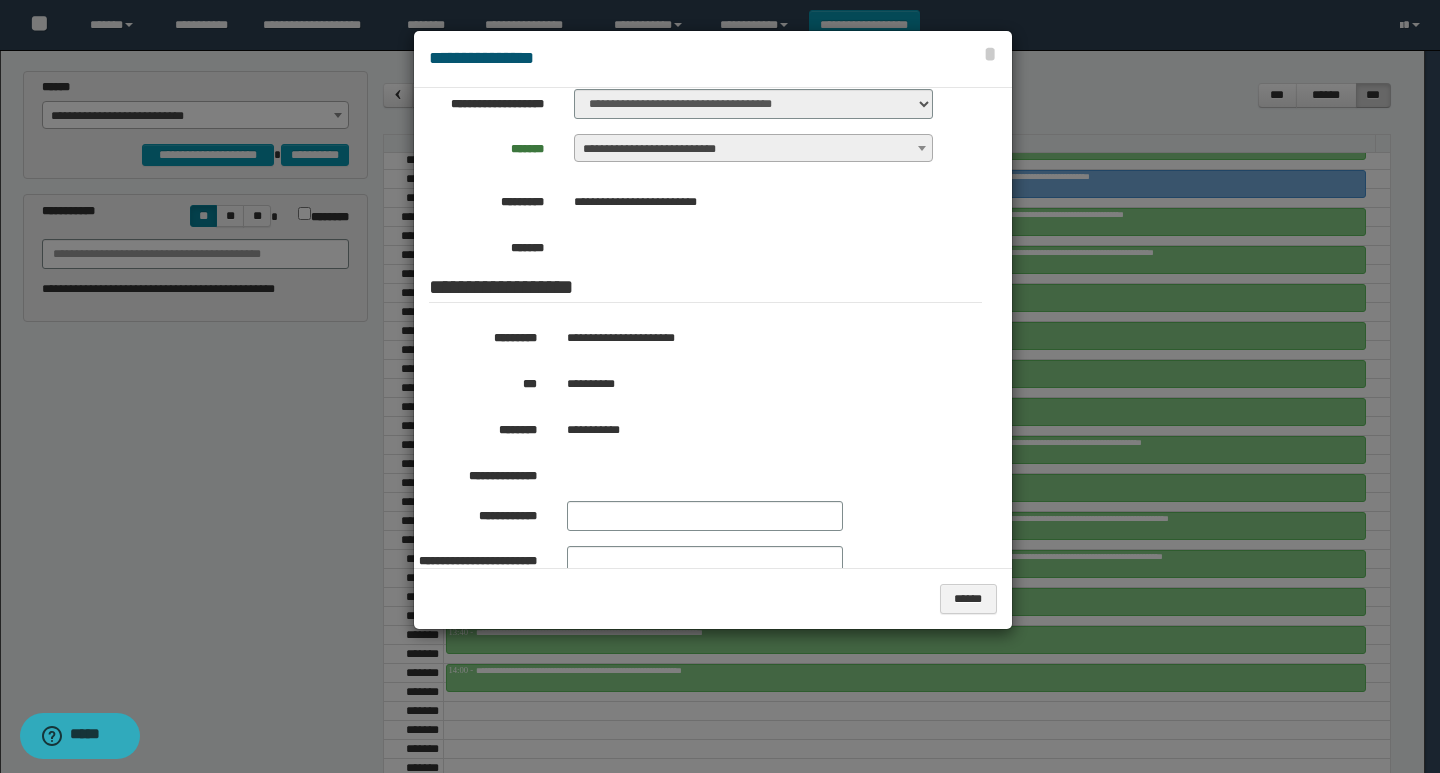 click at bounding box center (720, 386) 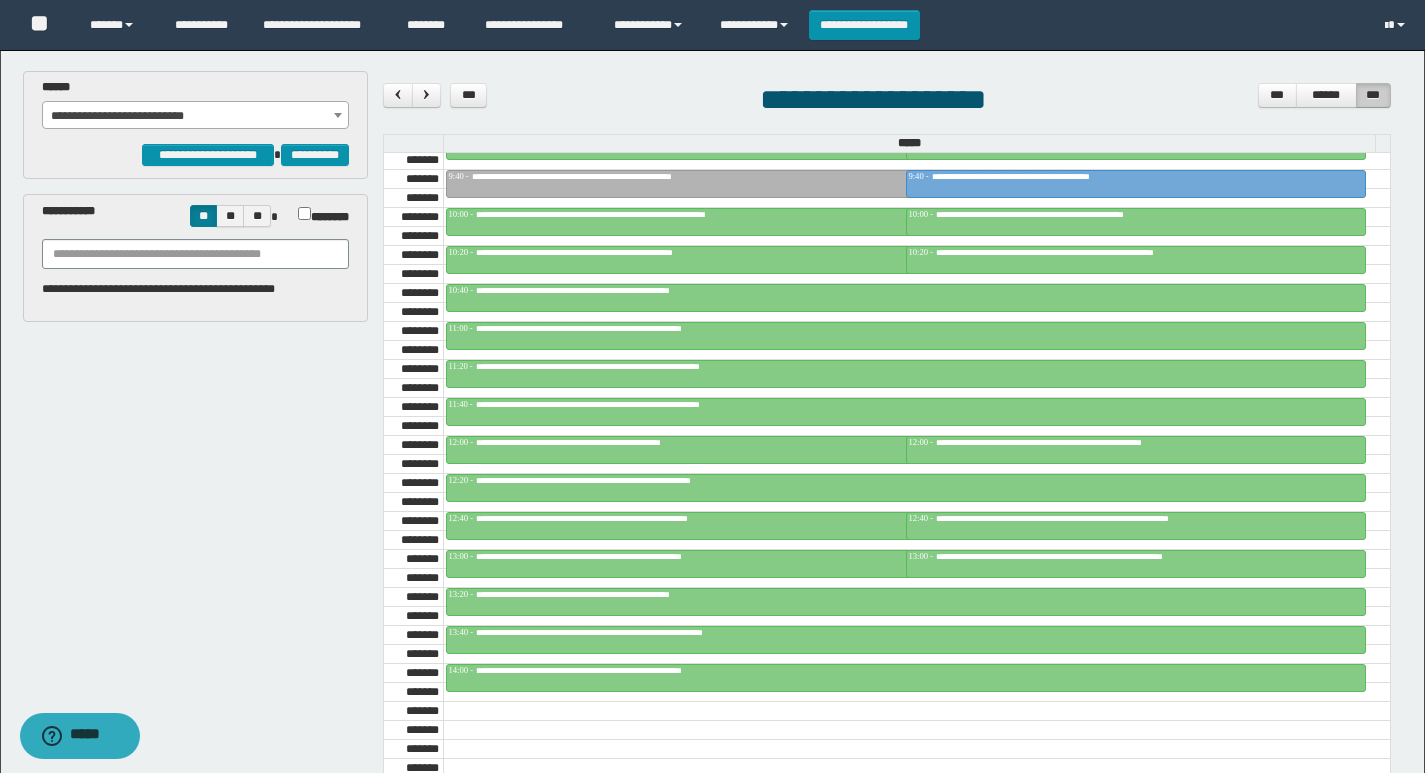 click at bounding box center (917, 350) 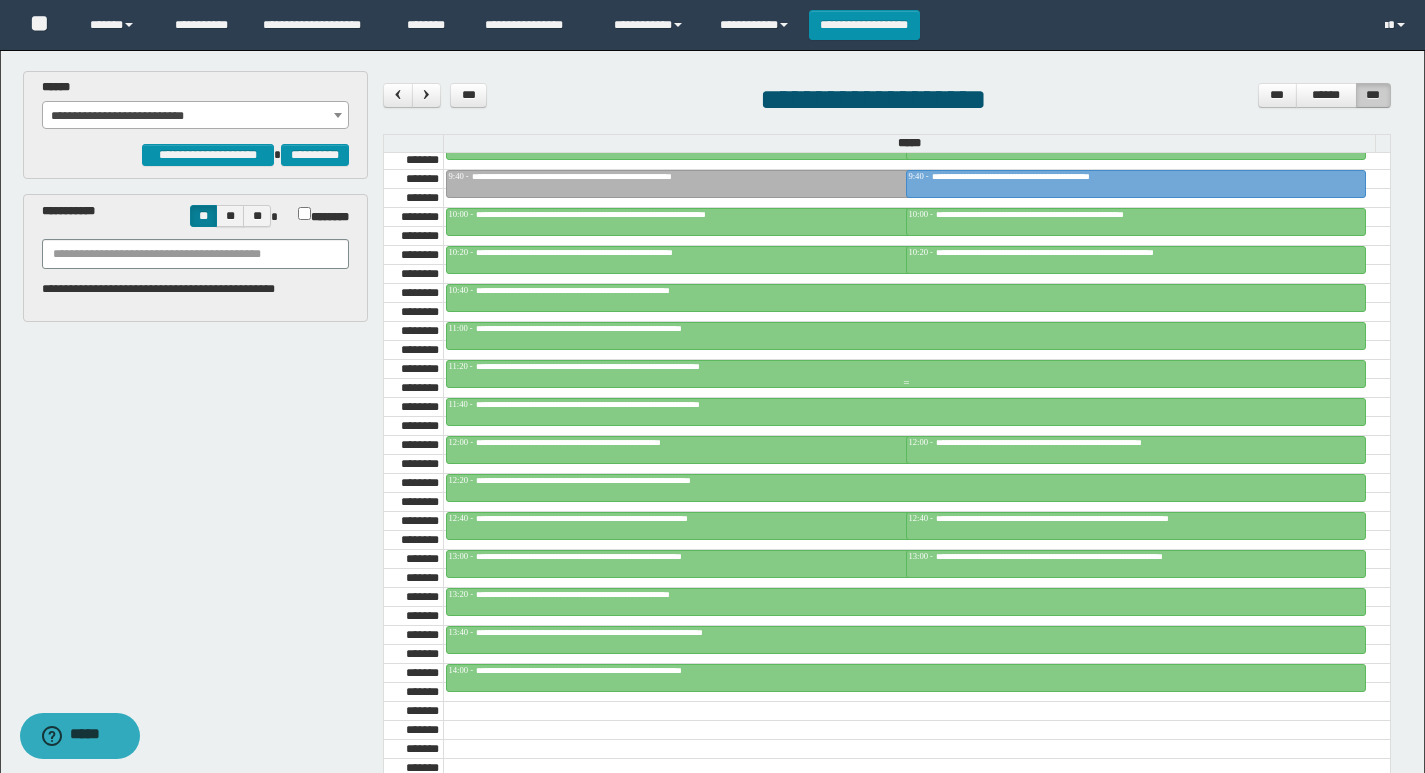 click on "**********" at bounding box center [644, 366] 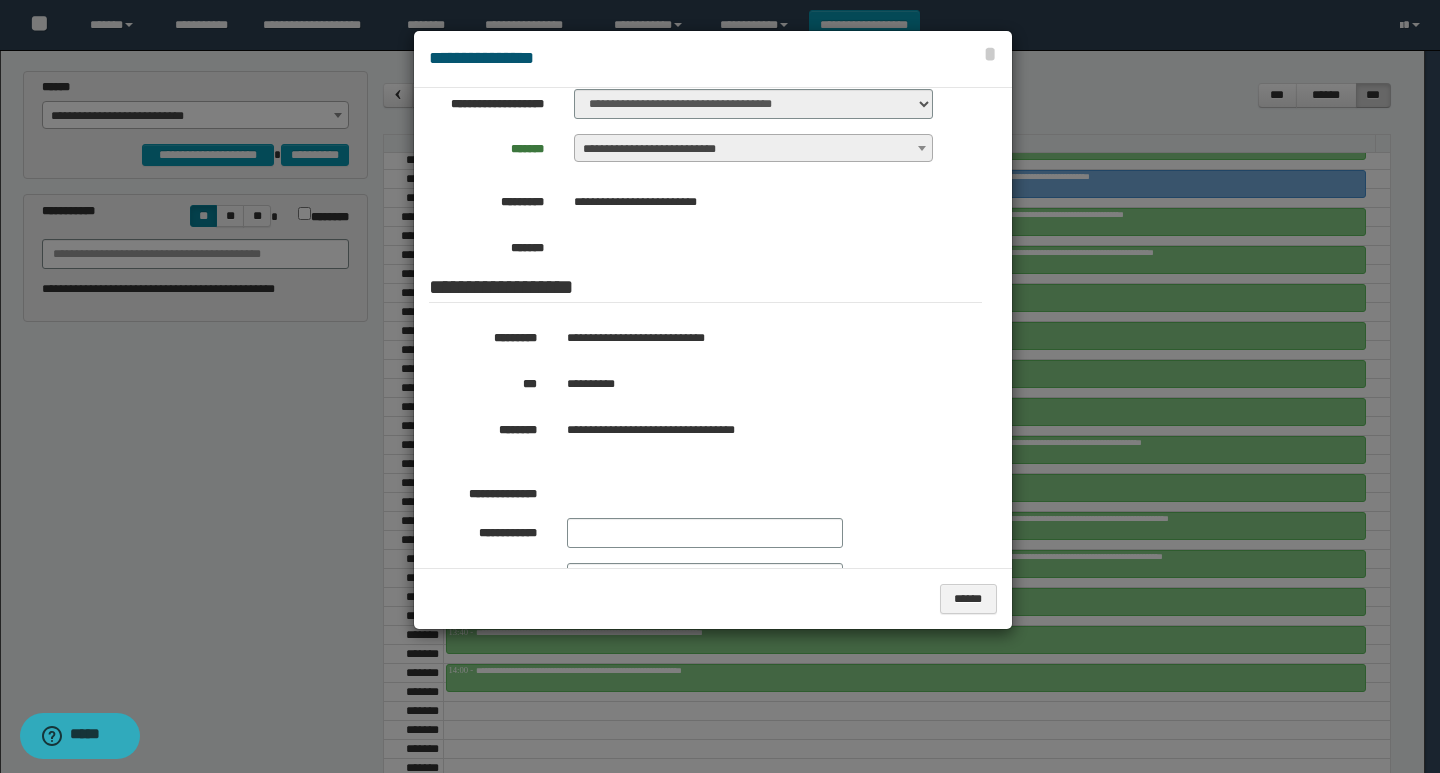 click at bounding box center [720, 386] 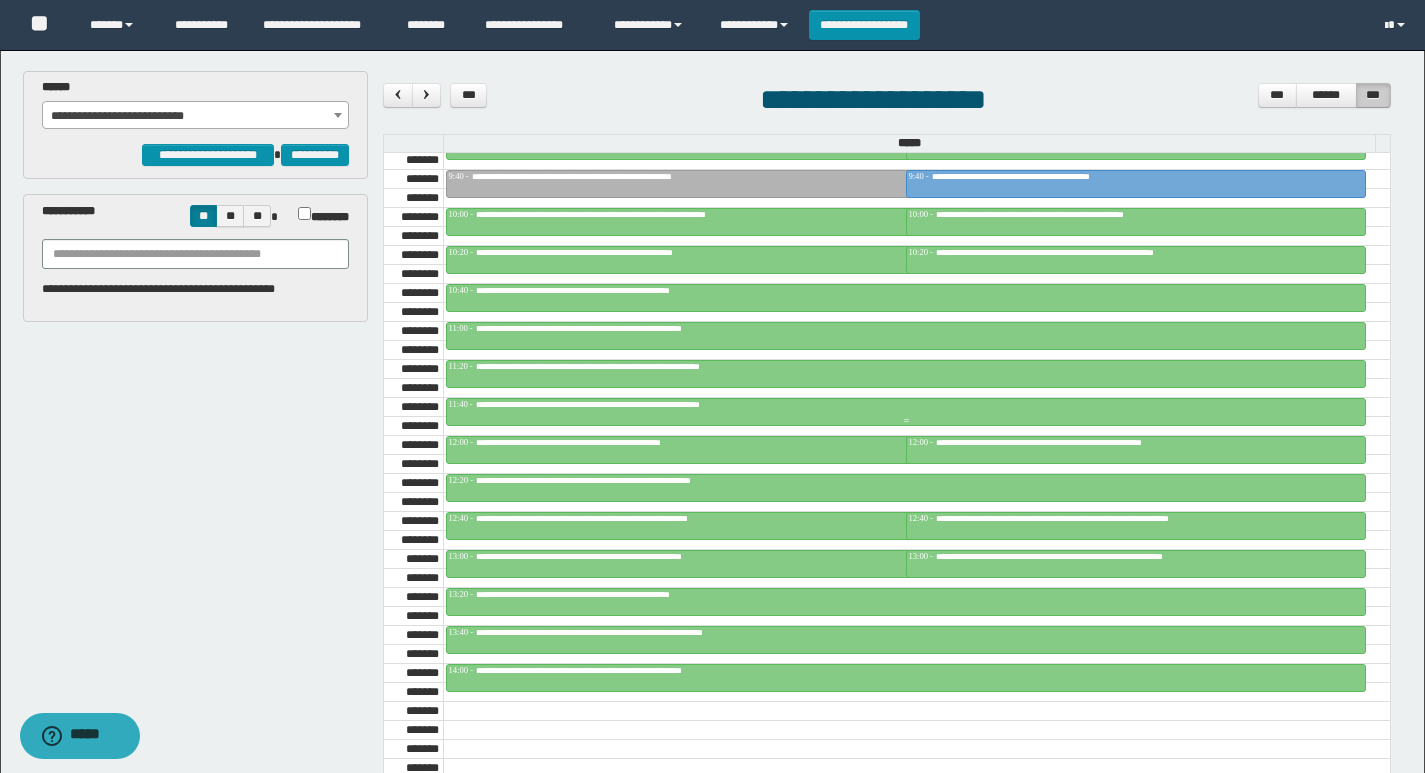 scroll, scrollTop: 1185, scrollLeft: 0, axis: vertical 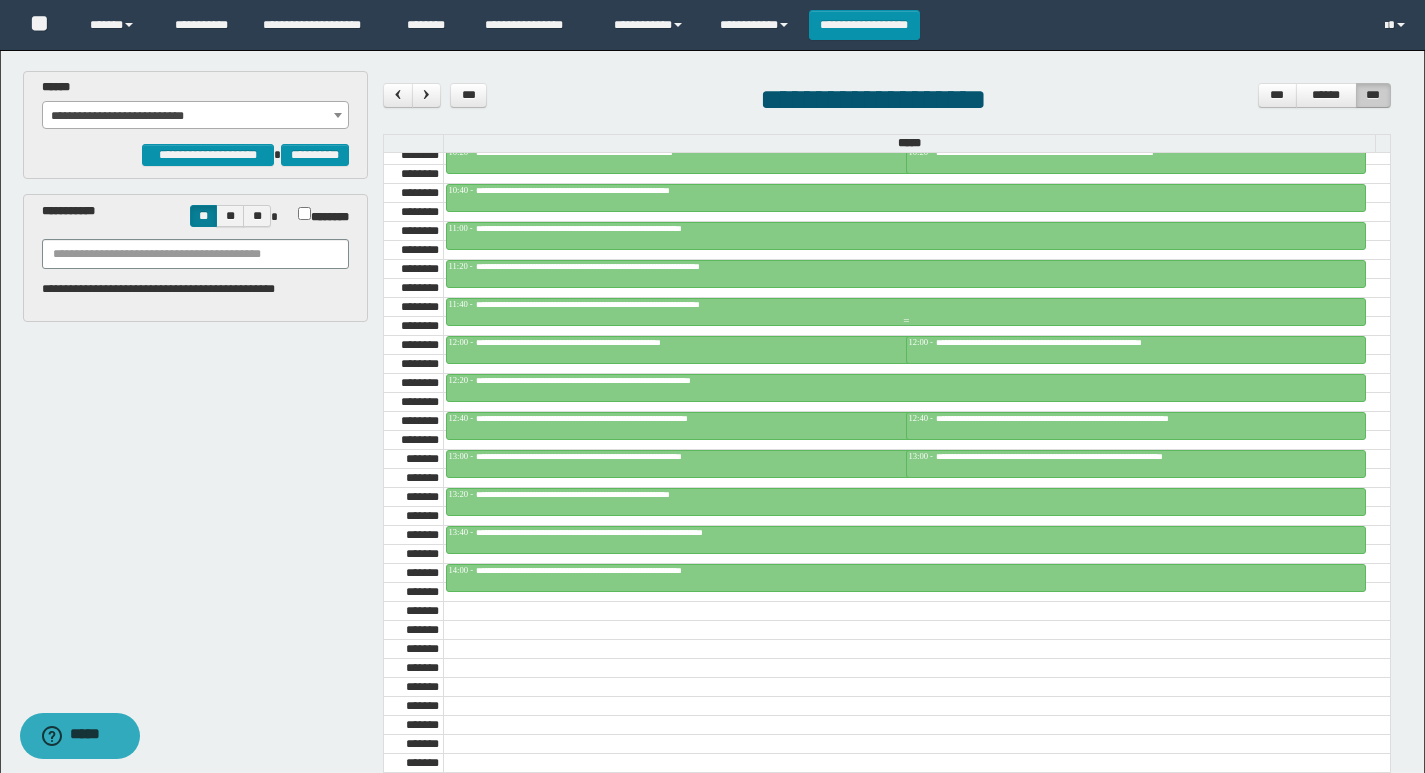 click at bounding box center (906, 312) 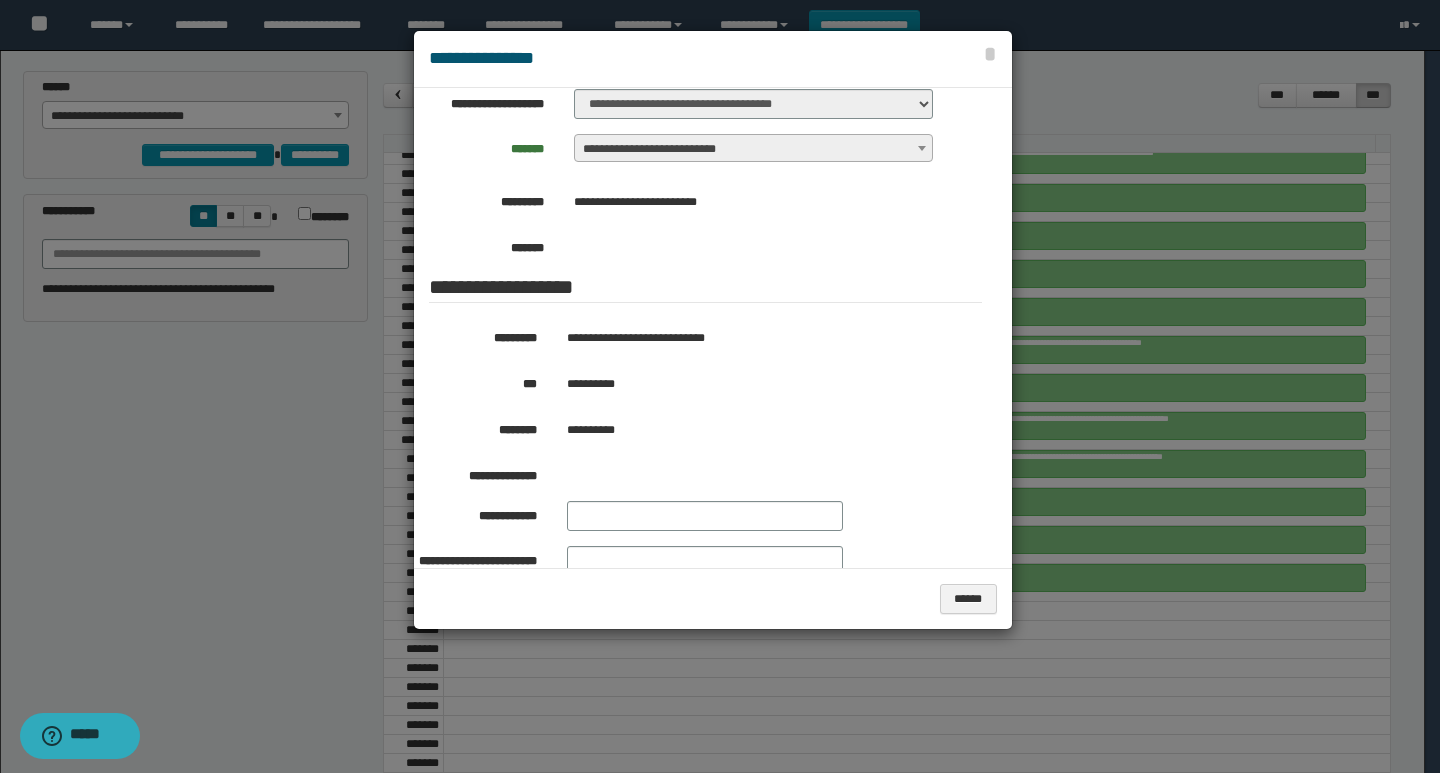 drag, startPoint x: 1323, startPoint y: 519, endPoint x: 1324, endPoint y: 507, distance: 12.0415945 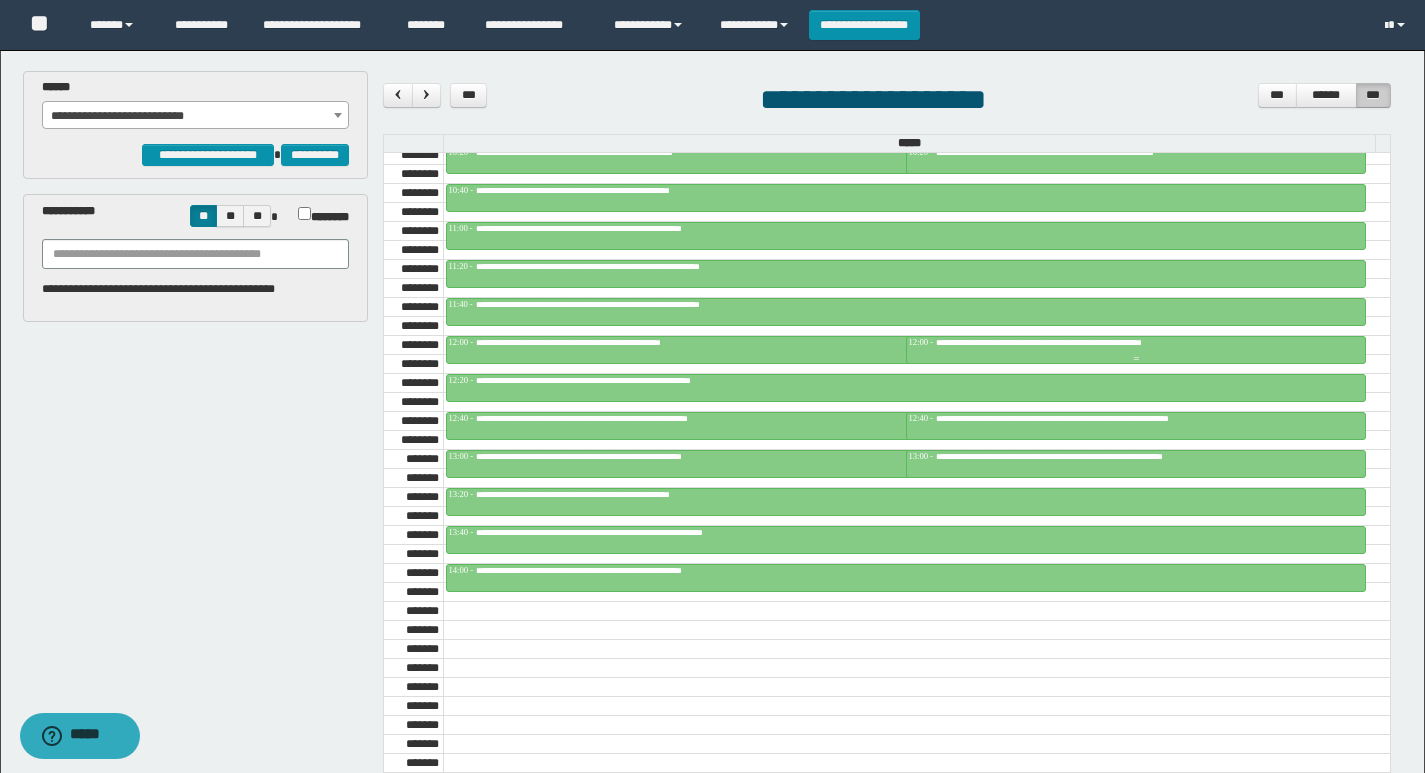 click on "**********" at bounding box center [921, 342] 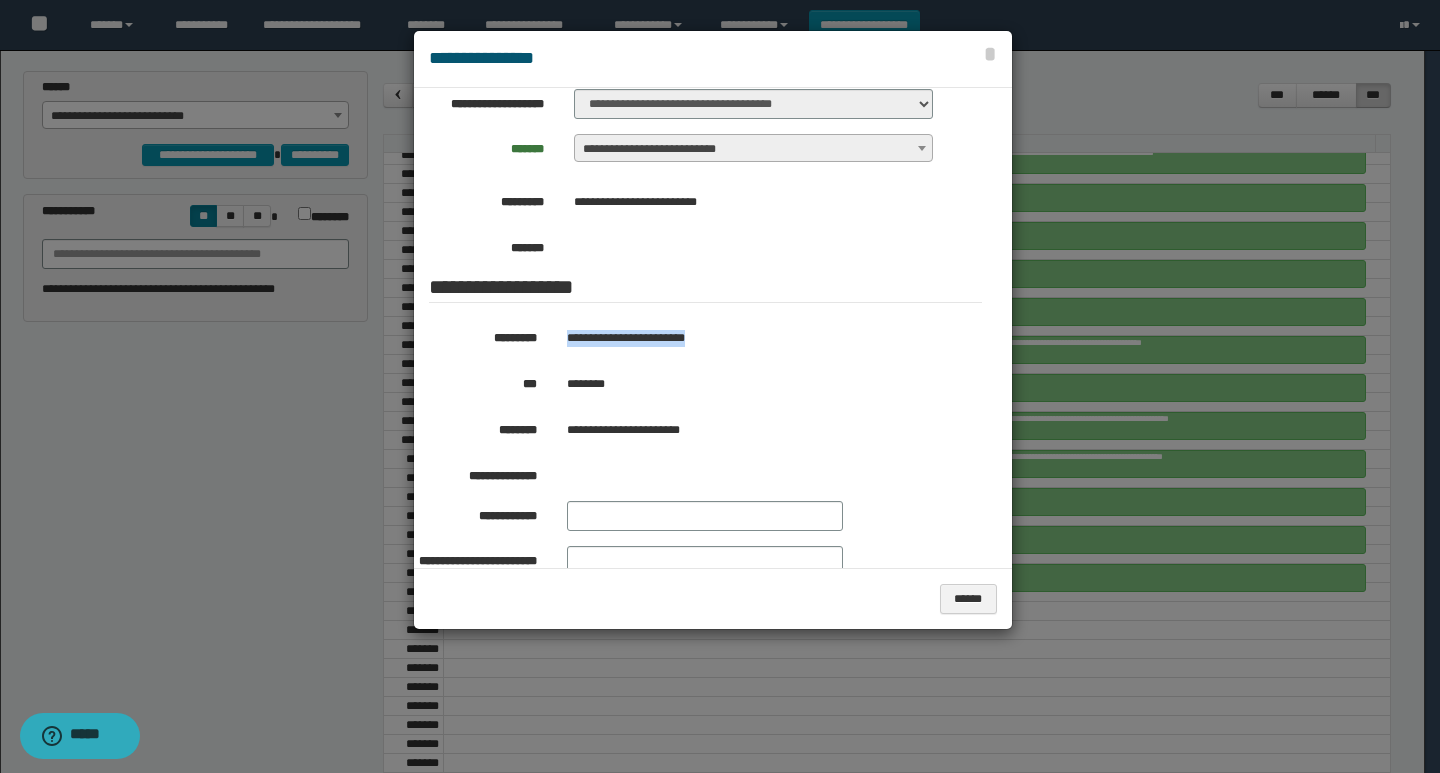 drag, startPoint x: 757, startPoint y: 335, endPoint x: 567, endPoint y: 349, distance: 190.51509 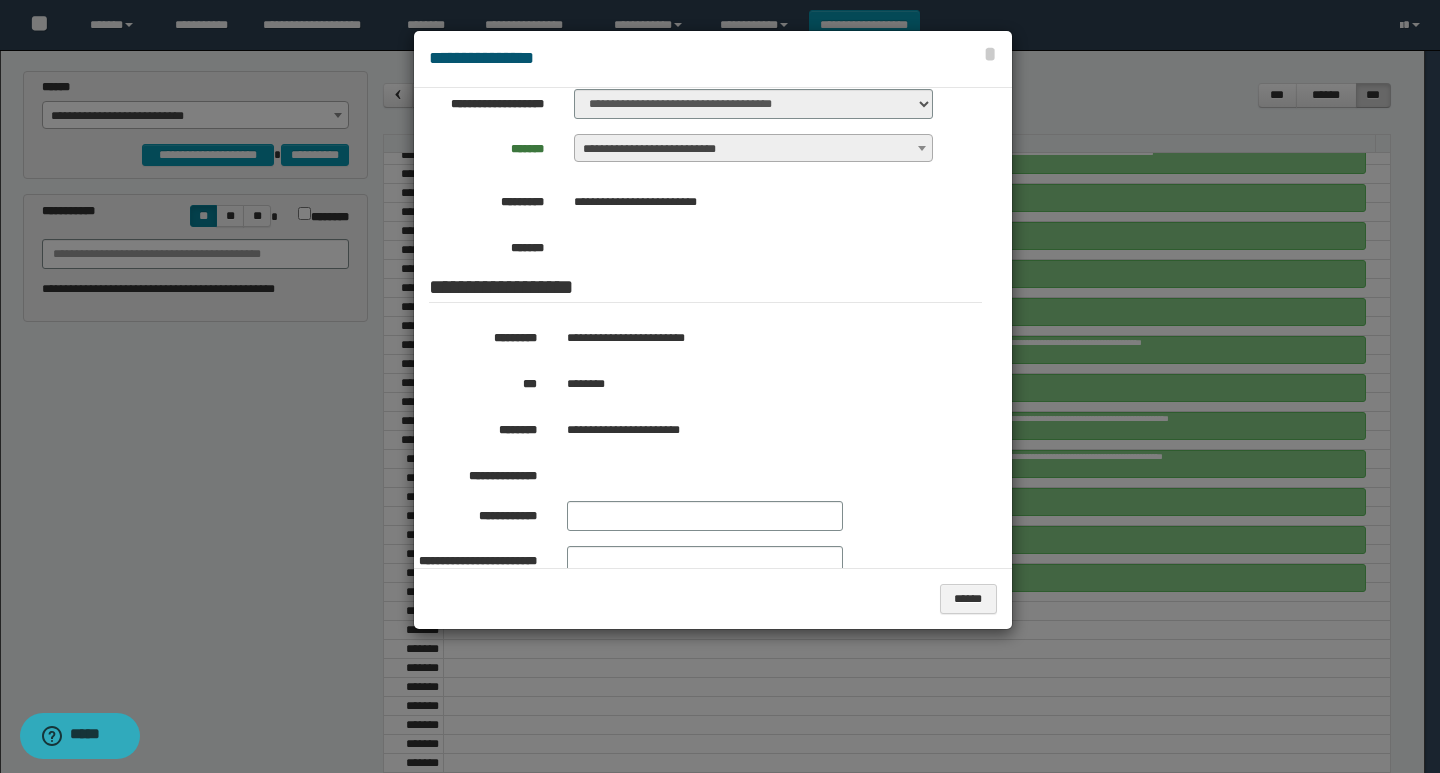click at bounding box center [720, 386] 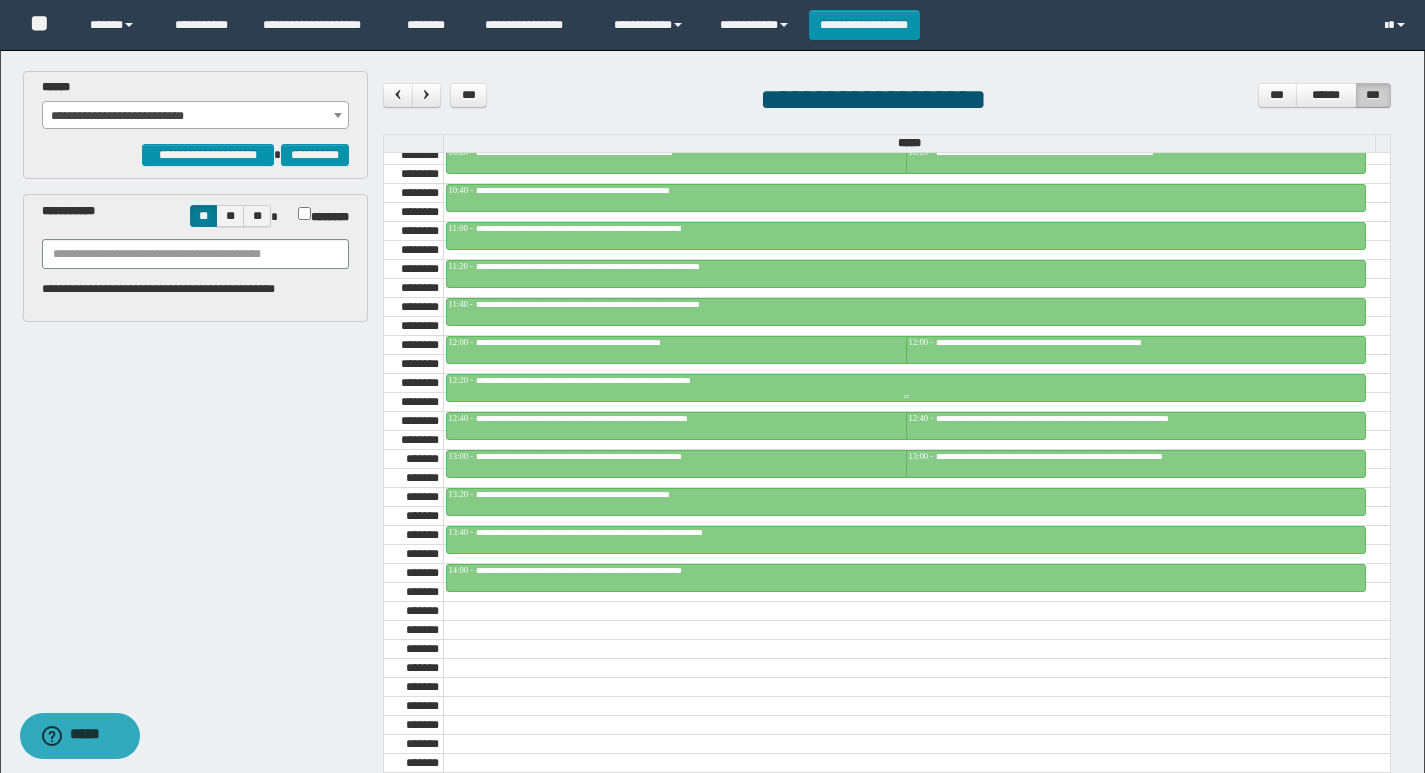 click on "**********" at bounding box center [906, 381] 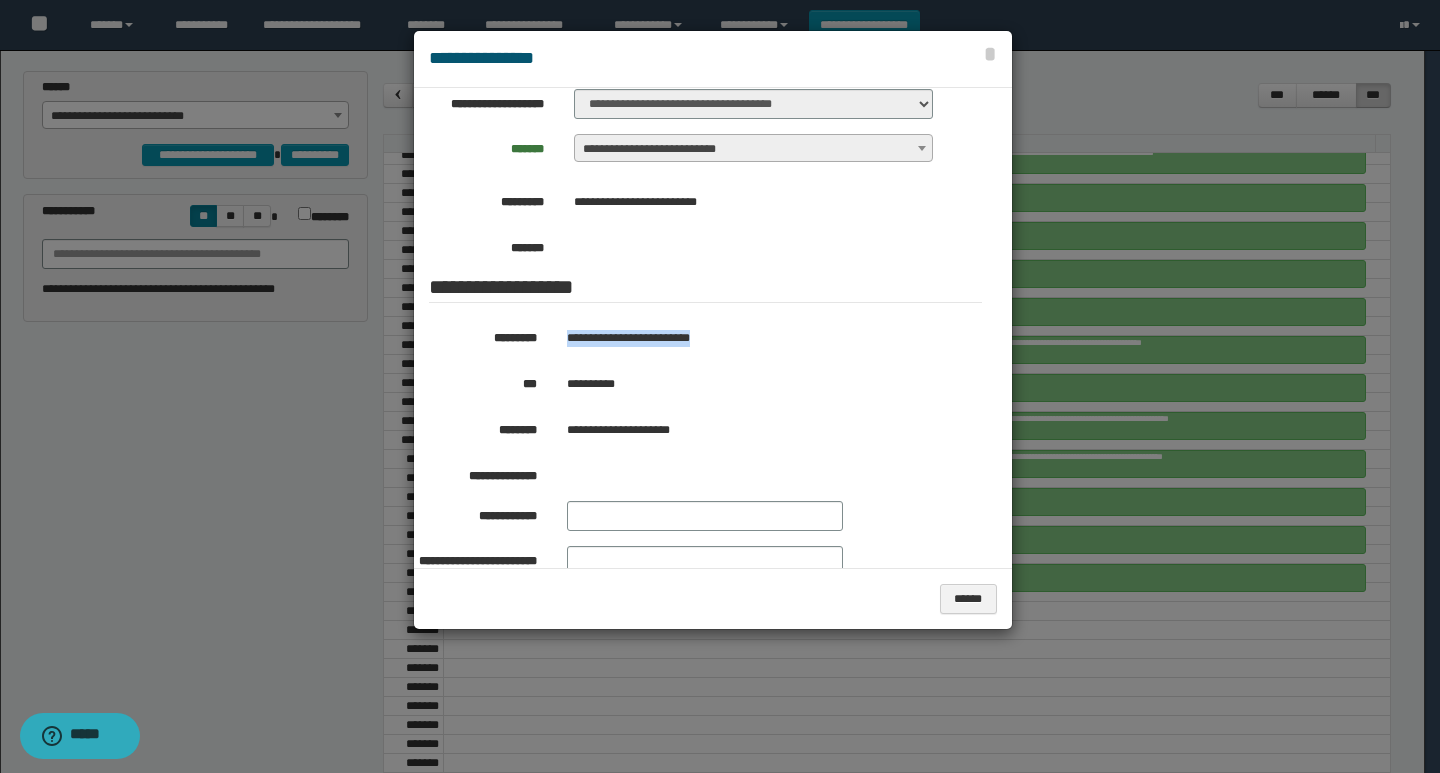 drag, startPoint x: 715, startPoint y: 329, endPoint x: 565, endPoint y: 337, distance: 150.21318 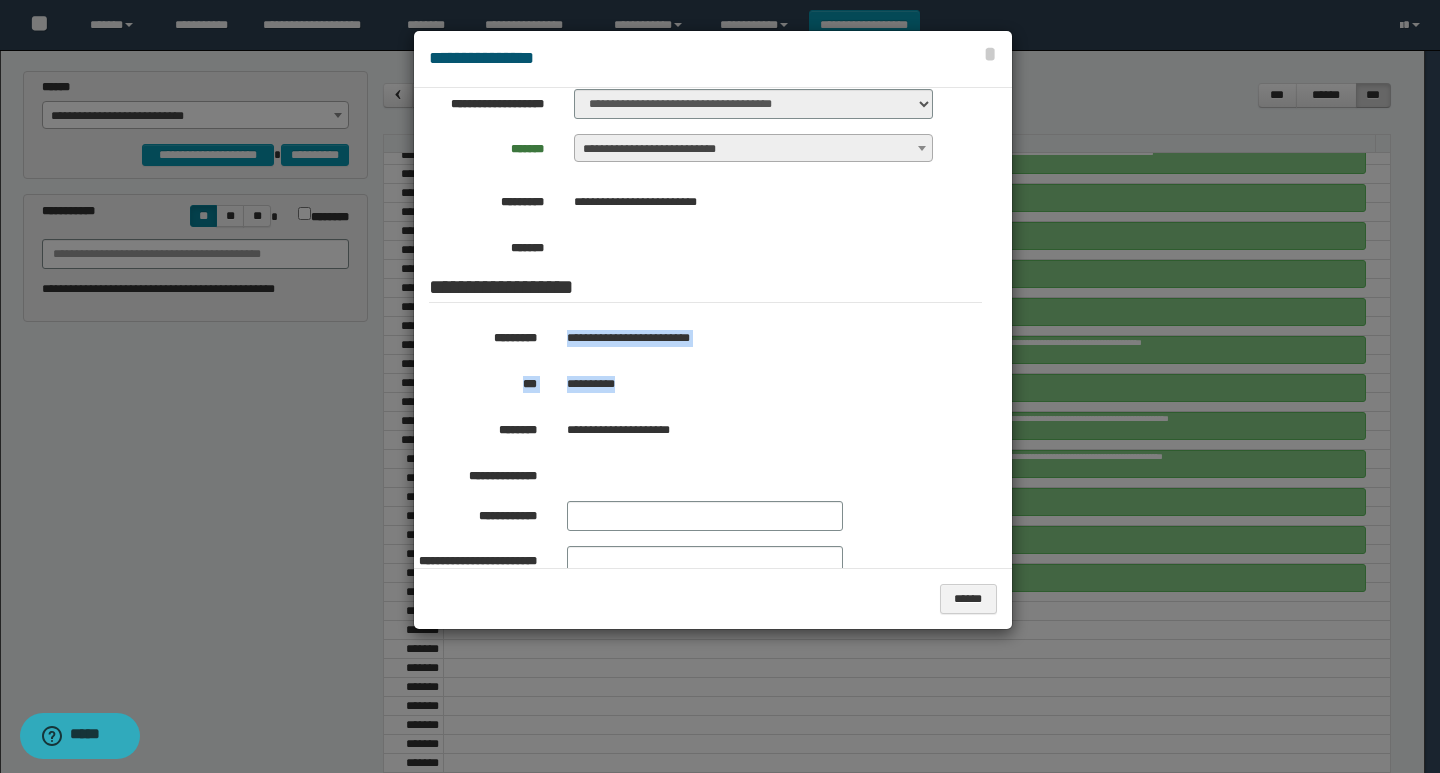 drag, startPoint x: 657, startPoint y: 389, endPoint x: 554, endPoint y: 323, distance: 122.33152 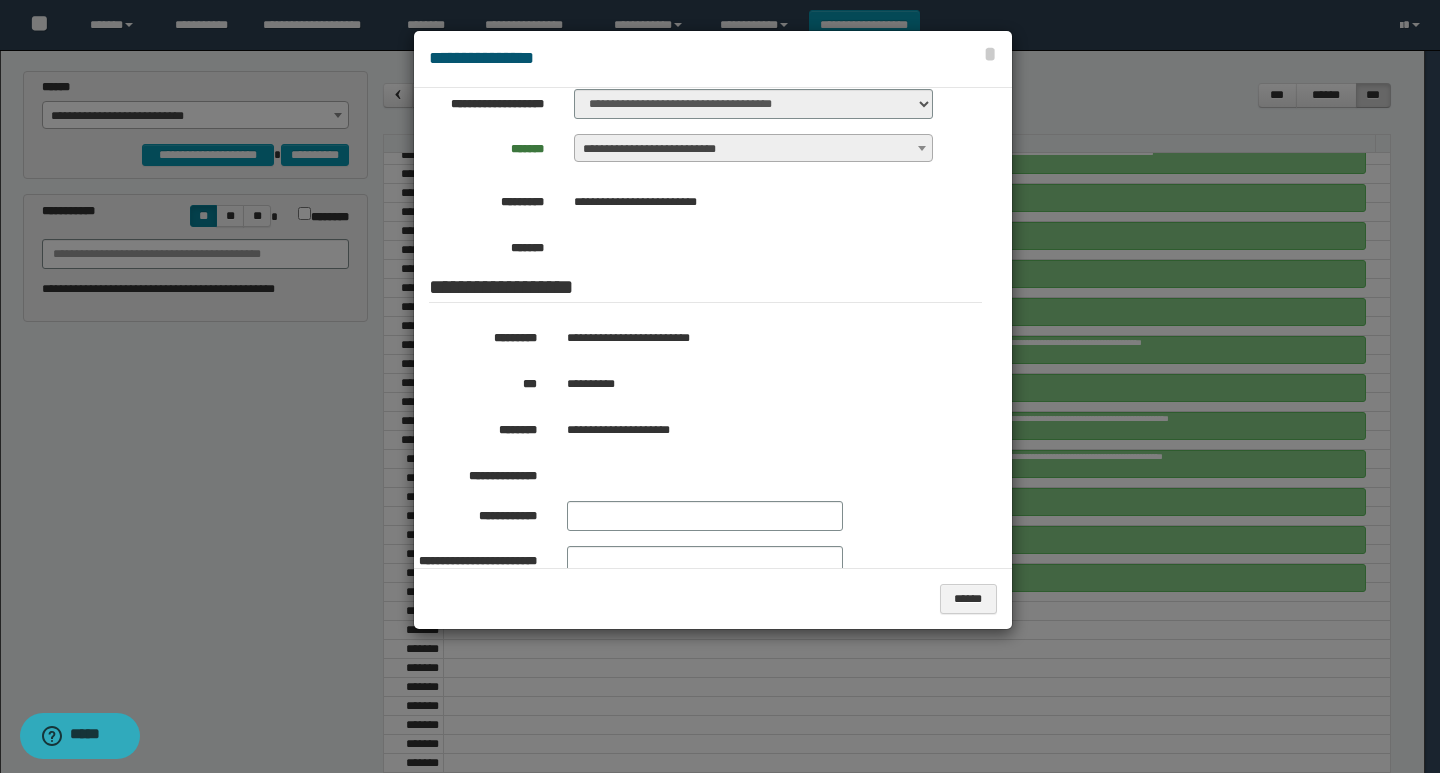 click at bounding box center [720, 386] 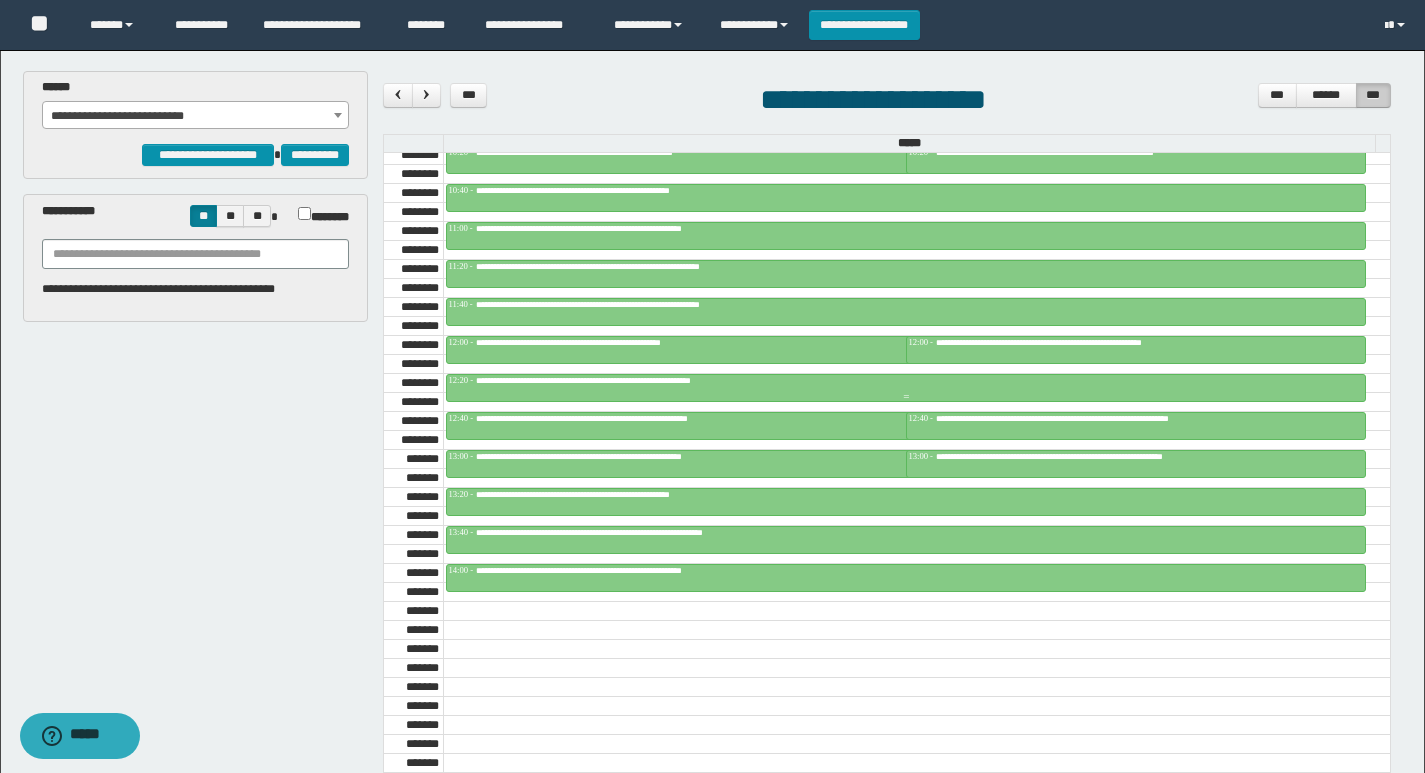 scroll, scrollTop: 1285, scrollLeft: 0, axis: vertical 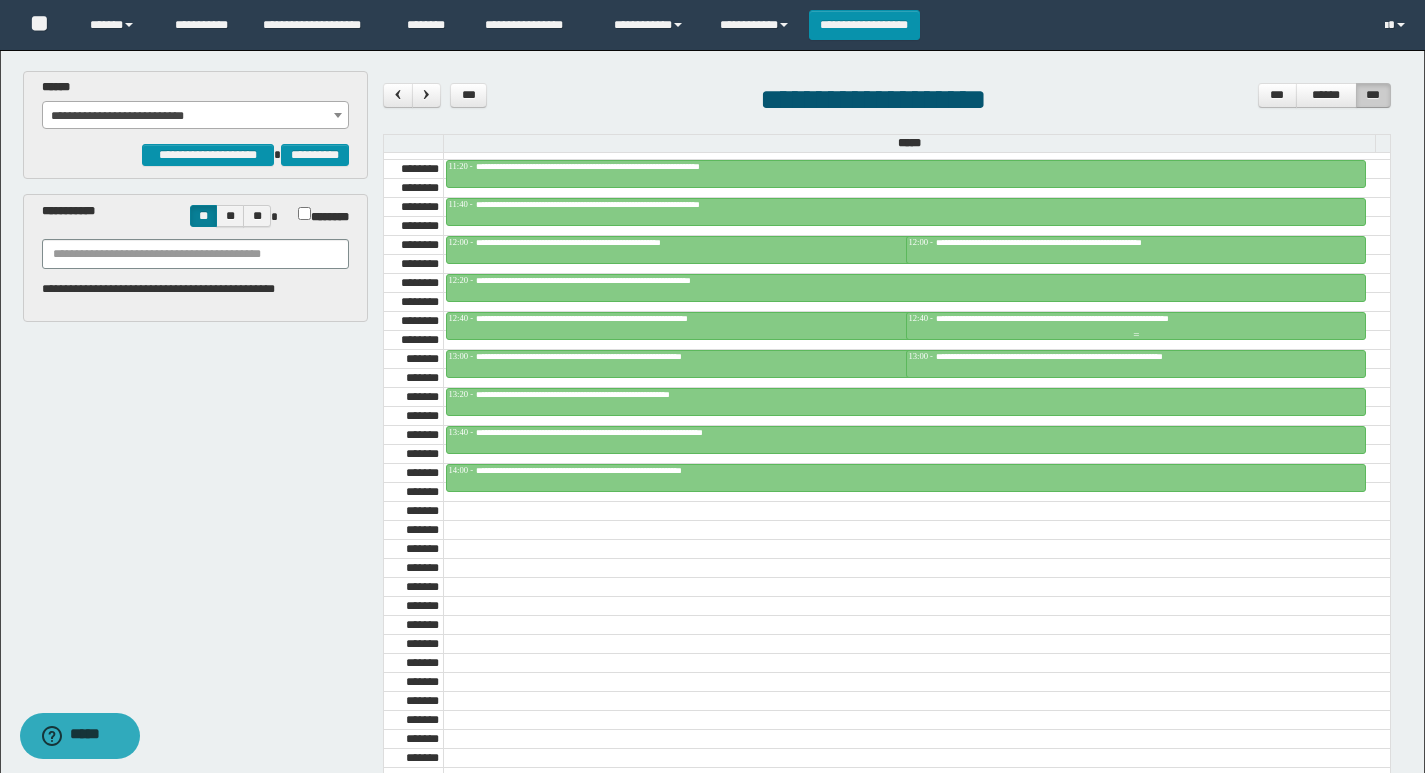 click on "**********" at bounding box center (1094, 318) 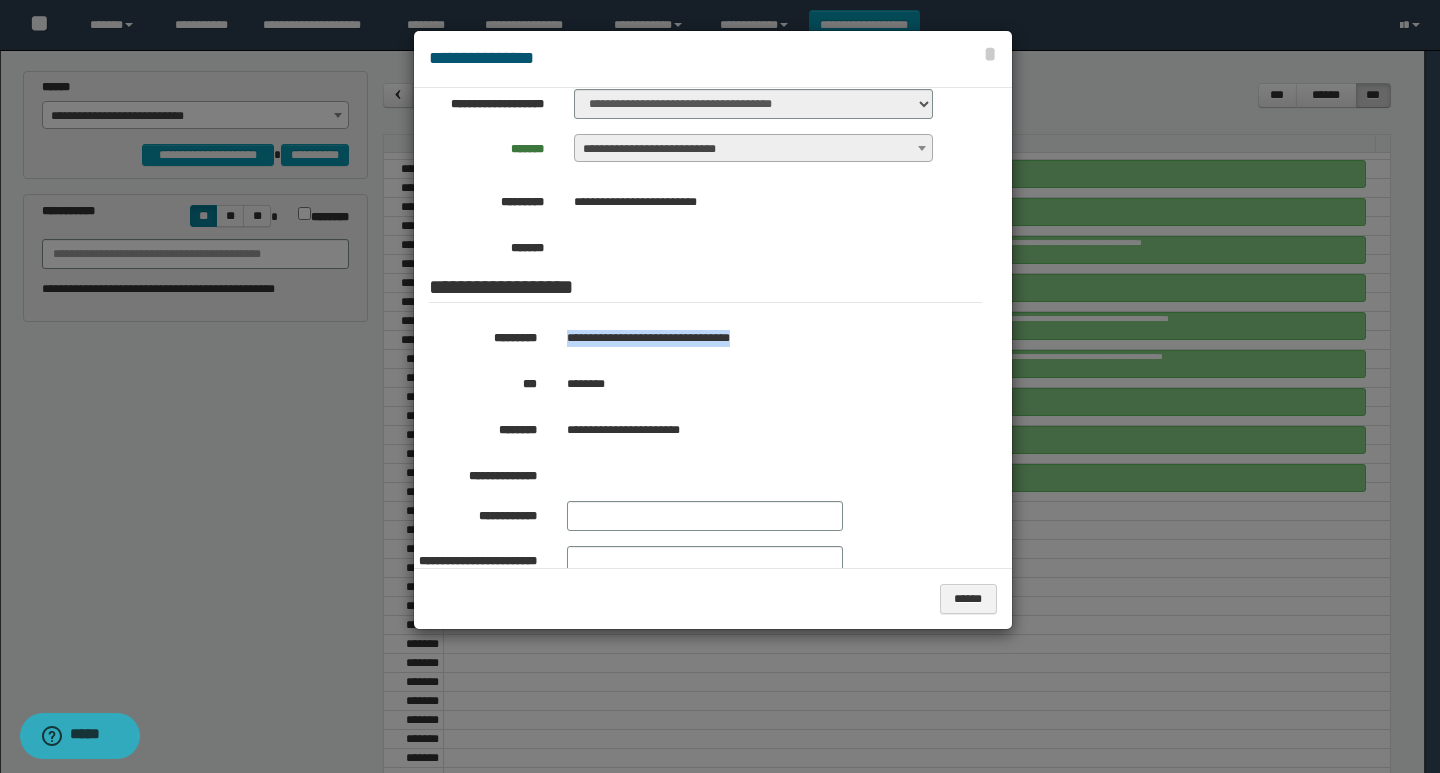 drag, startPoint x: 764, startPoint y: 339, endPoint x: 560, endPoint y: 332, distance: 204.12006 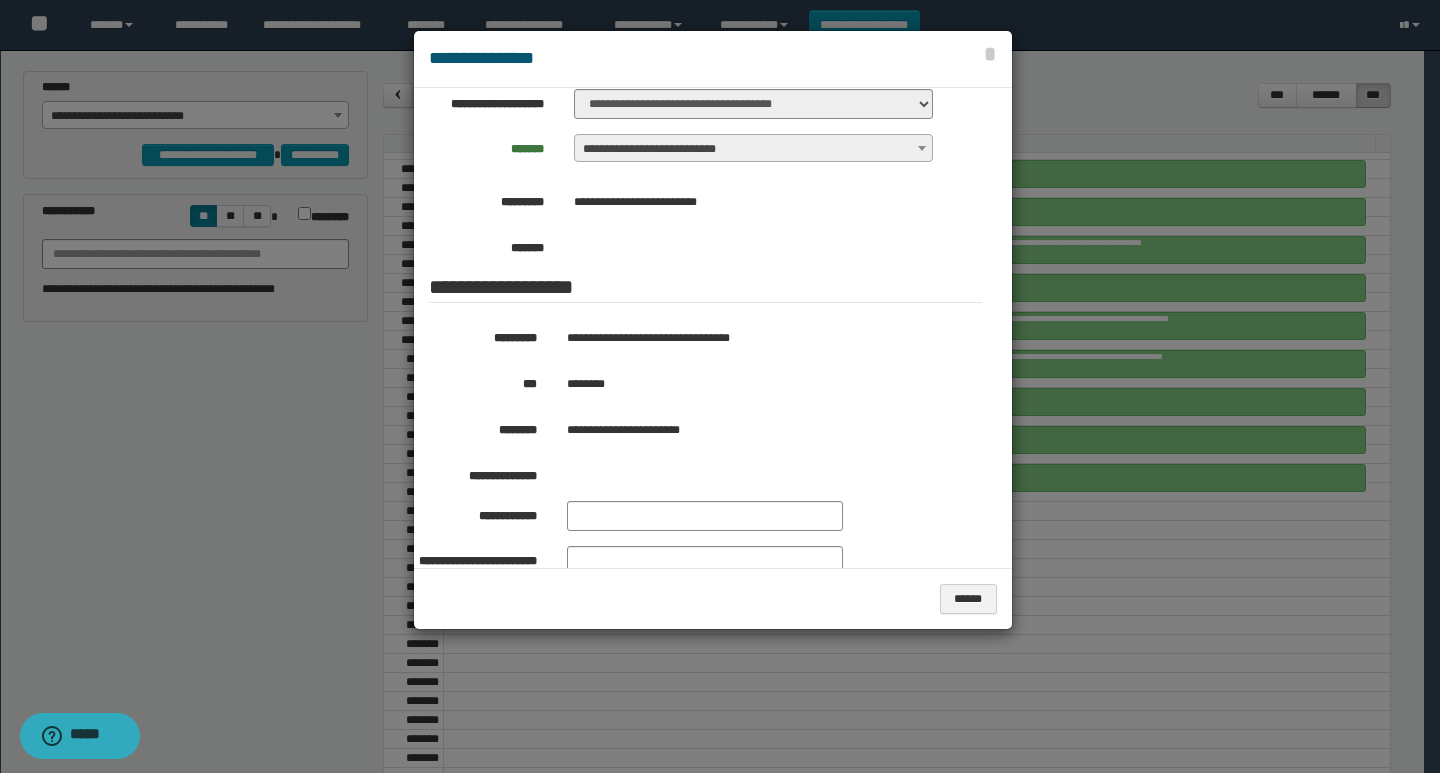 click at bounding box center [720, 386] 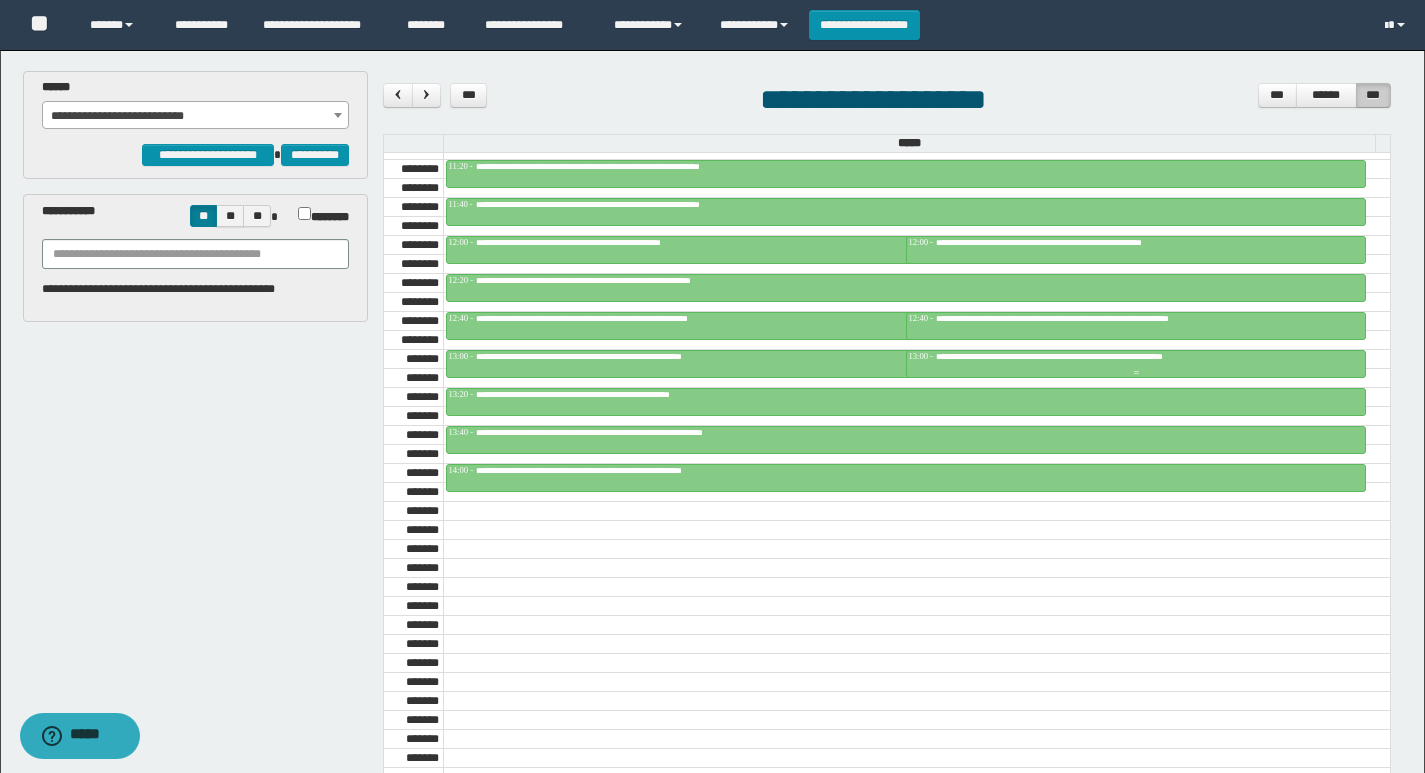 click on "**********" at bounding box center [1095, 356] 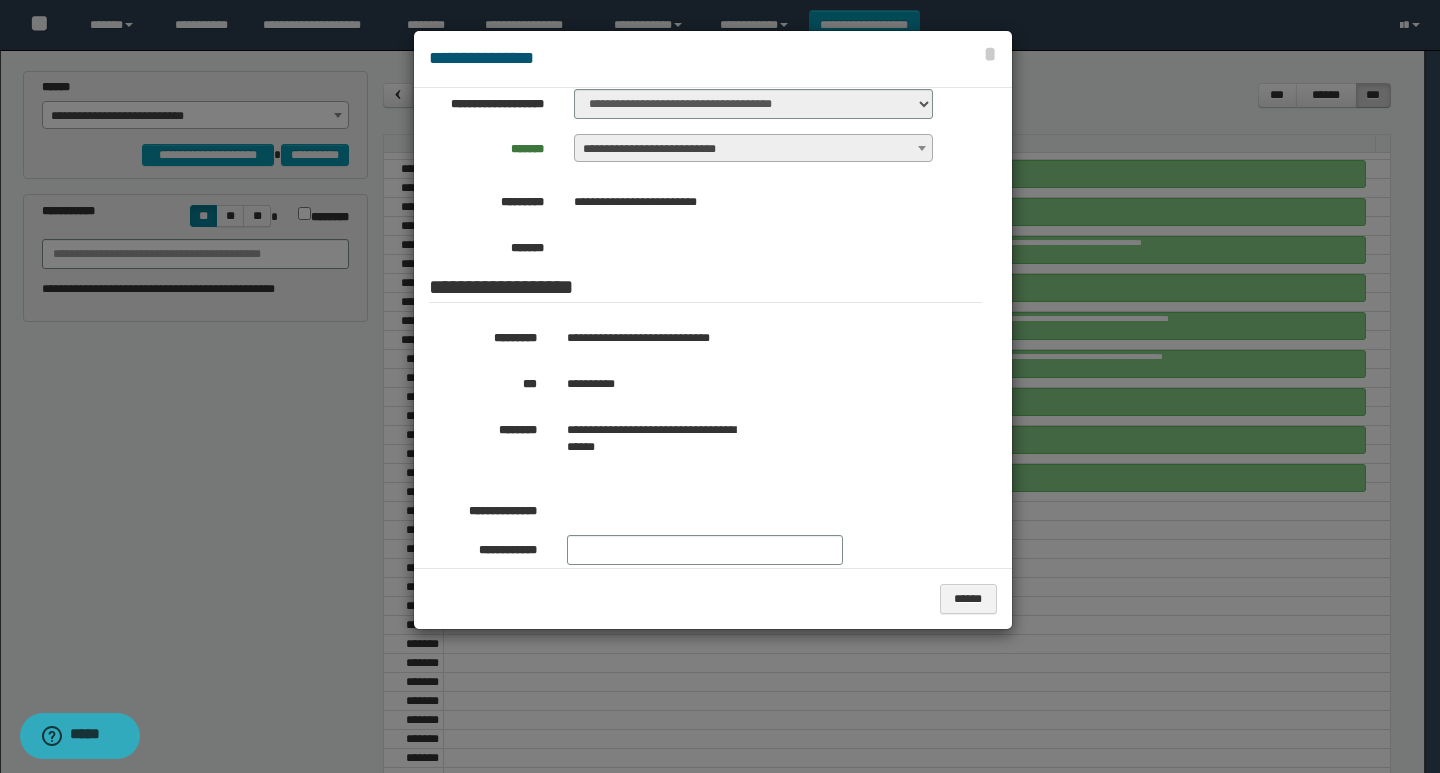 drag, startPoint x: 1147, startPoint y: 488, endPoint x: 1133, endPoint y: 506, distance: 22.803509 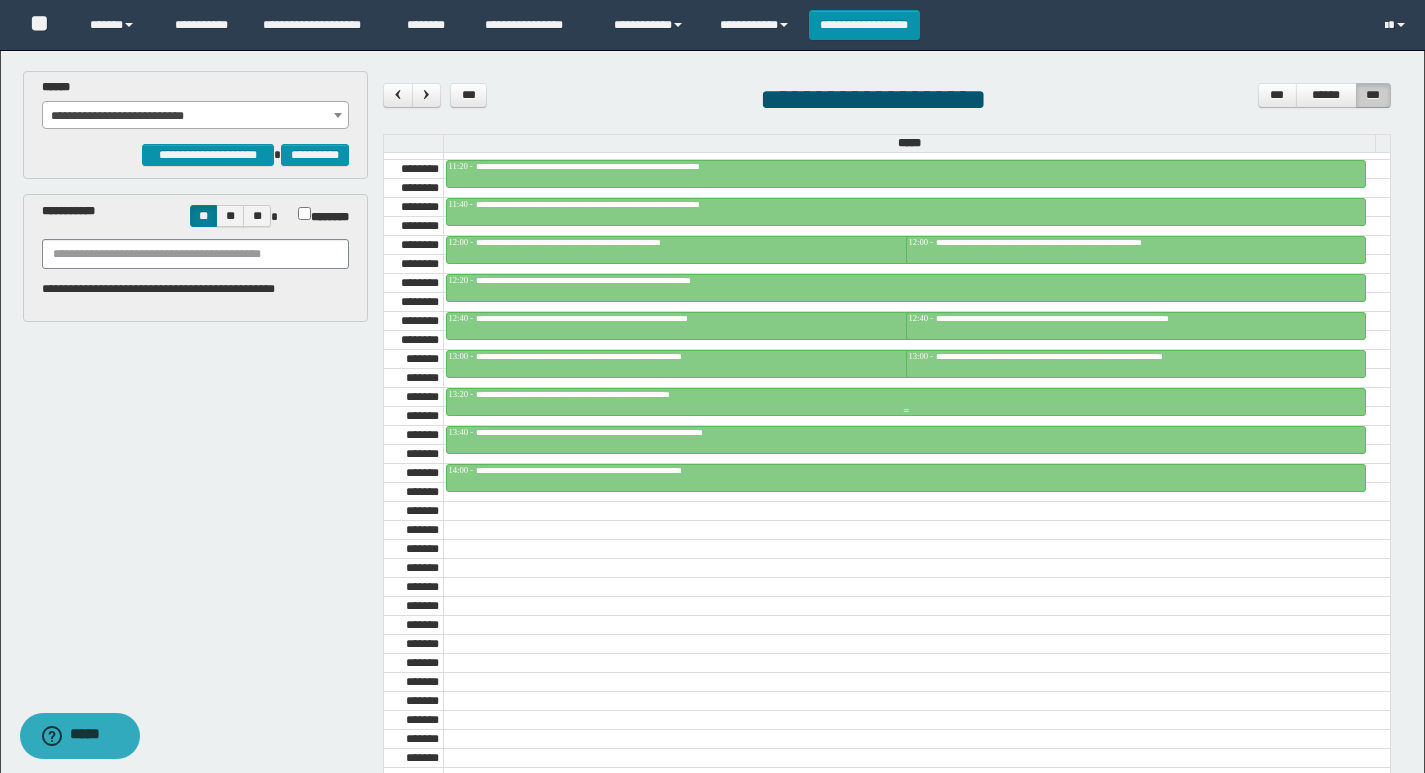 click on "**********" at bounding box center [906, 395] 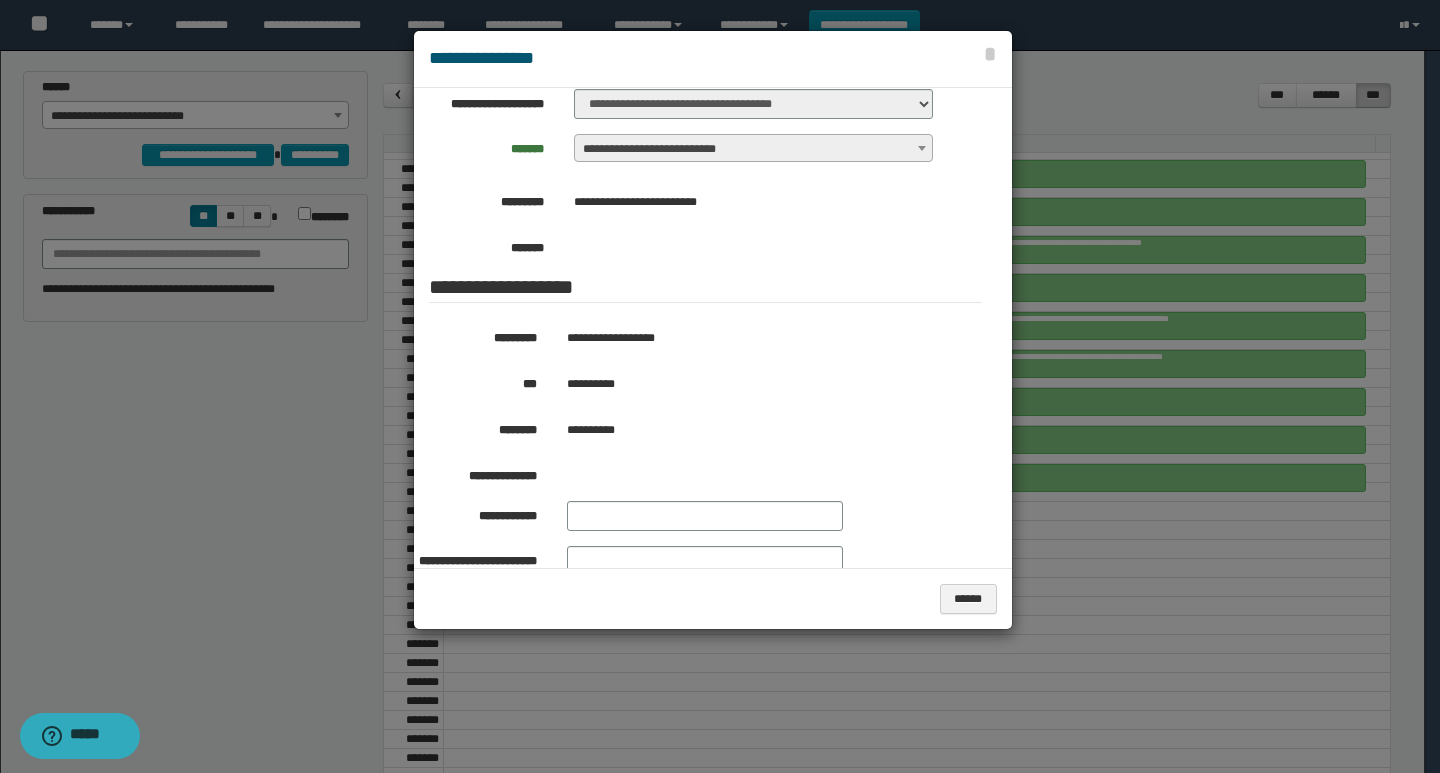 click at bounding box center (720, 386) 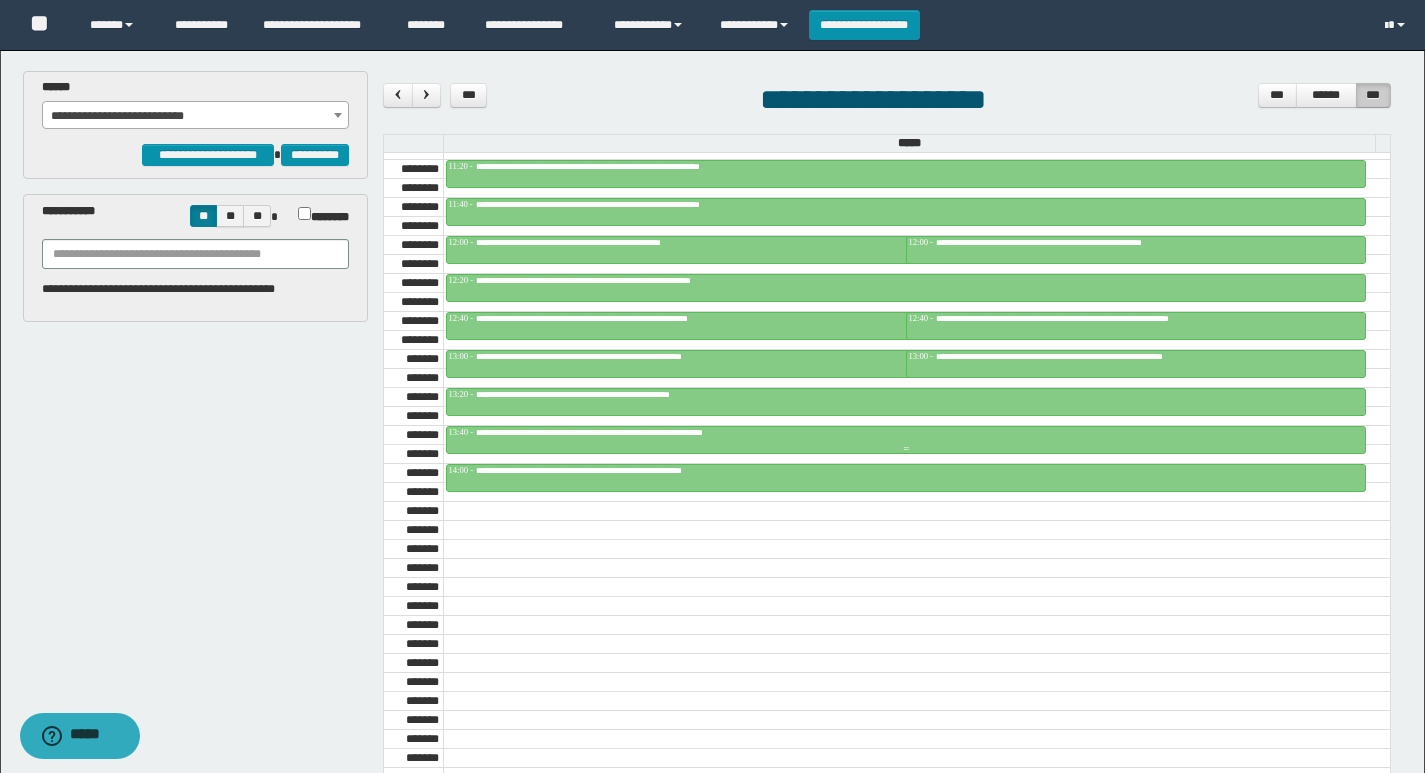 click on "**********" at bounding box center [632, 432] 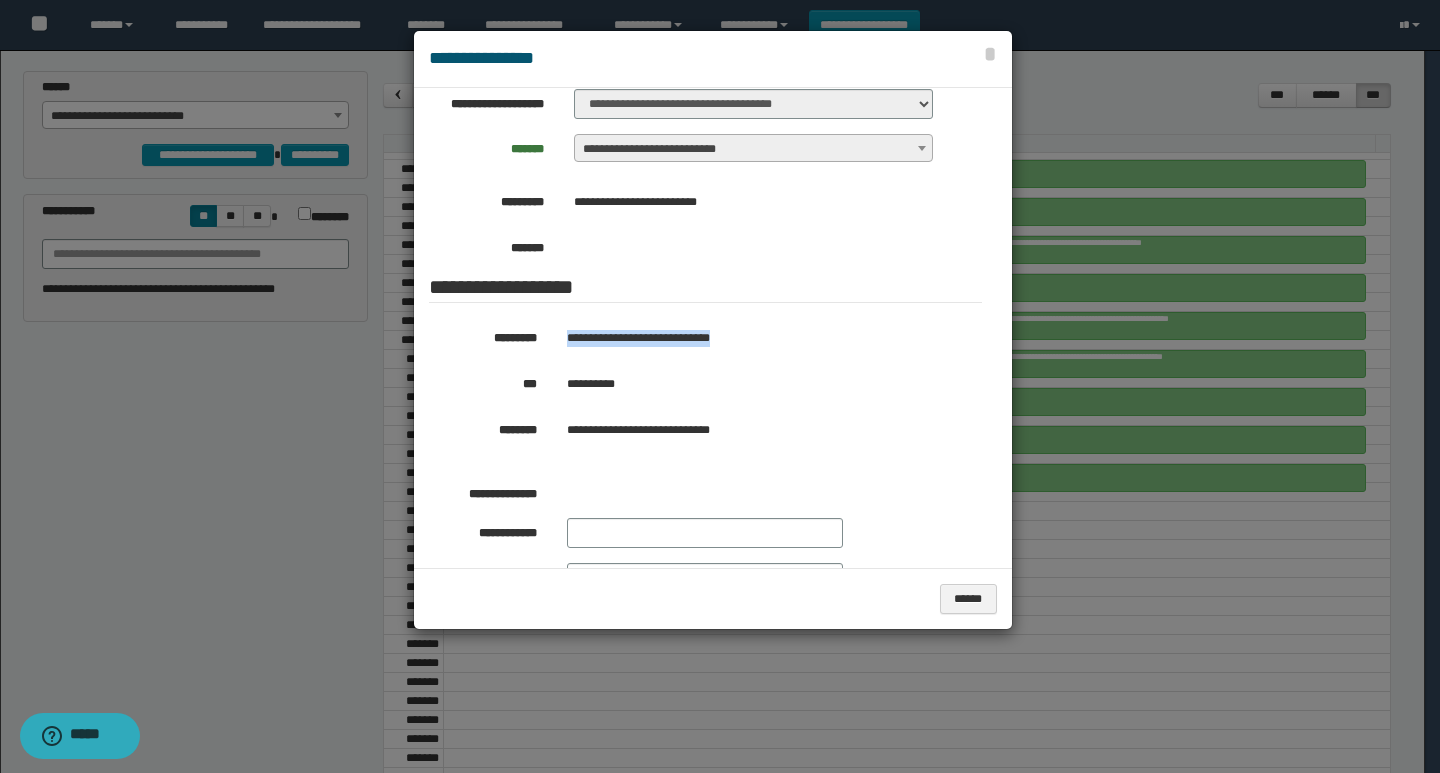 drag, startPoint x: 759, startPoint y: 336, endPoint x: 556, endPoint y: 325, distance: 203.2978 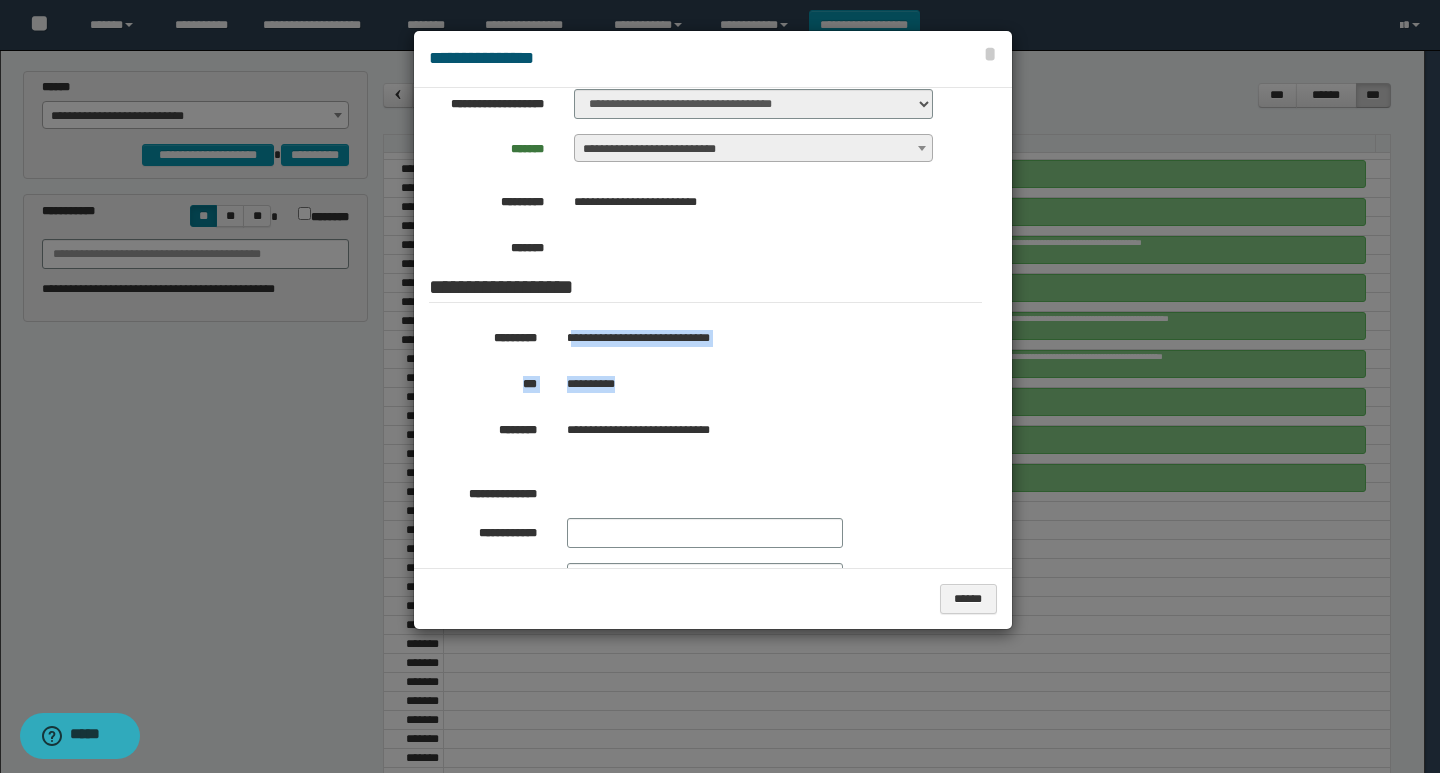 drag, startPoint x: 634, startPoint y: 379, endPoint x: 575, endPoint y: 332, distance: 75.43209 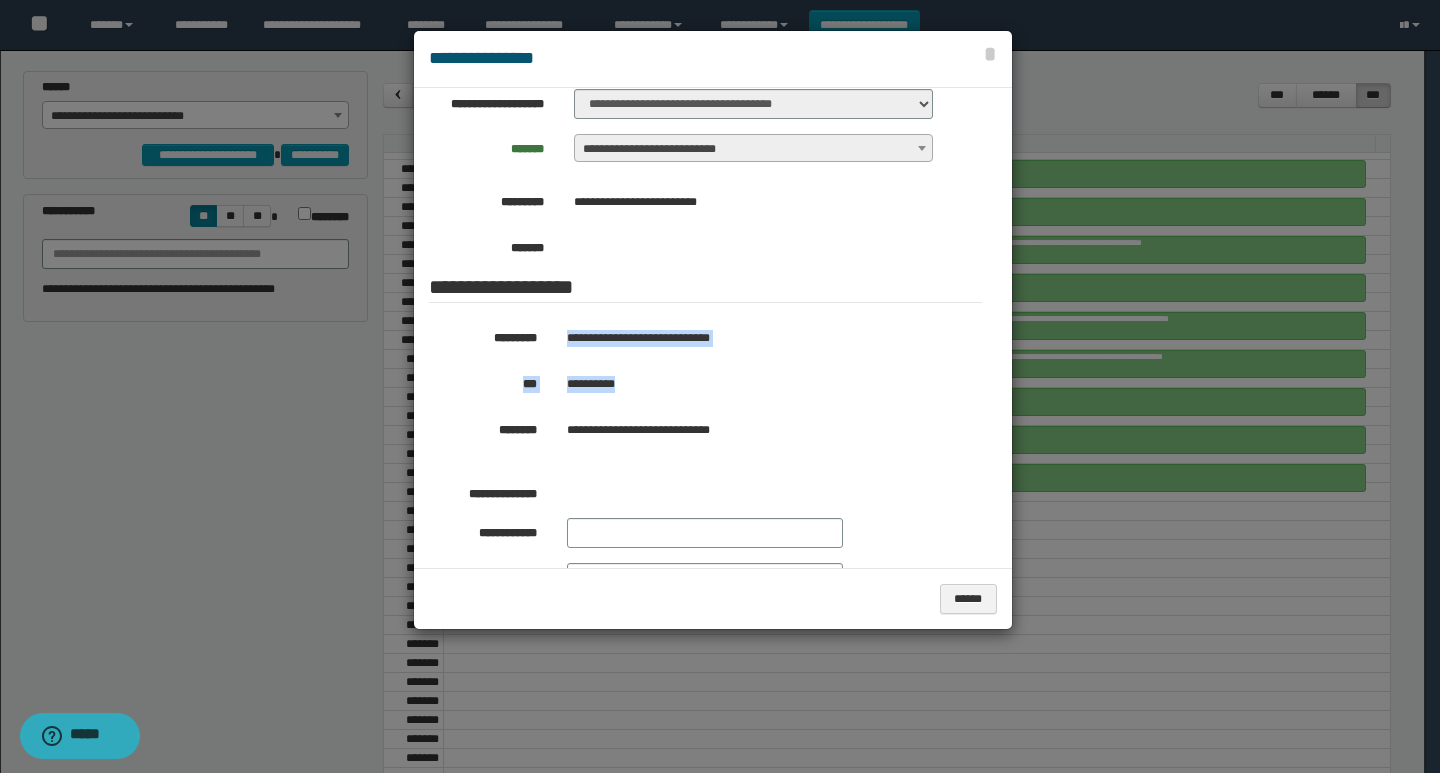 drag, startPoint x: 599, startPoint y: 387, endPoint x: 546, endPoint y: 347, distance: 66.4003 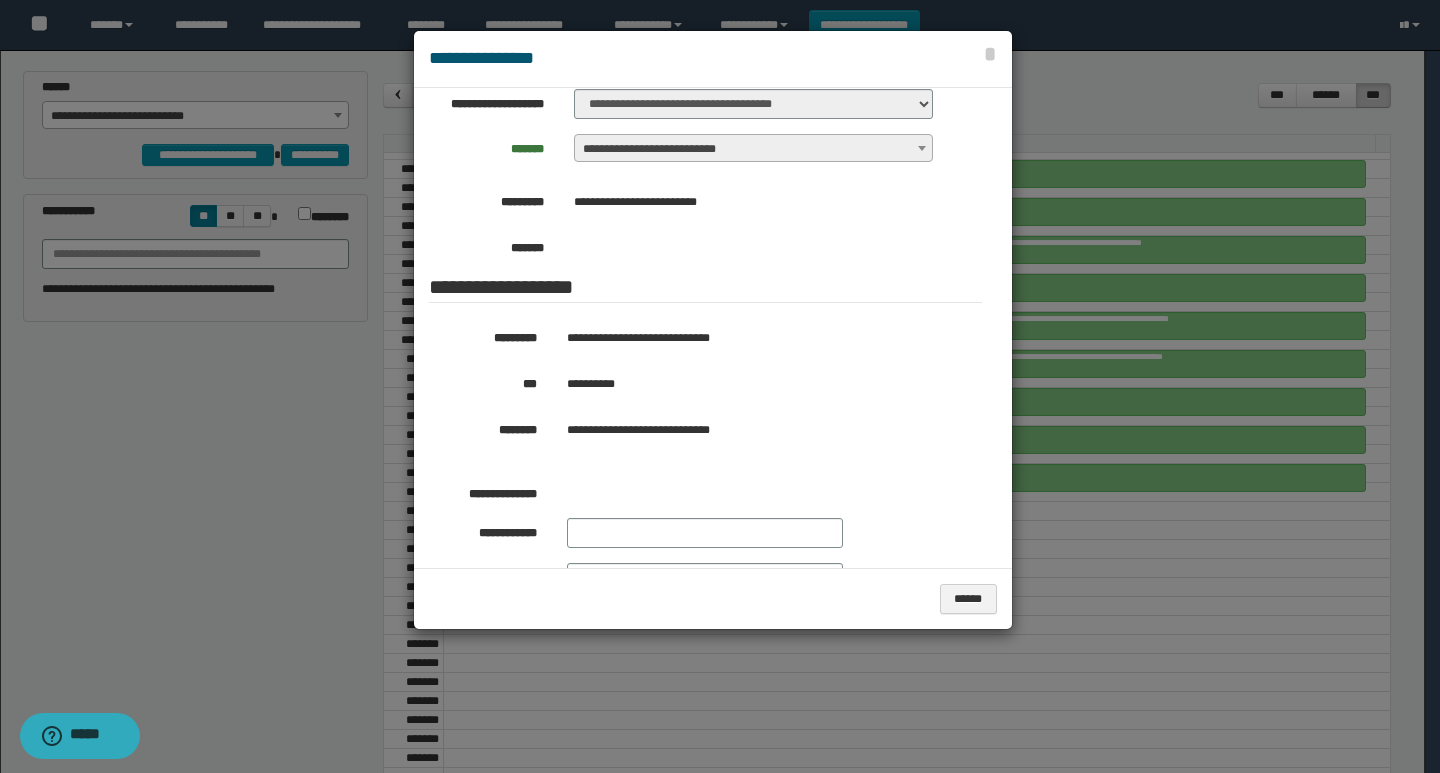 click at bounding box center [720, 386] 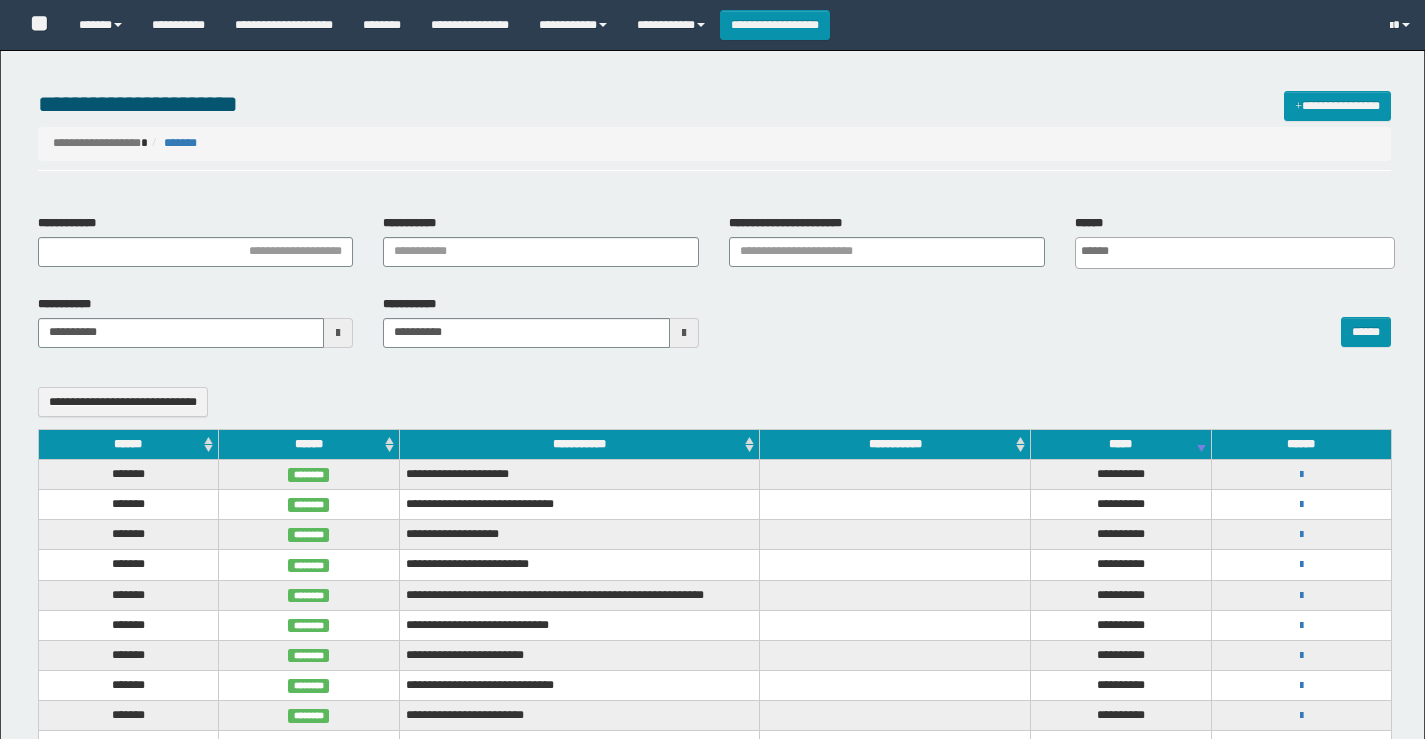 select 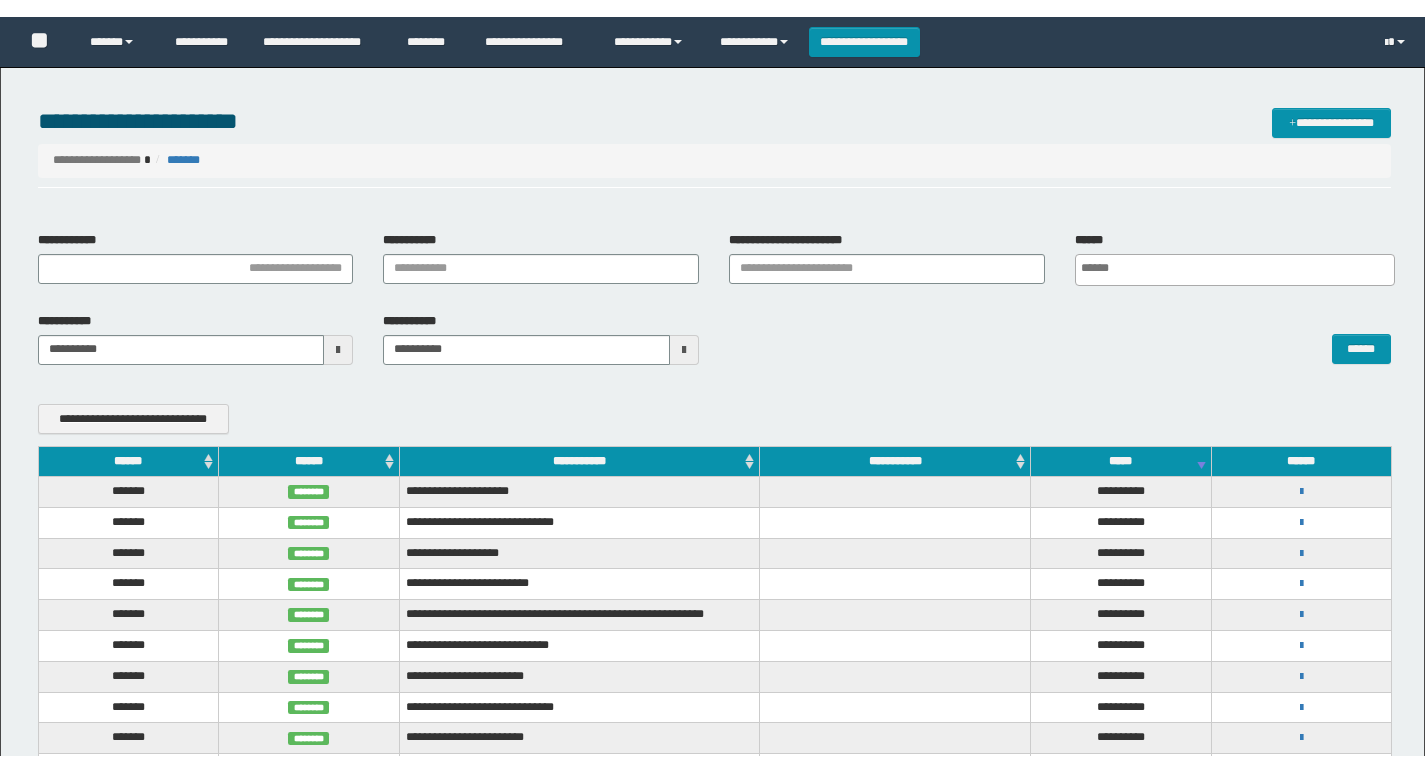 scroll, scrollTop: 0, scrollLeft: 0, axis: both 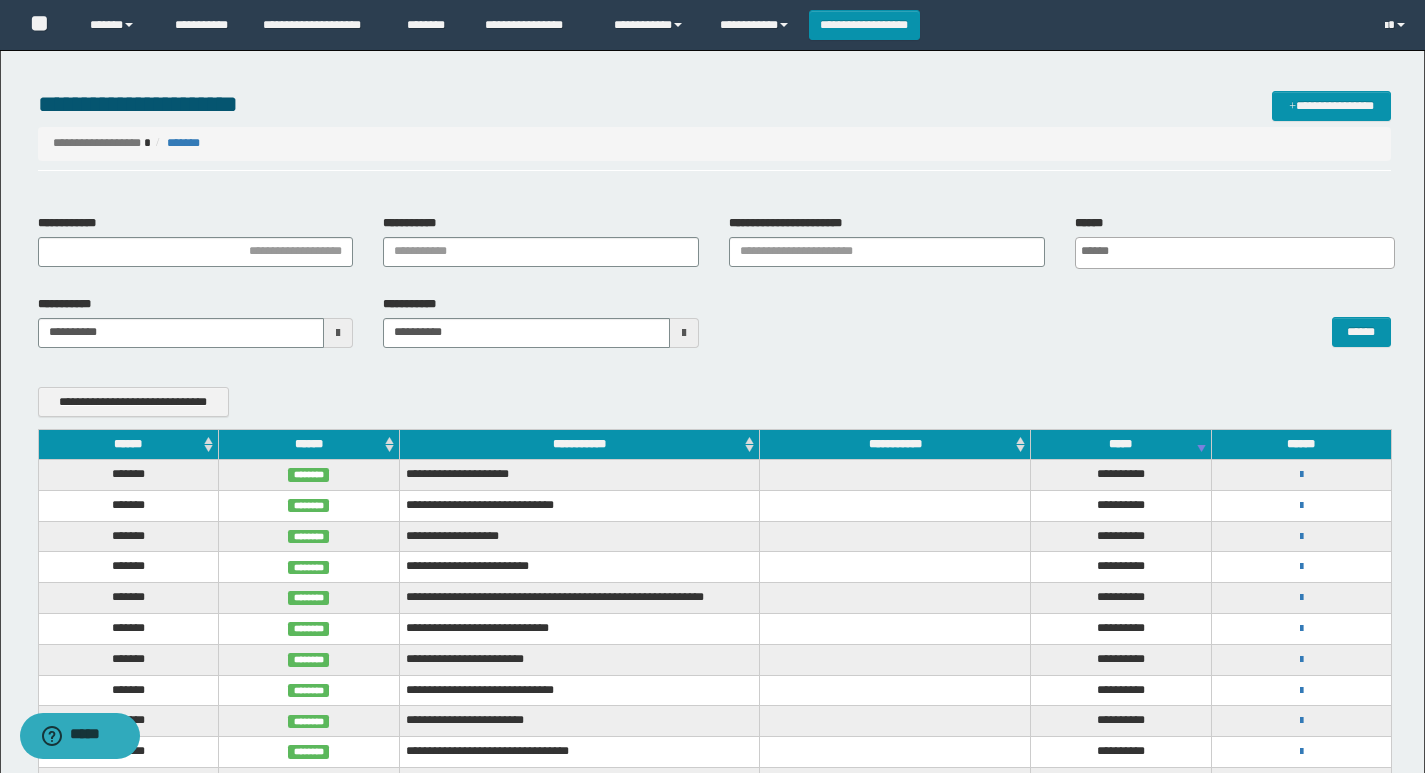 click on "**********" at bounding box center (793, 223) 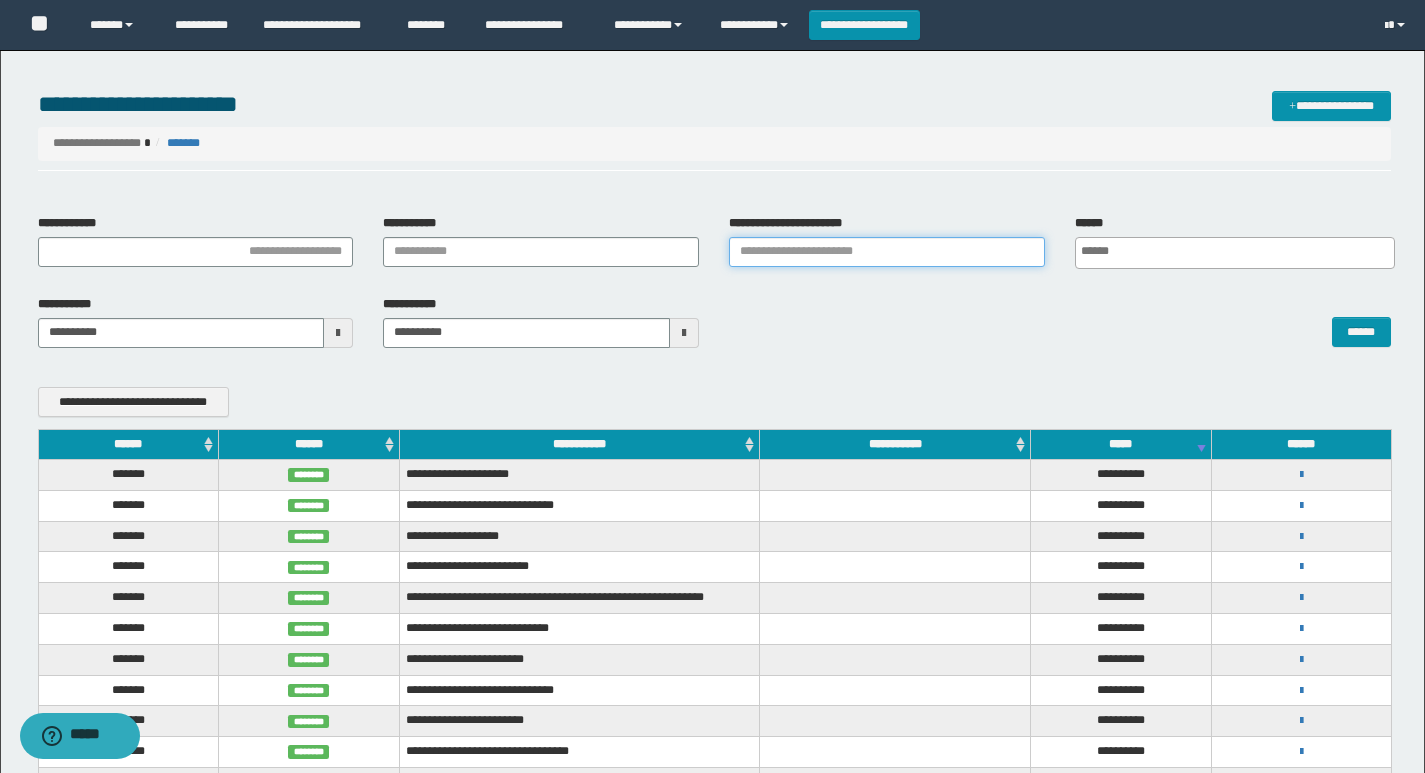click on "**********" at bounding box center (887, 252) 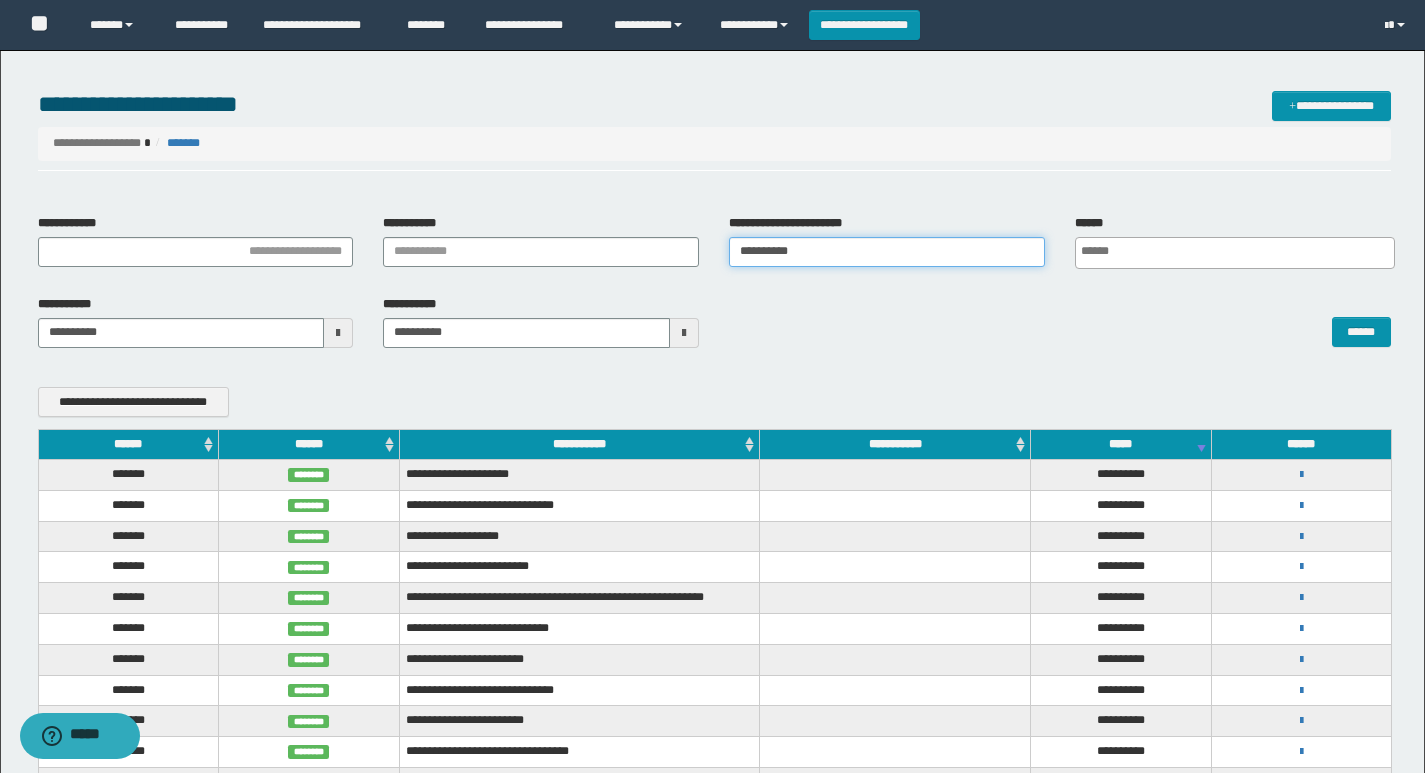 type on "**********" 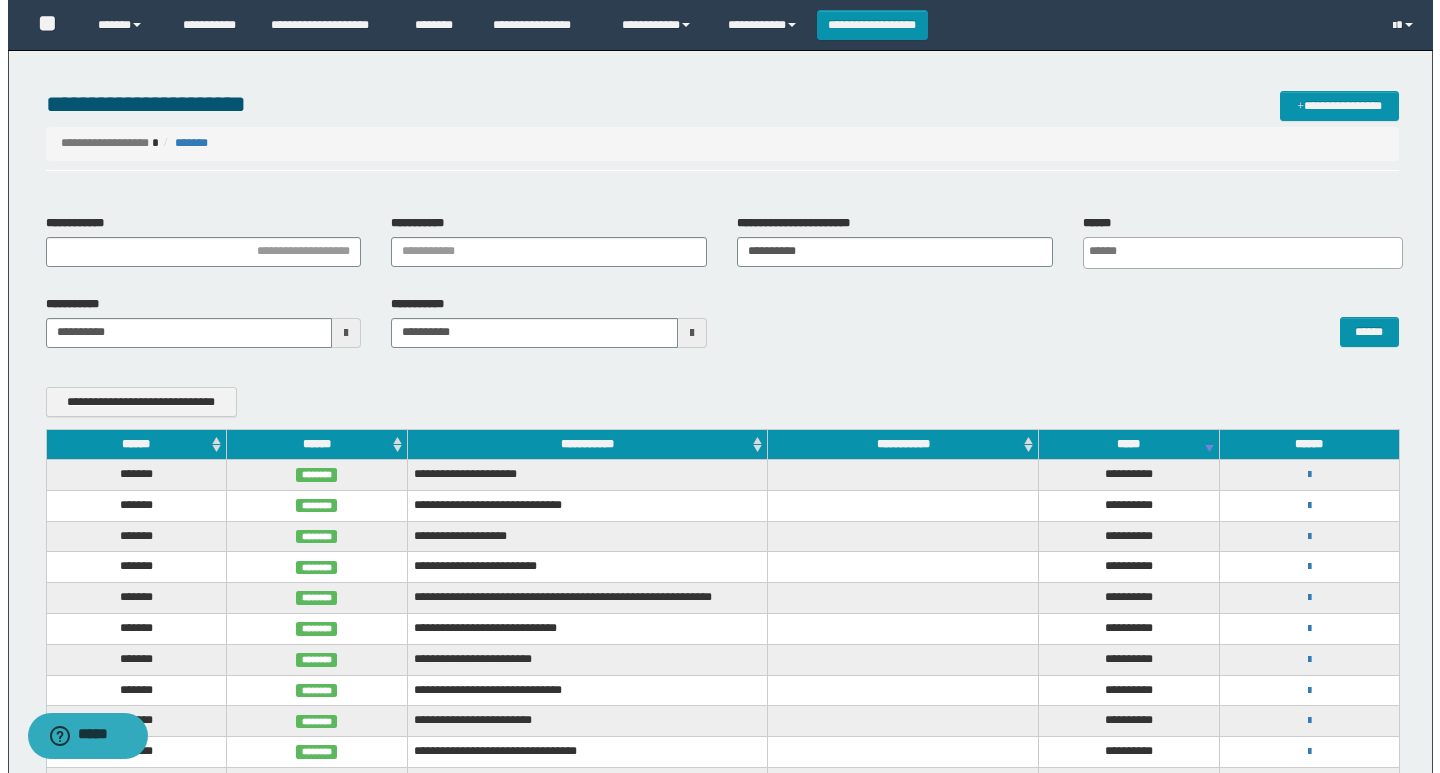 scroll, scrollTop: 0, scrollLeft: 5, axis: horizontal 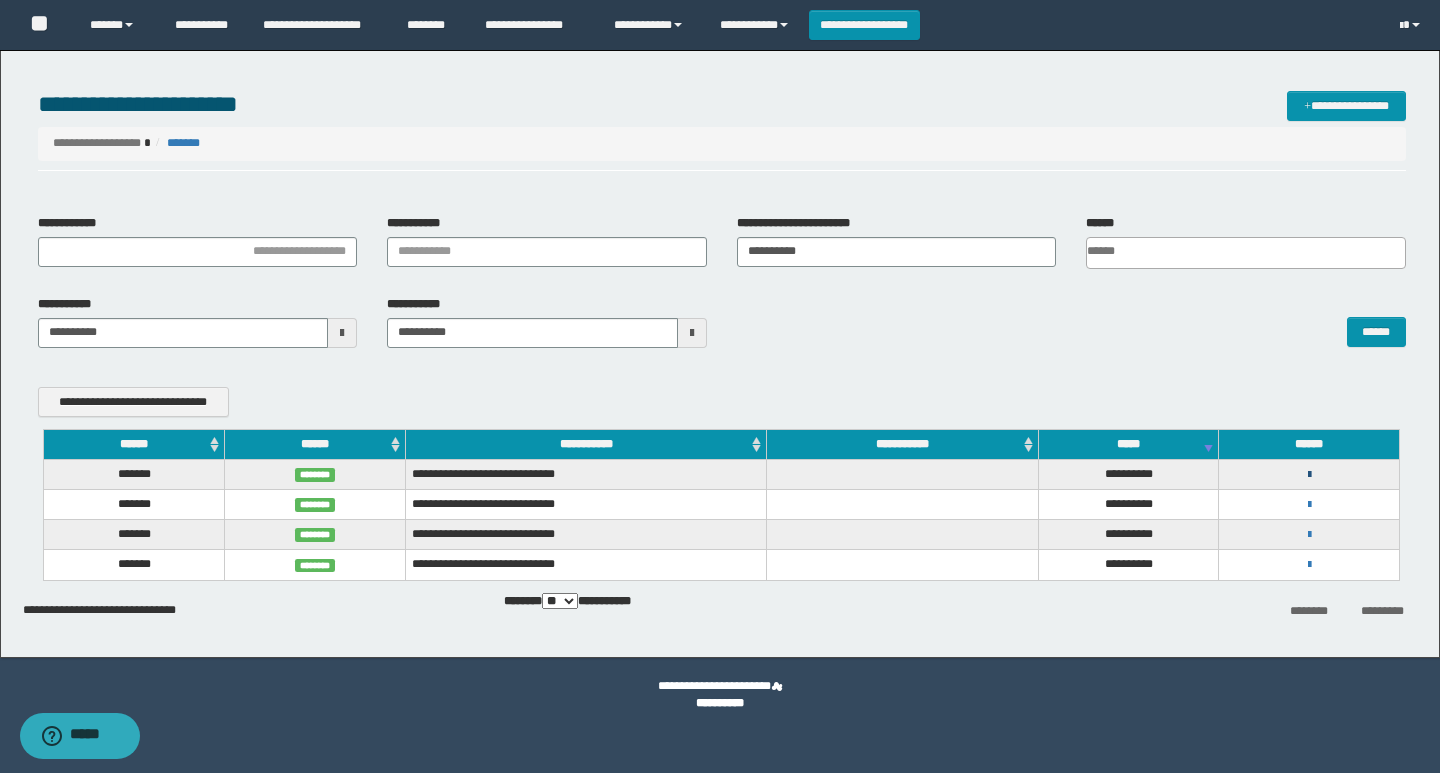 click at bounding box center (1309, 475) 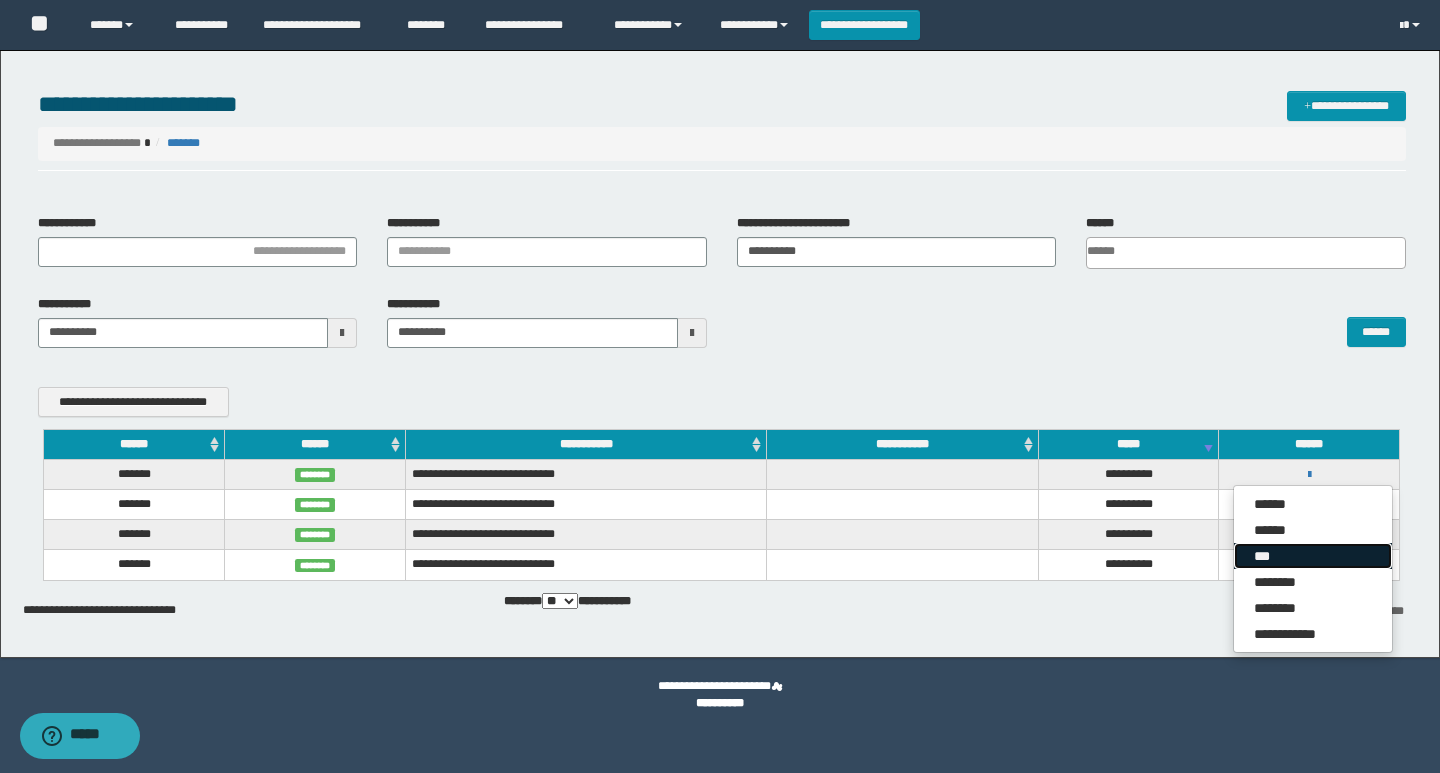 click on "***" at bounding box center (1313, 556) 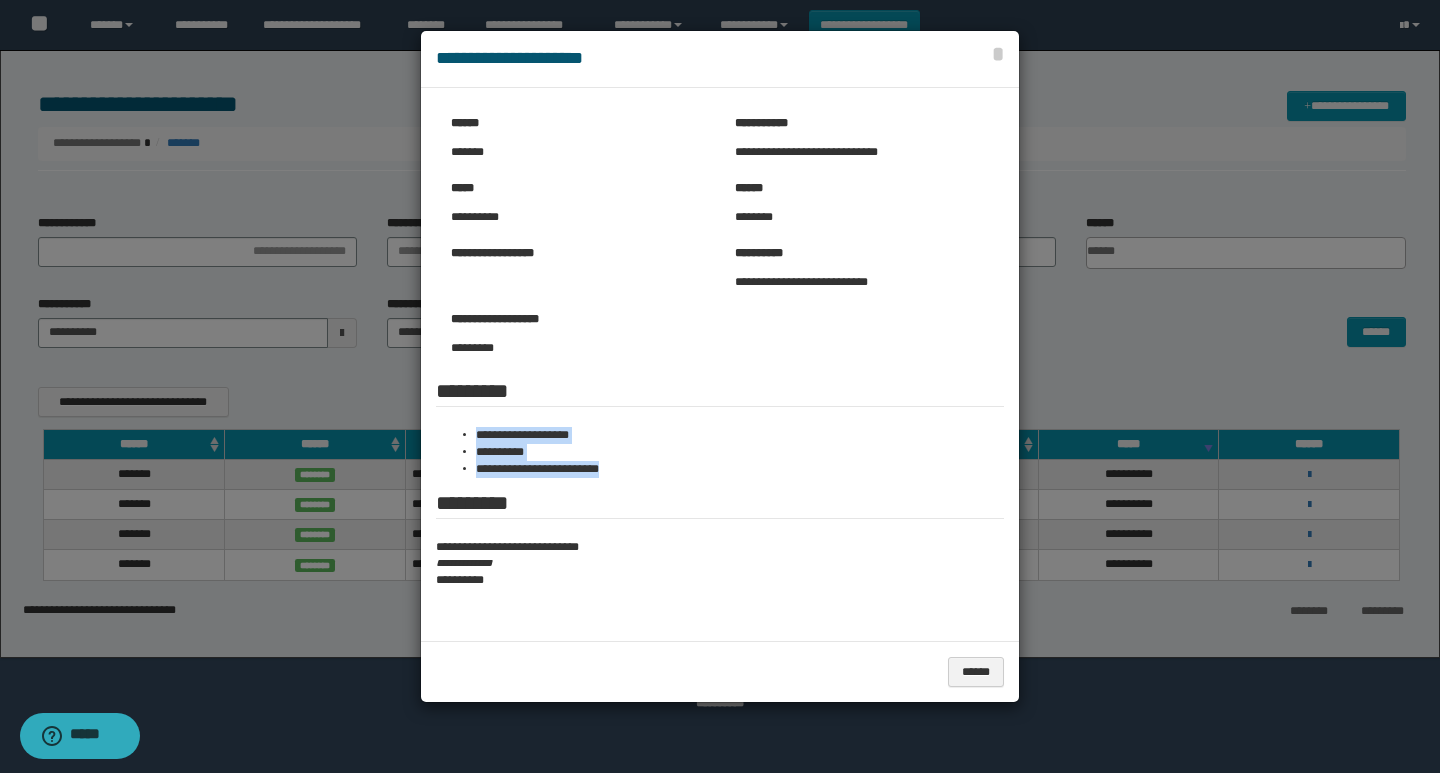 drag, startPoint x: 650, startPoint y: 468, endPoint x: 463, endPoint y: 427, distance: 191.4419 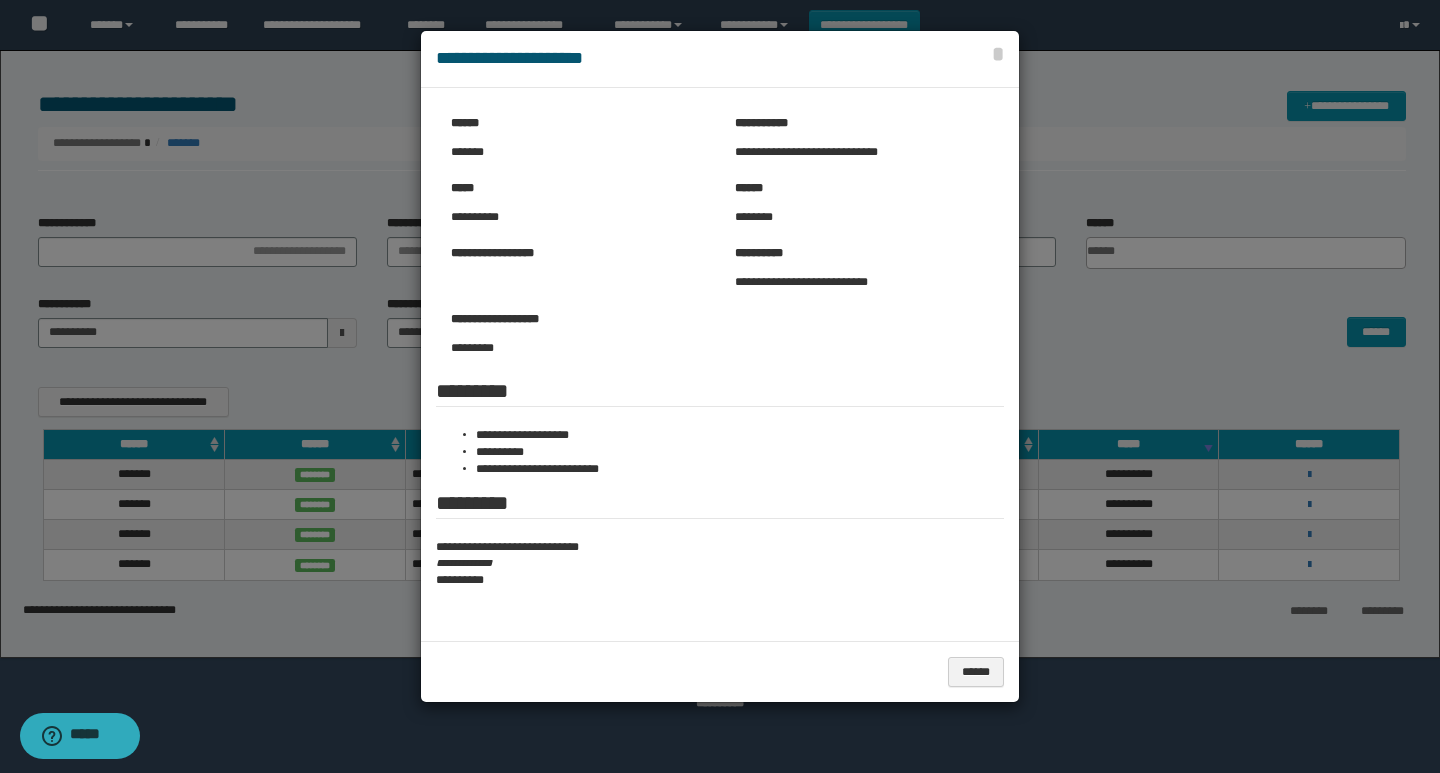 click on "******" at bounding box center [720, 671] 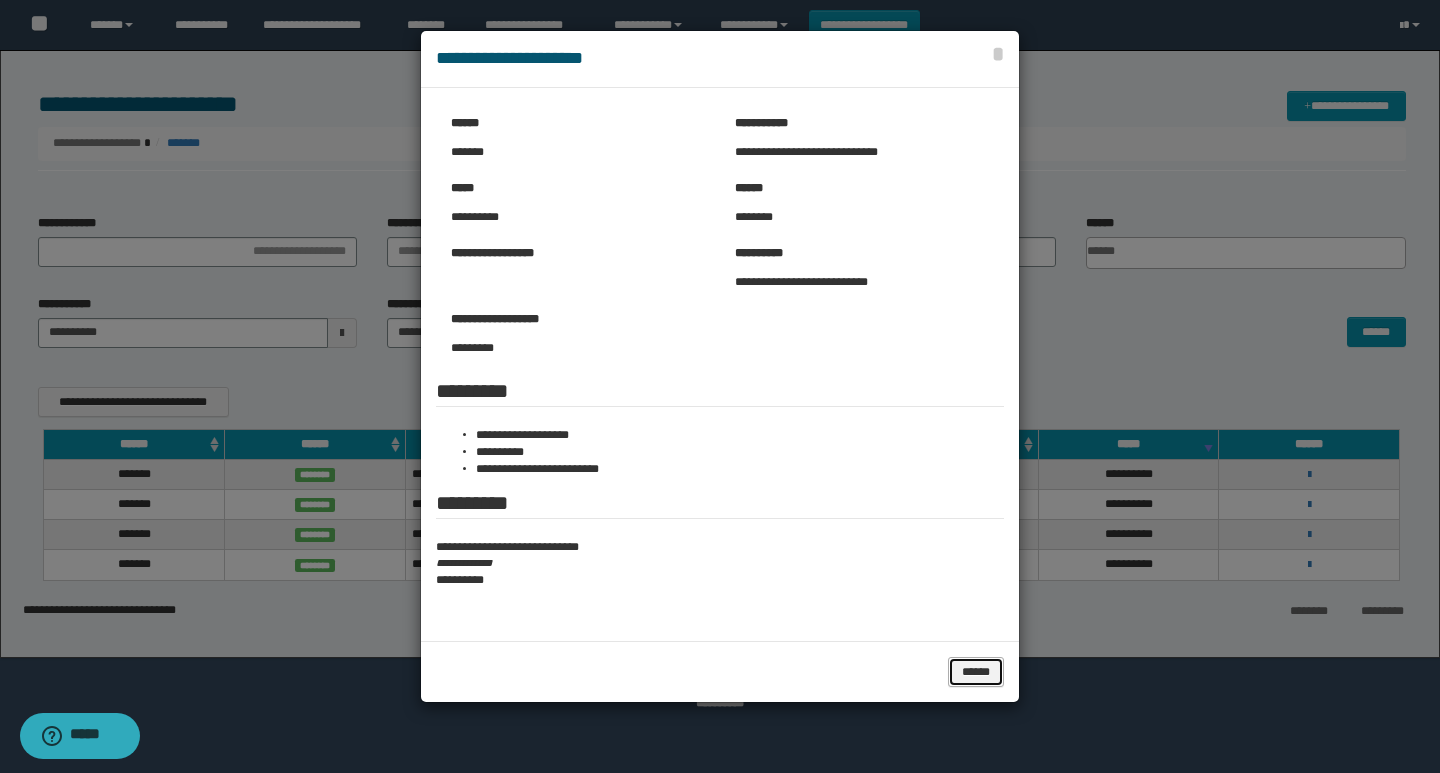 click on "******" at bounding box center [976, 672] 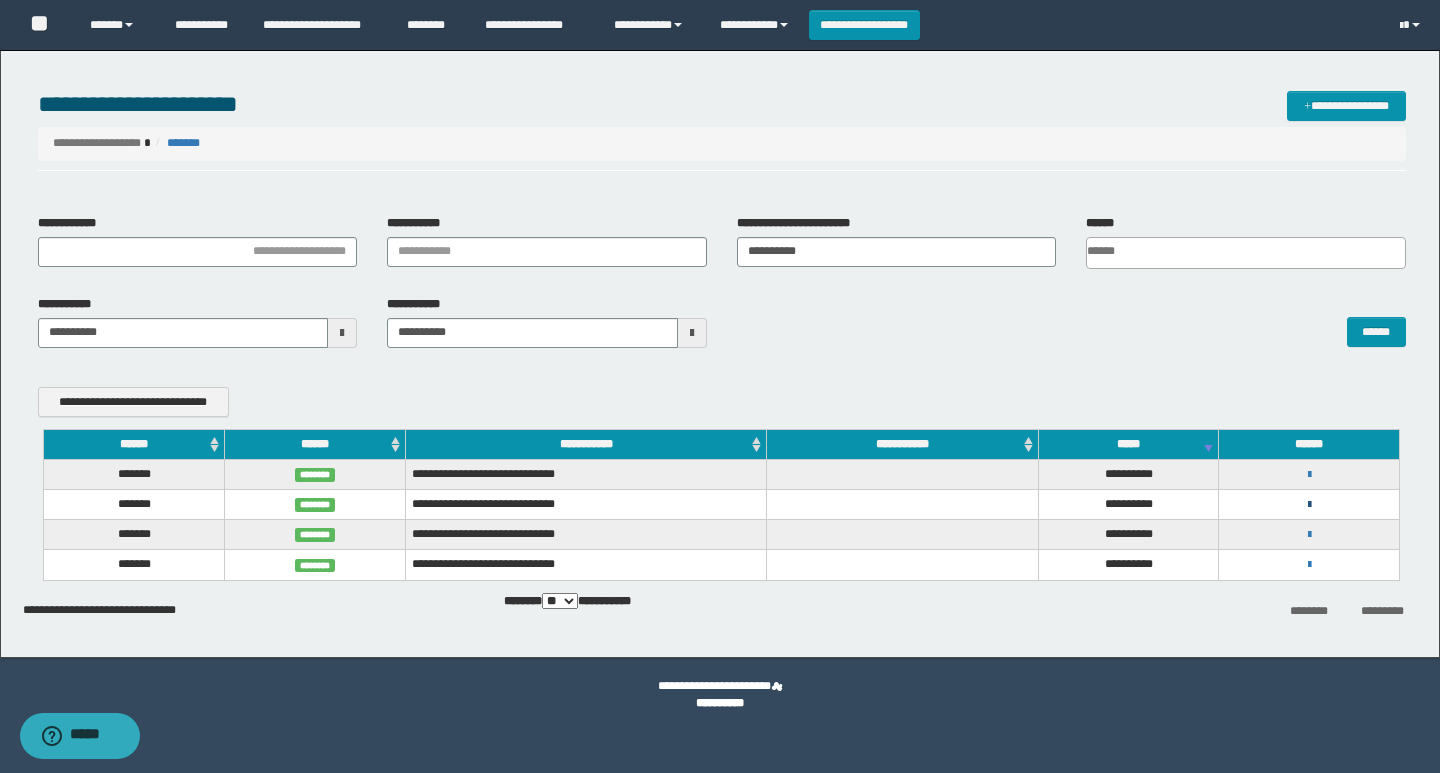 click at bounding box center (1309, 505) 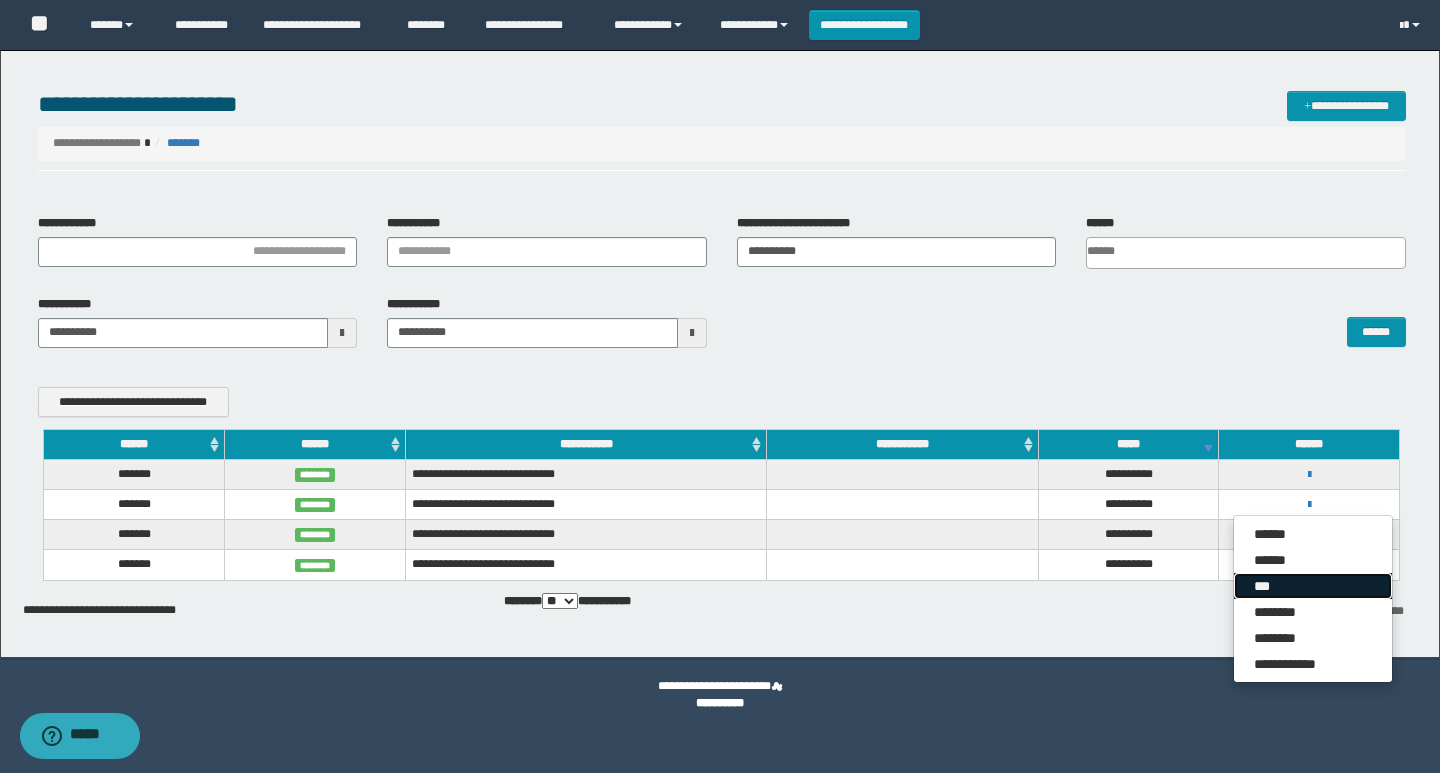 click on "***" at bounding box center (1313, 586) 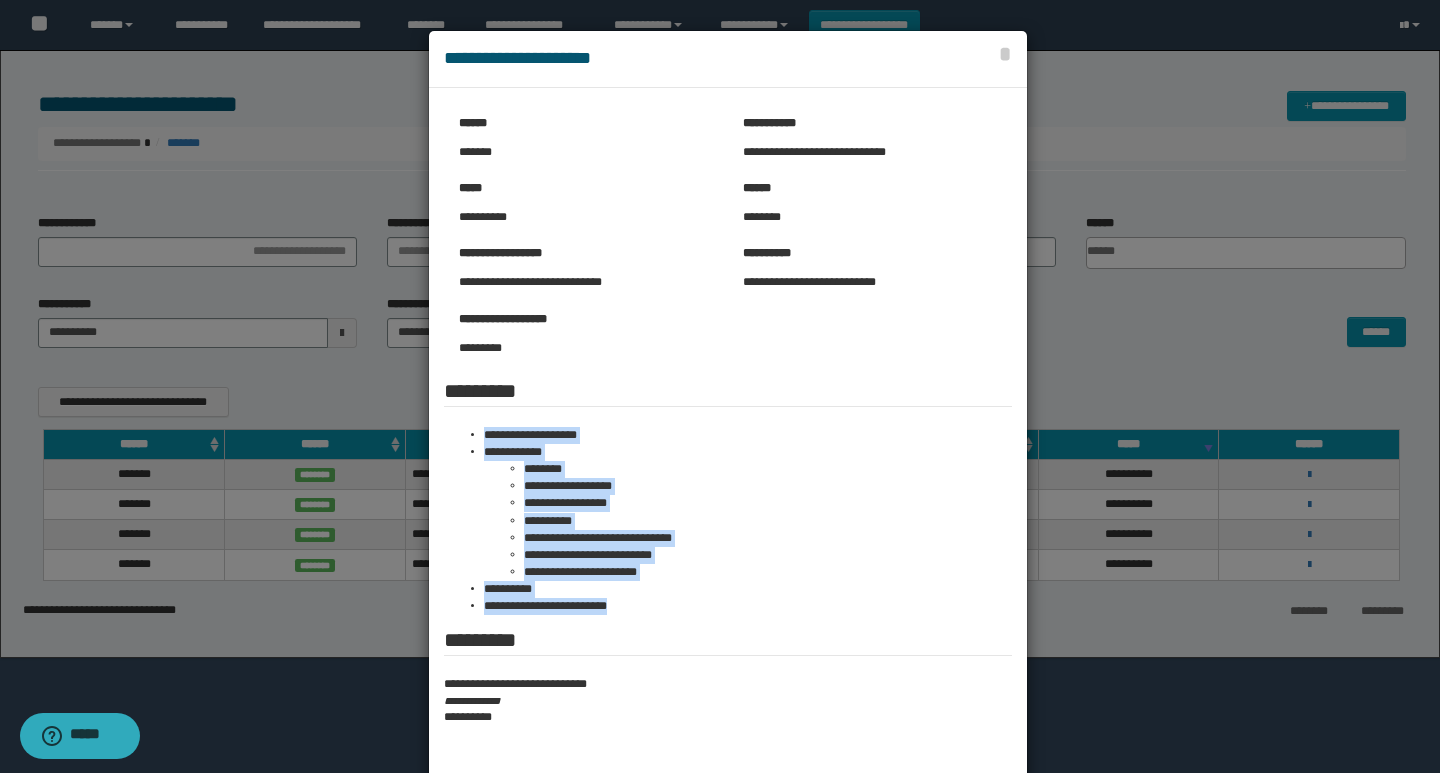 drag, startPoint x: 631, startPoint y: 607, endPoint x: 461, endPoint y: 428, distance: 246.8623 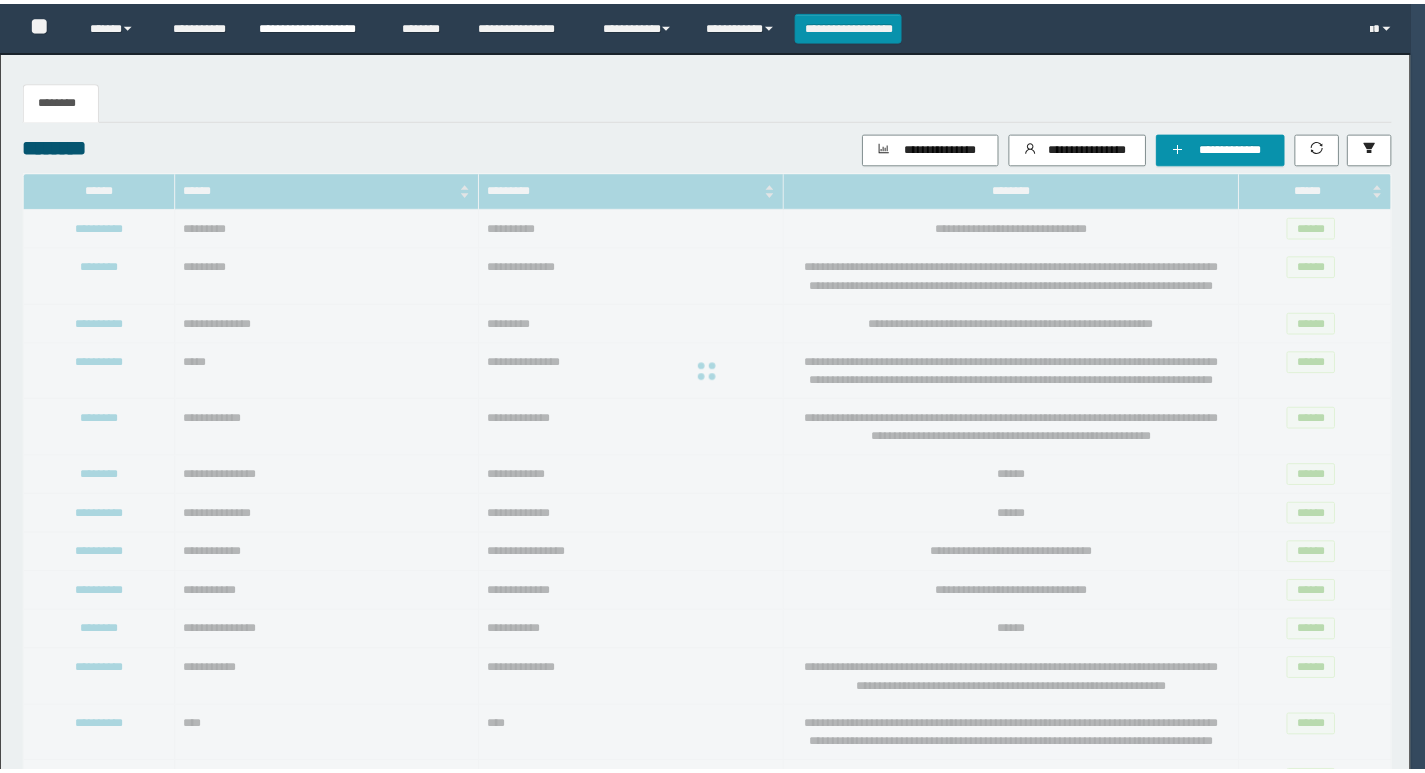 scroll, scrollTop: 0, scrollLeft: 0, axis: both 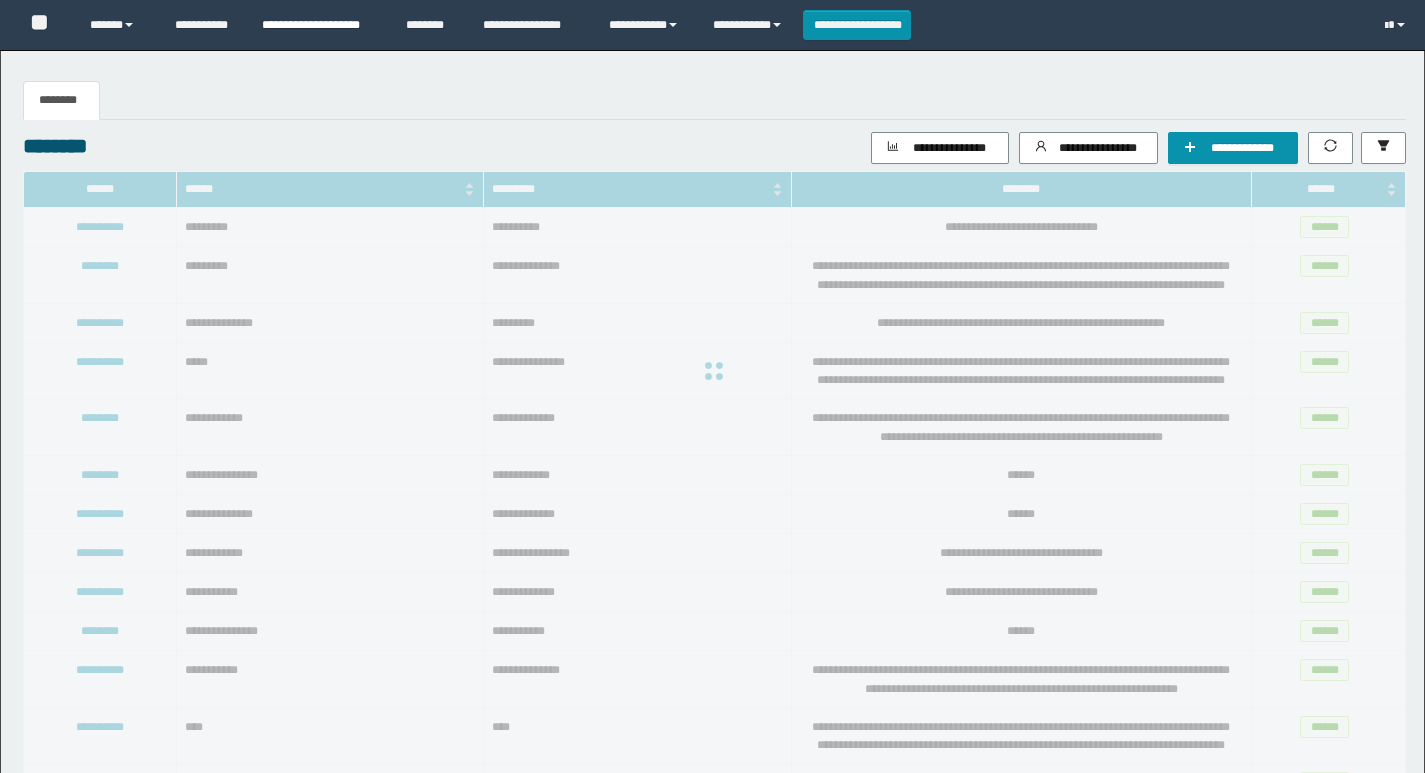 click on "**********" at bounding box center (319, 25) 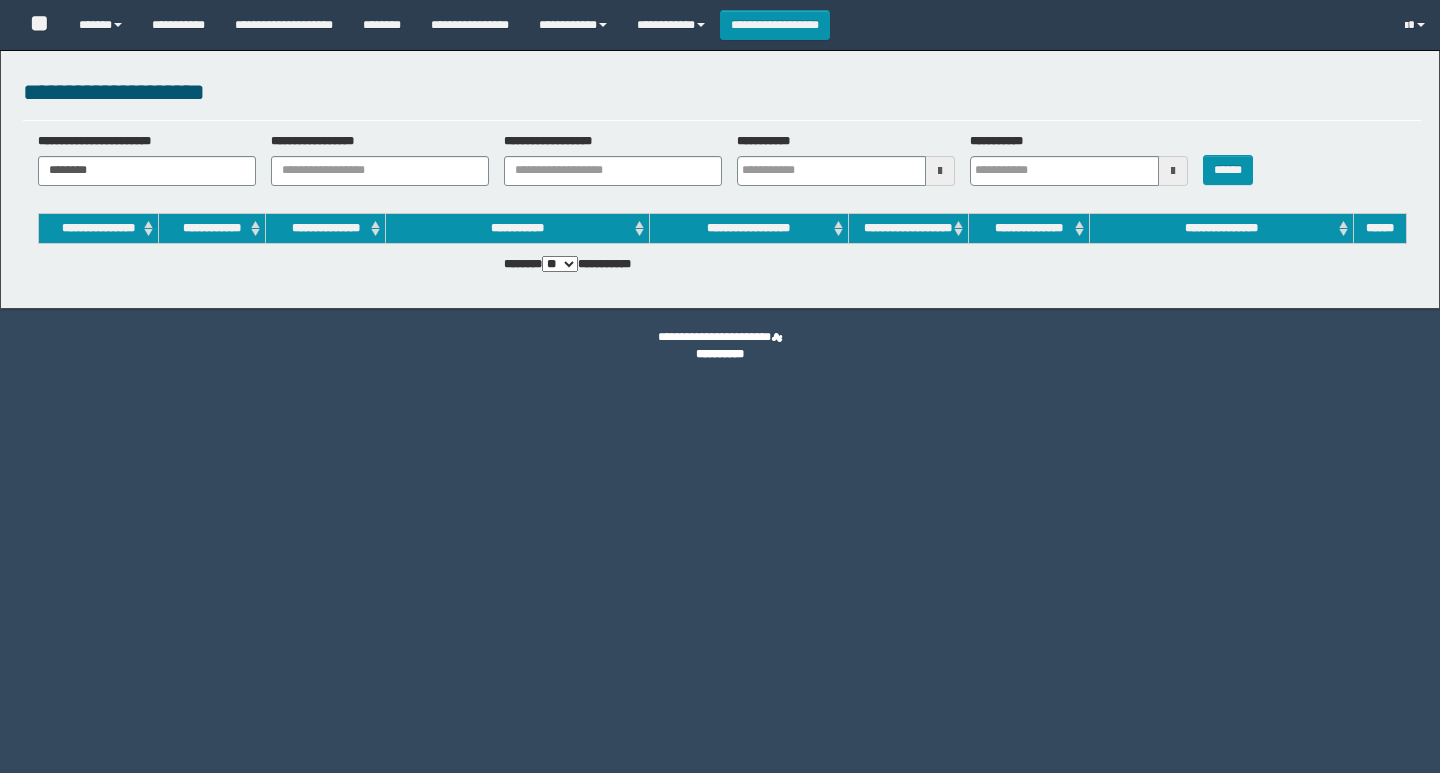 scroll, scrollTop: 0, scrollLeft: 0, axis: both 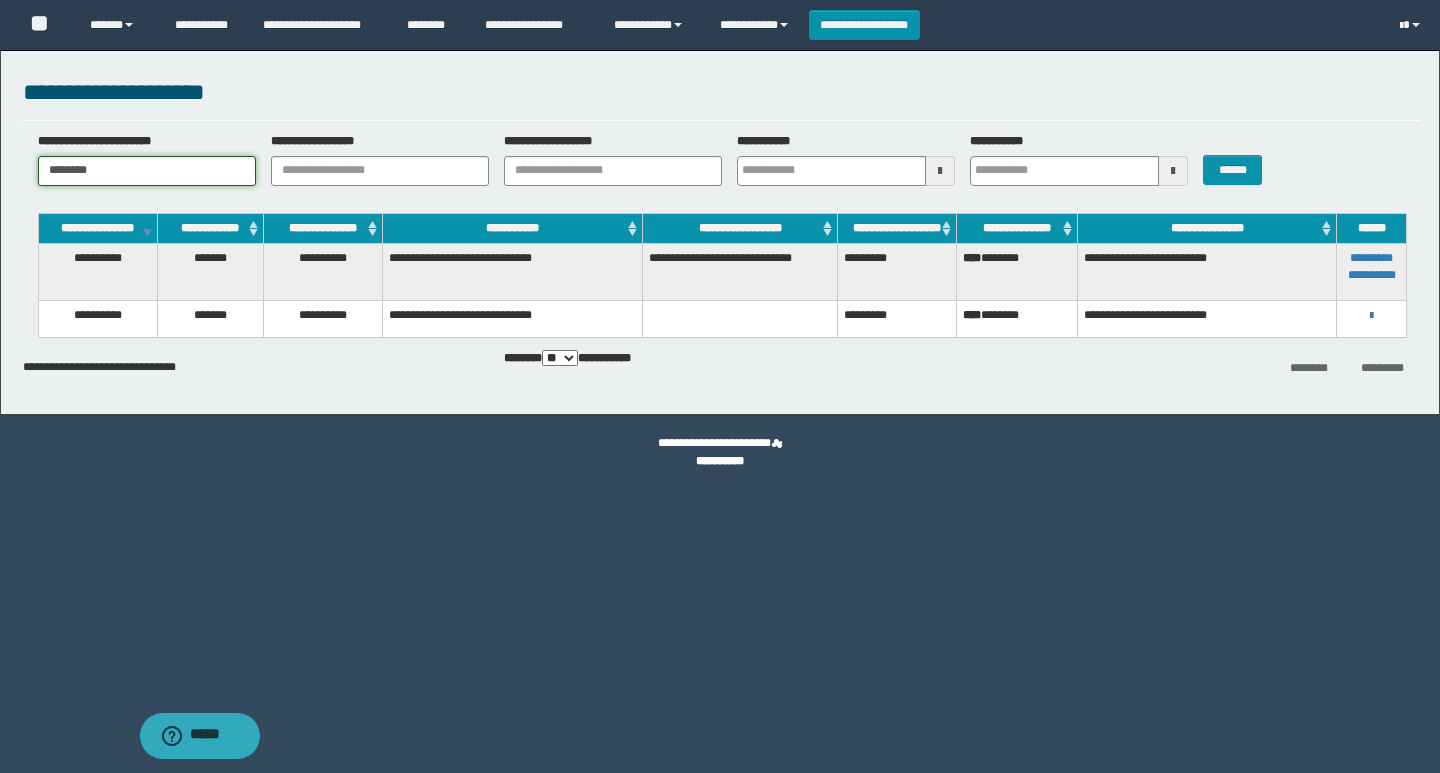 drag, startPoint x: 158, startPoint y: 170, endPoint x: 0, endPoint y: 174, distance: 158.05063 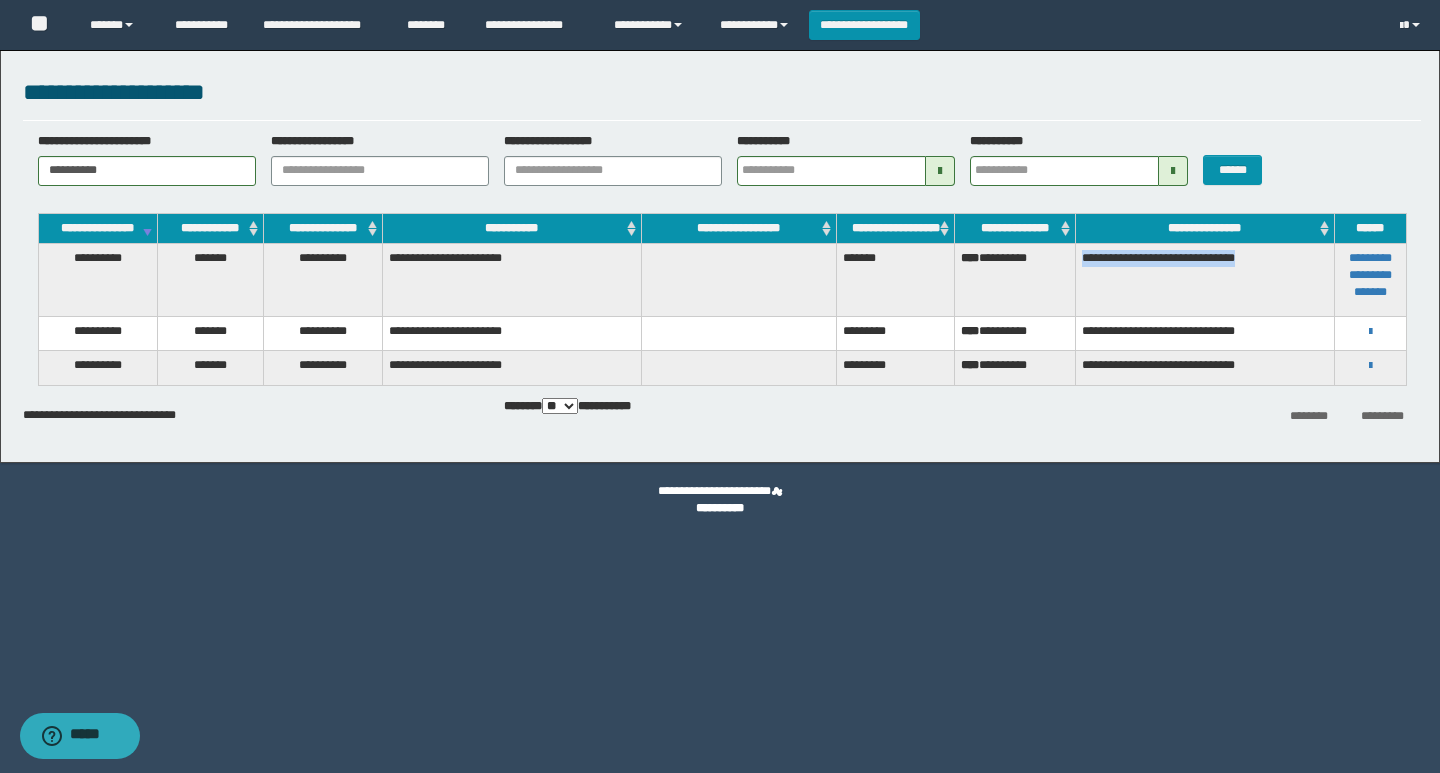 drag, startPoint x: 1283, startPoint y: 265, endPoint x: 1076, endPoint y: 278, distance: 207.4078 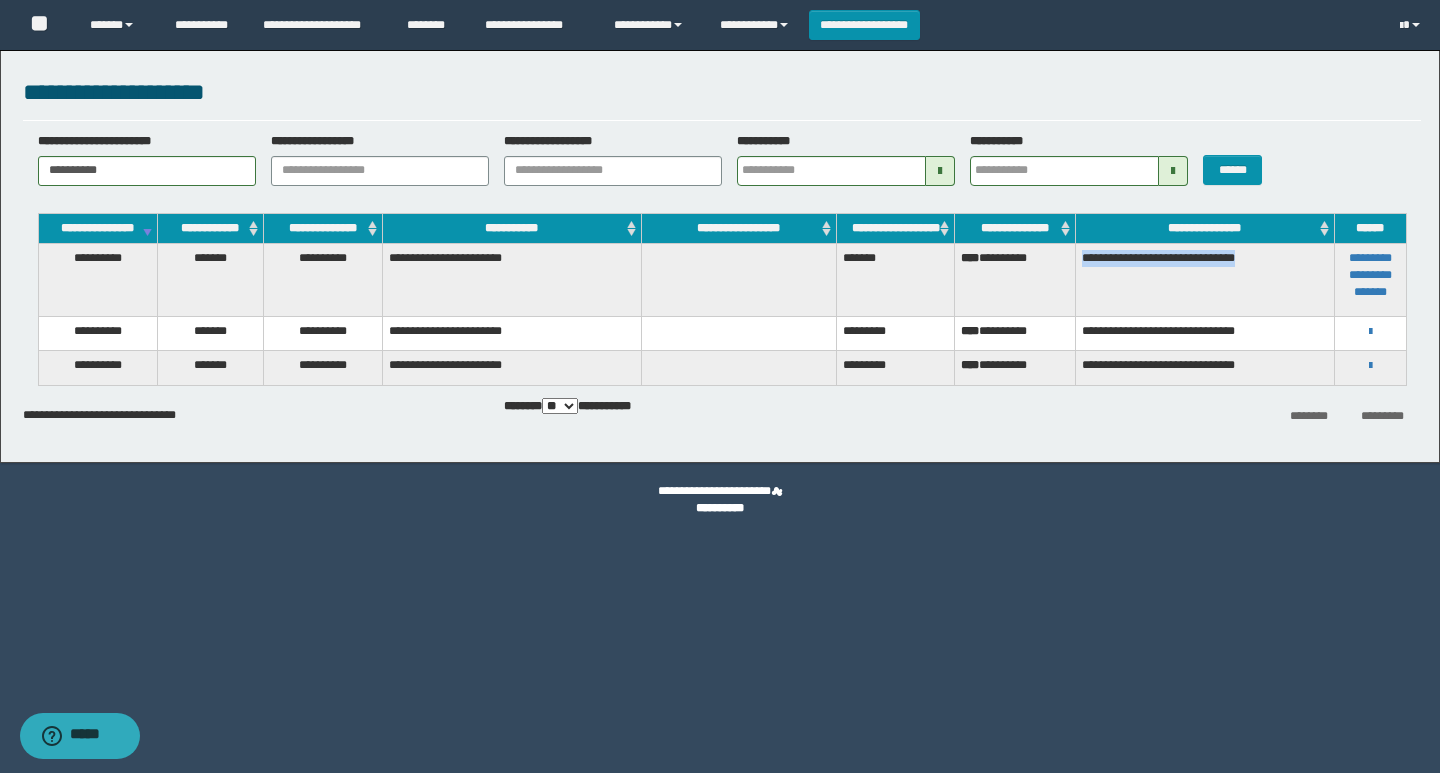 click on "**********" at bounding box center [1204, 279] 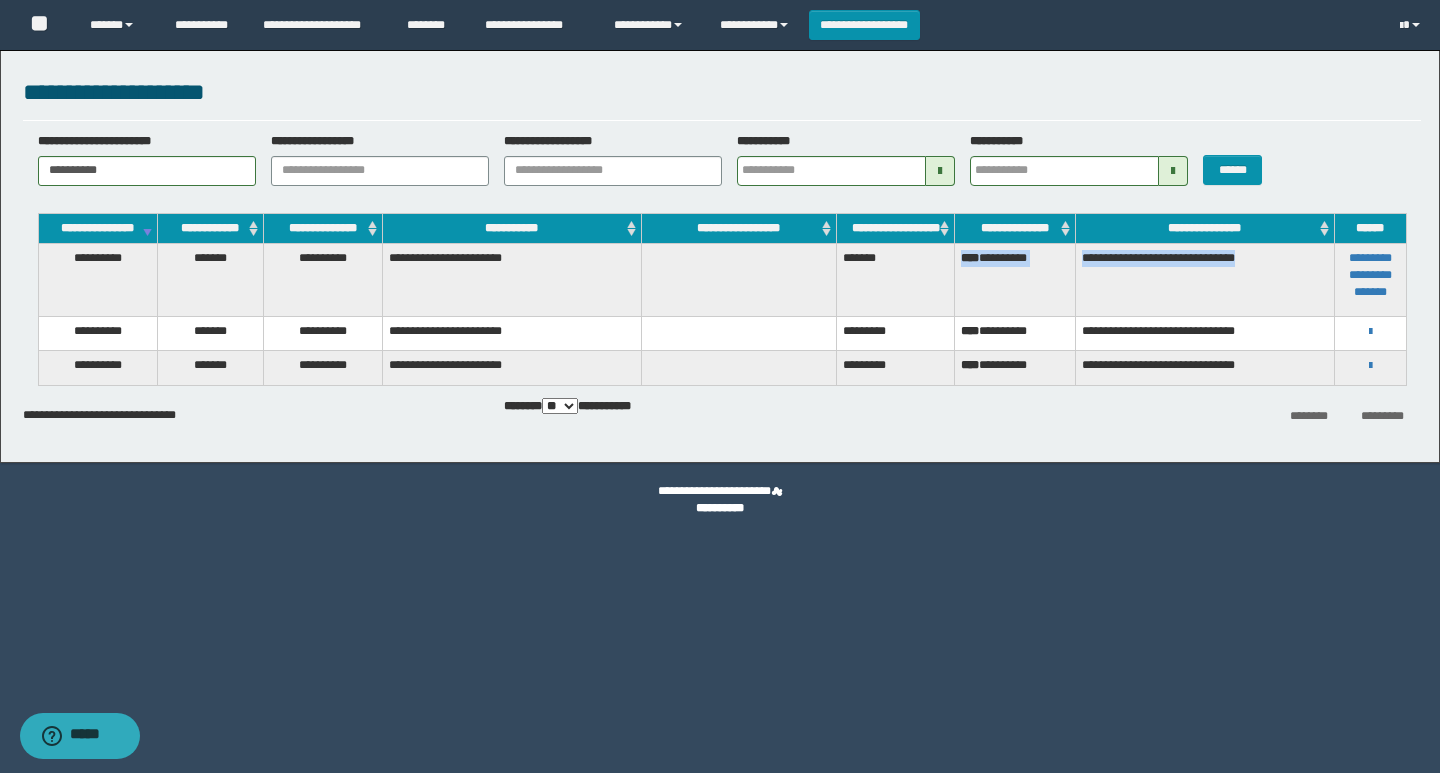 drag, startPoint x: 1294, startPoint y: 285, endPoint x: 945, endPoint y: 268, distance: 349.4138 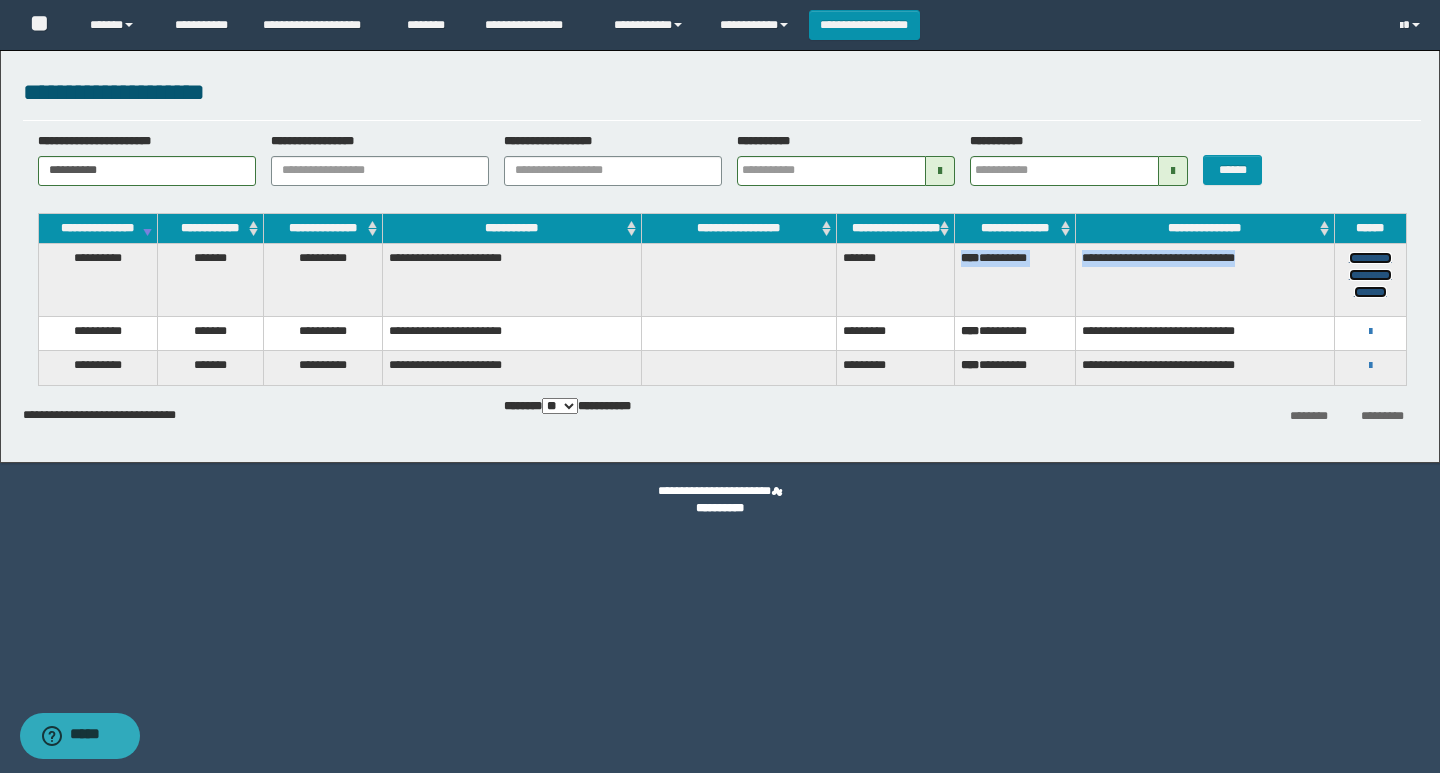 click on "**********" at bounding box center (1370, 275) 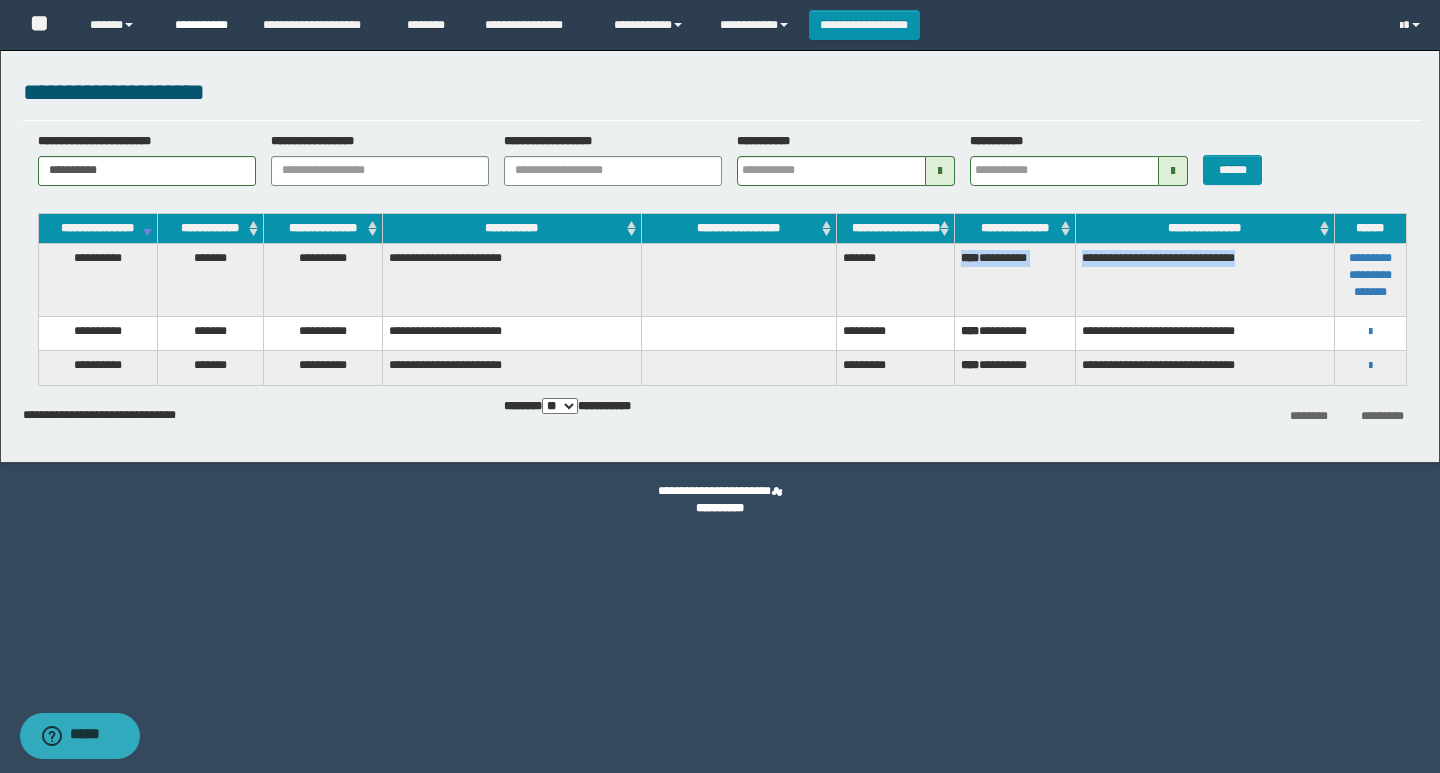 copy on "[NAME] [NAME] [NAME]" 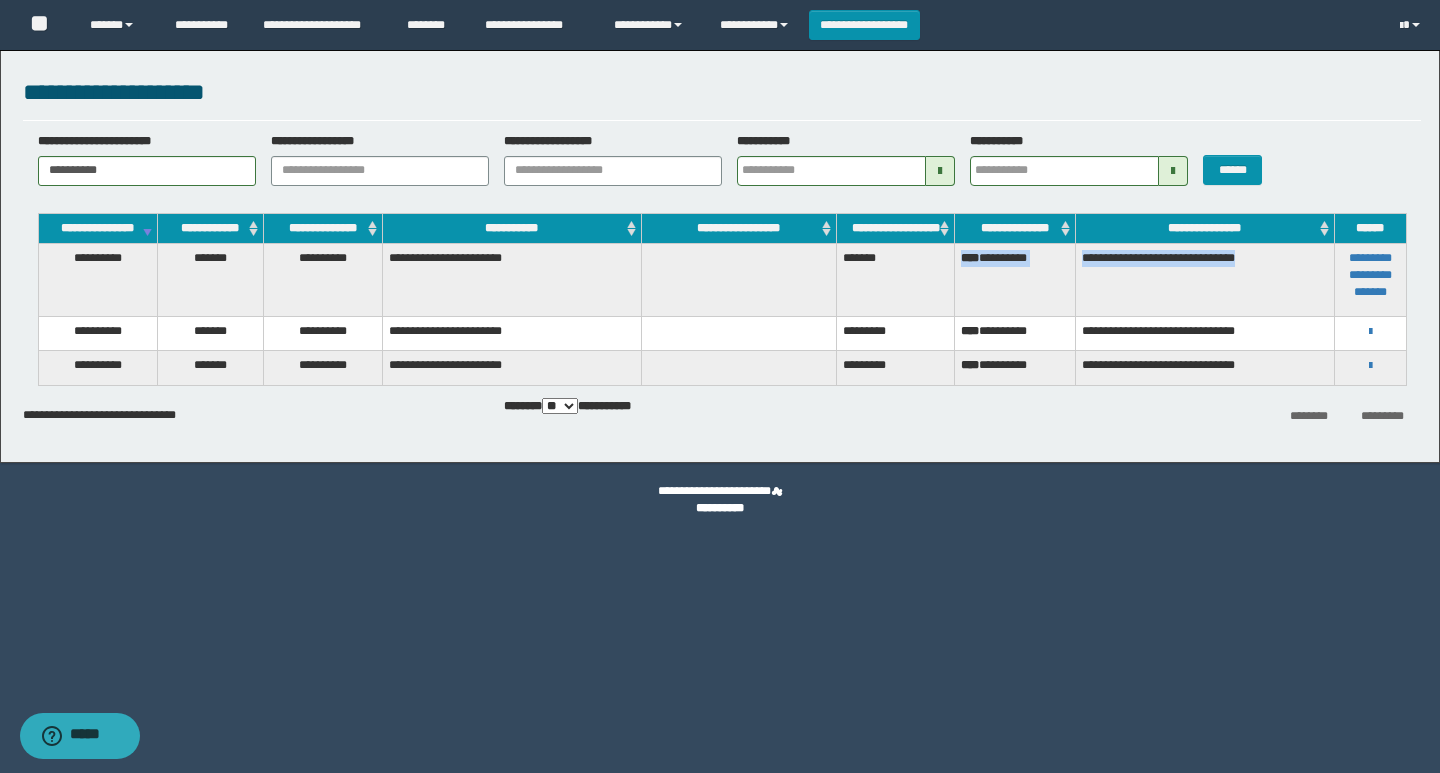 copy on "[NAME] [NAME] [NAME]" 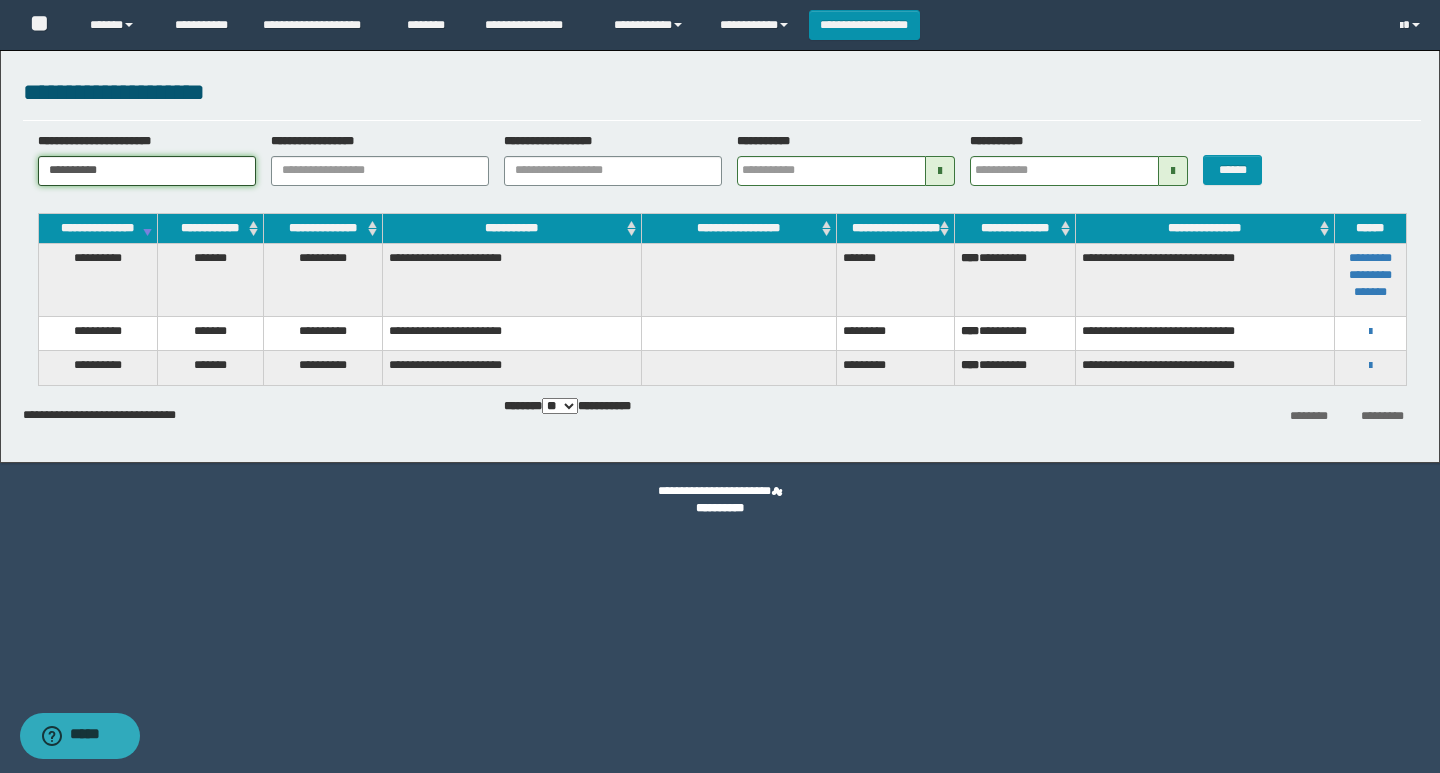 paste 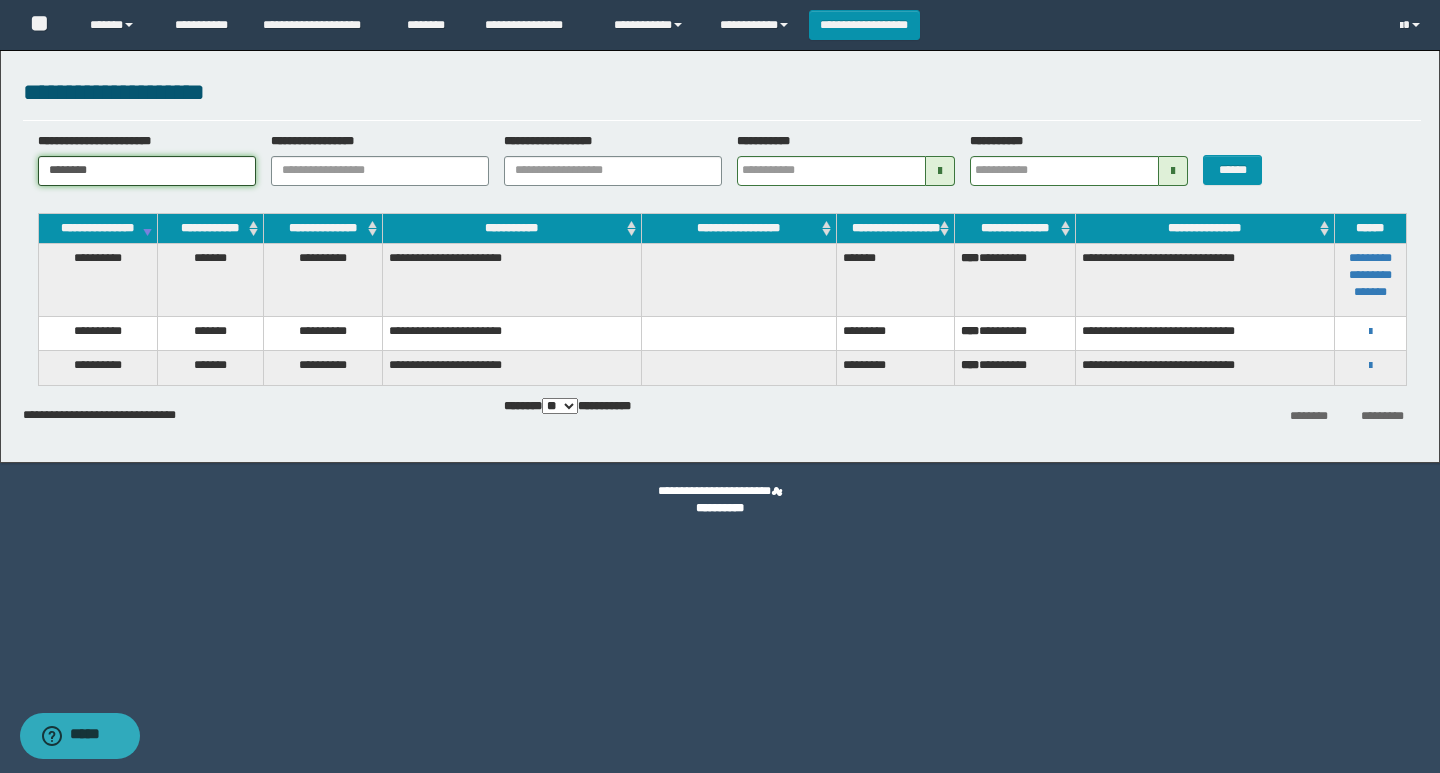 type on "********" 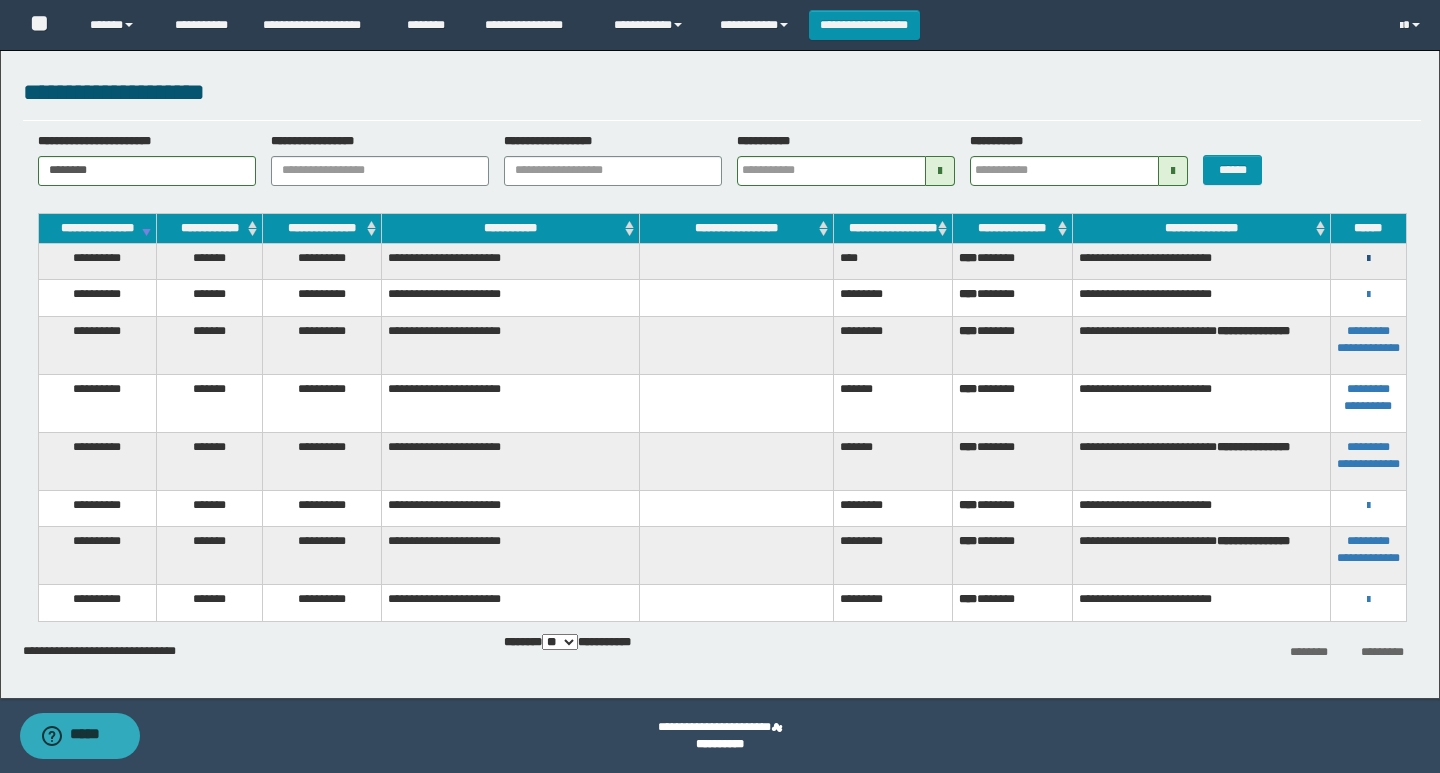 click at bounding box center (1368, 259) 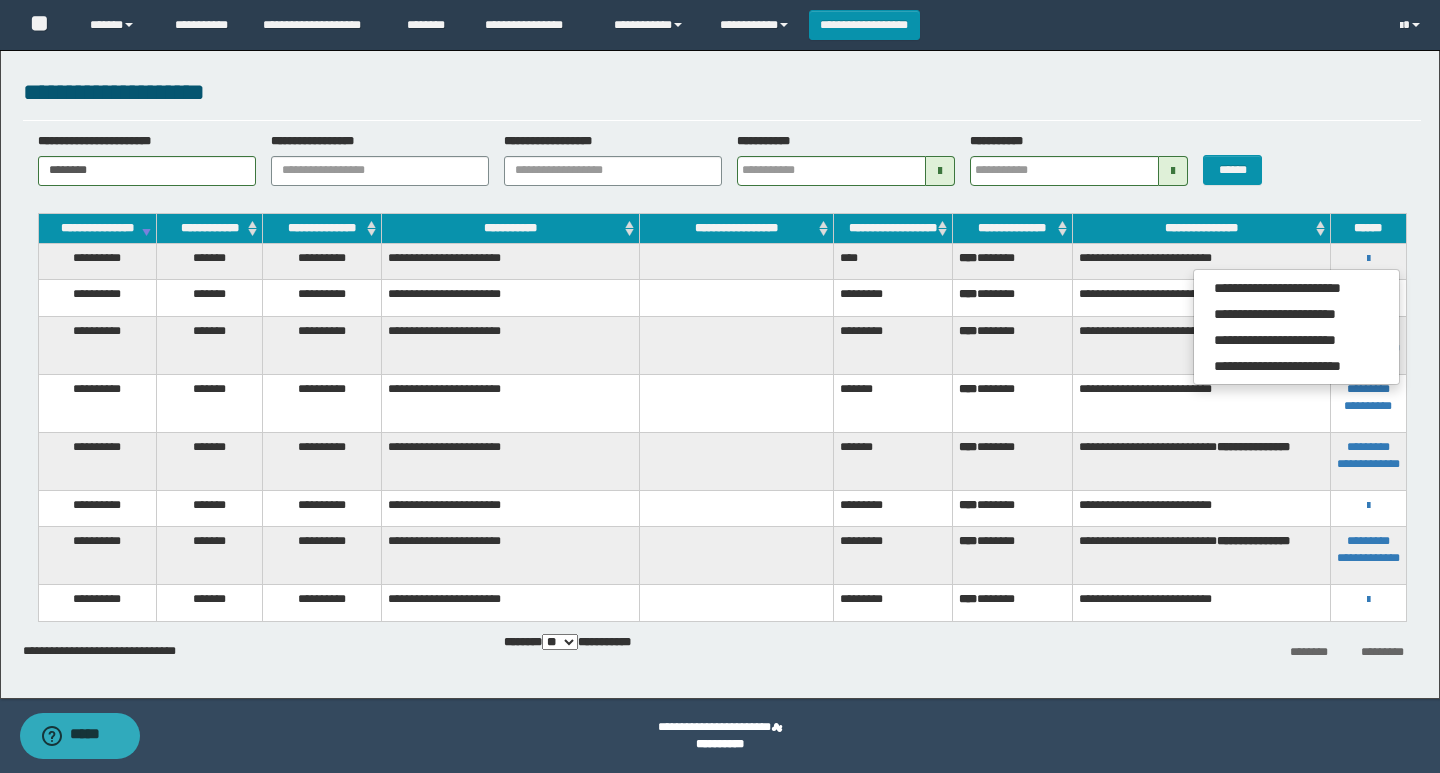 click on "**********" at bounding box center (1202, 298) 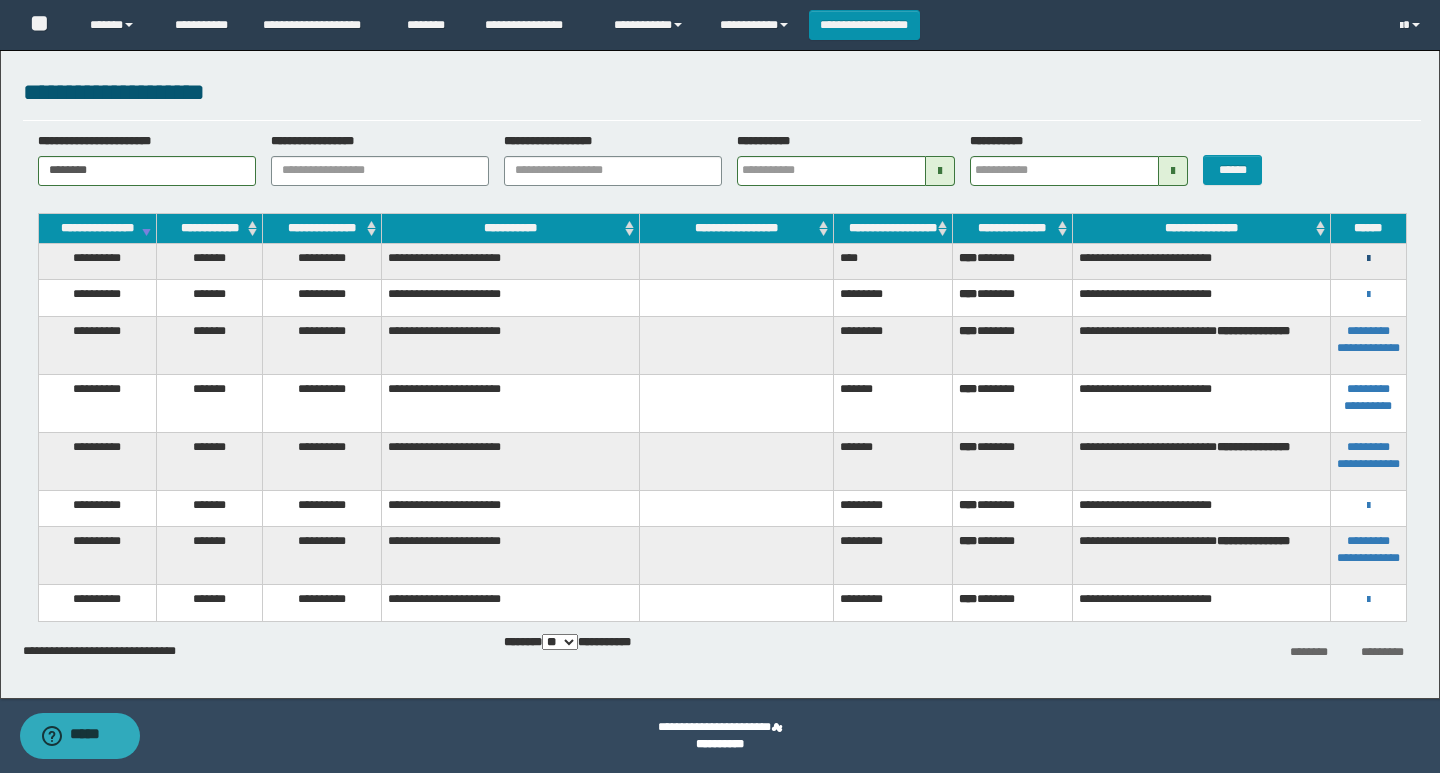 click at bounding box center [1368, 259] 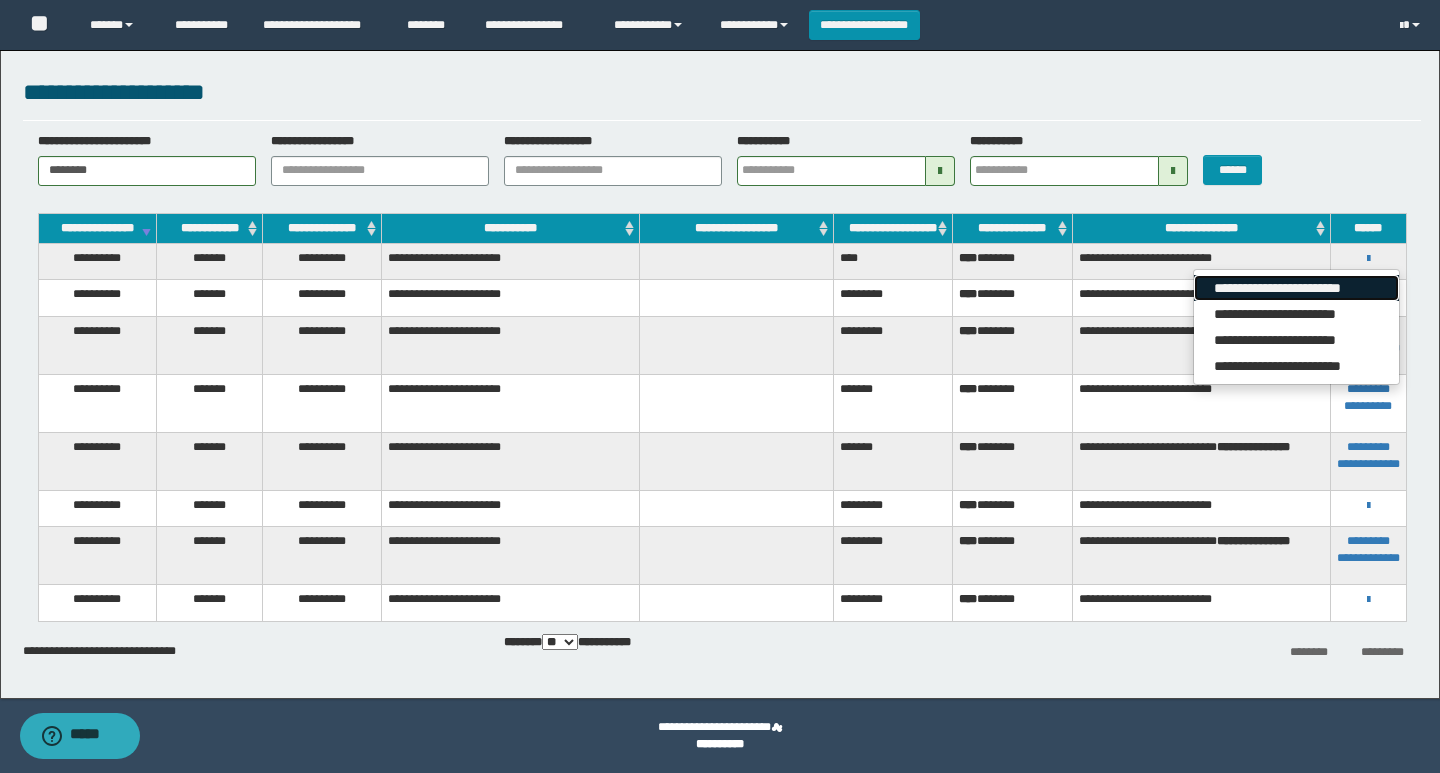 click on "**********" at bounding box center [1296, 288] 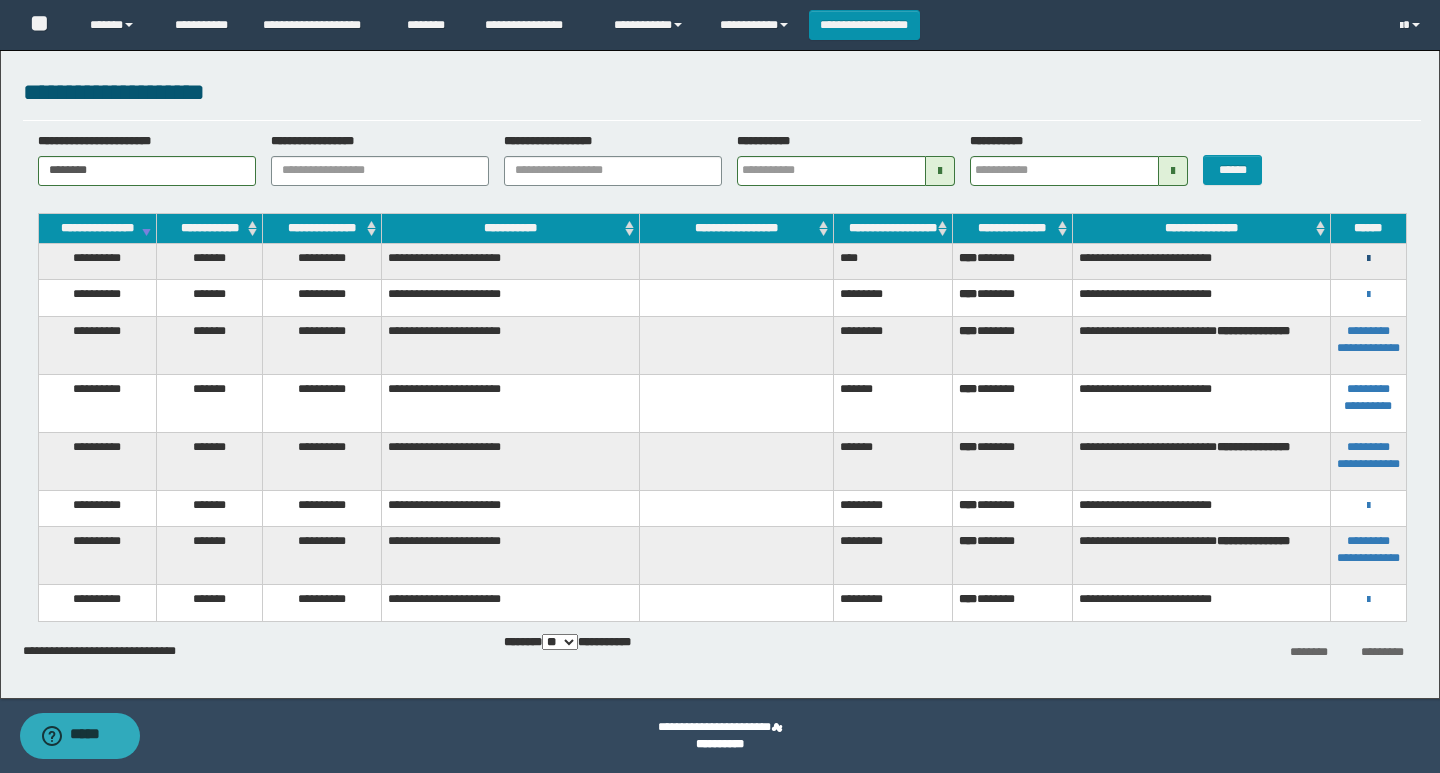 click at bounding box center (1368, 259) 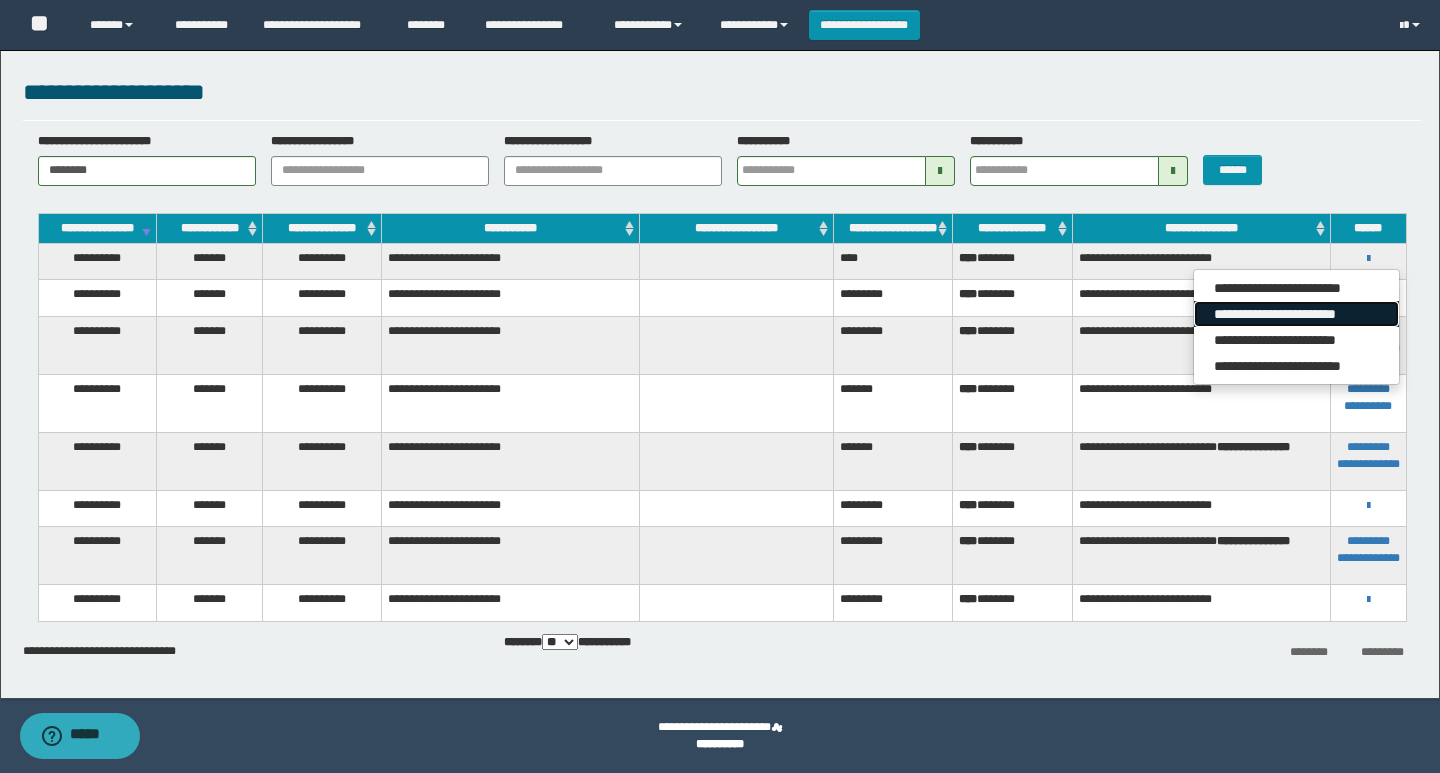 click on "**********" at bounding box center (1296, 314) 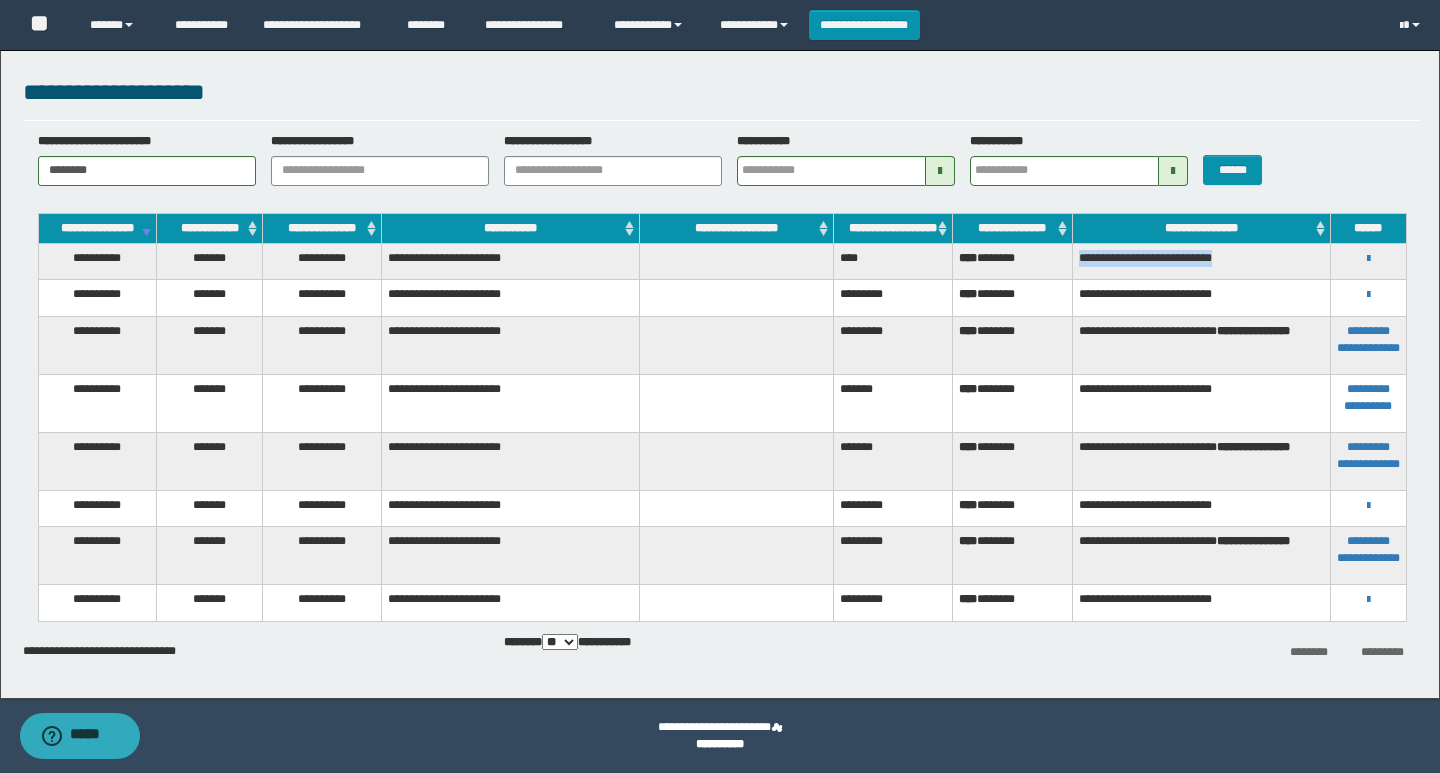 drag, startPoint x: 1286, startPoint y: 277, endPoint x: 1075, endPoint y: 283, distance: 211.0853 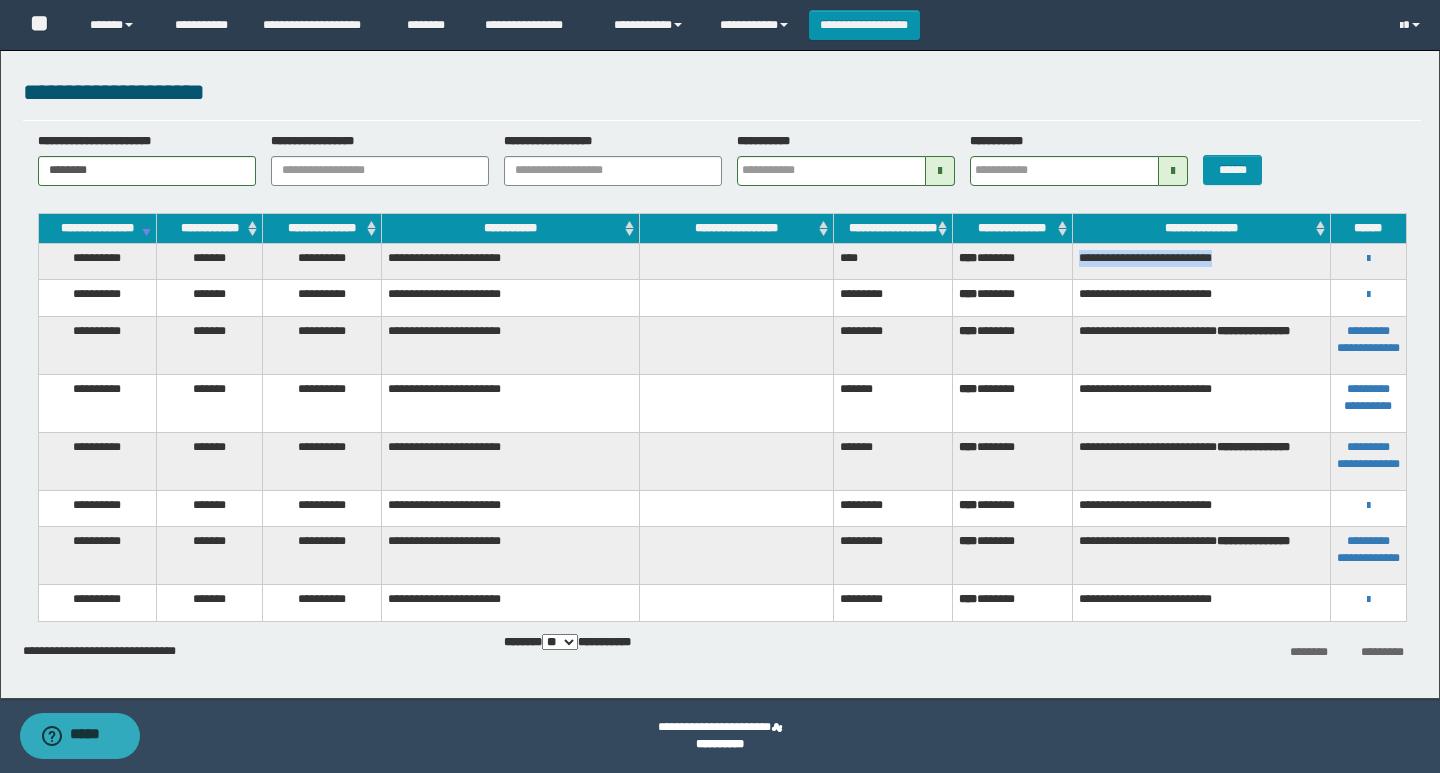 copy on "**********" 